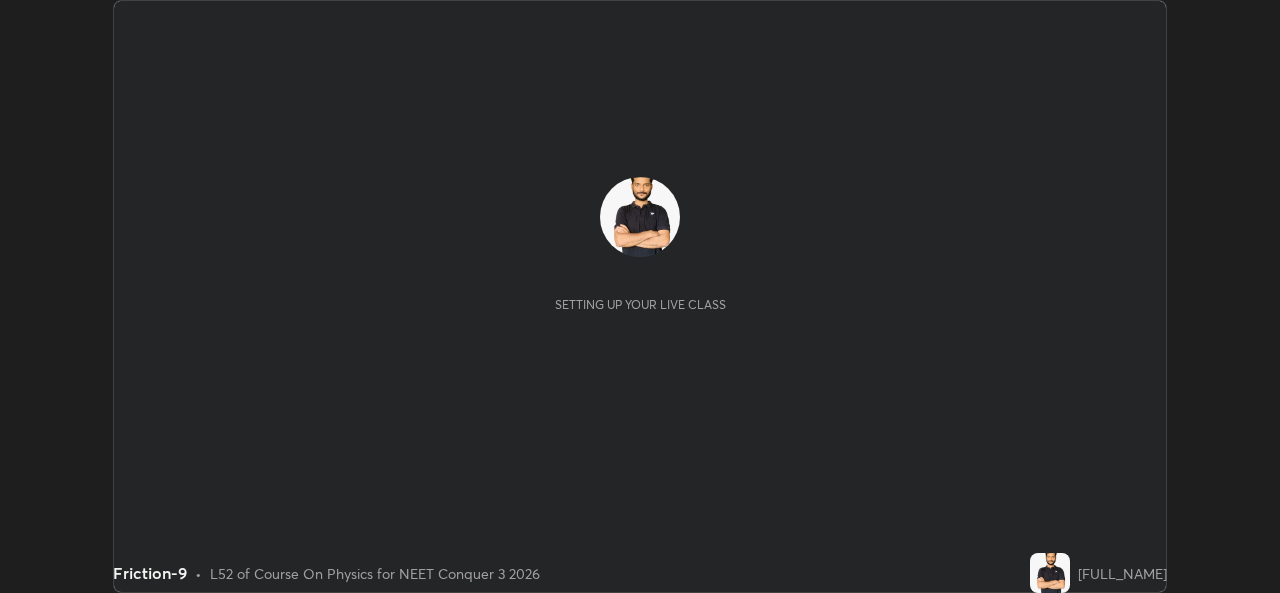 scroll, scrollTop: 0, scrollLeft: 0, axis: both 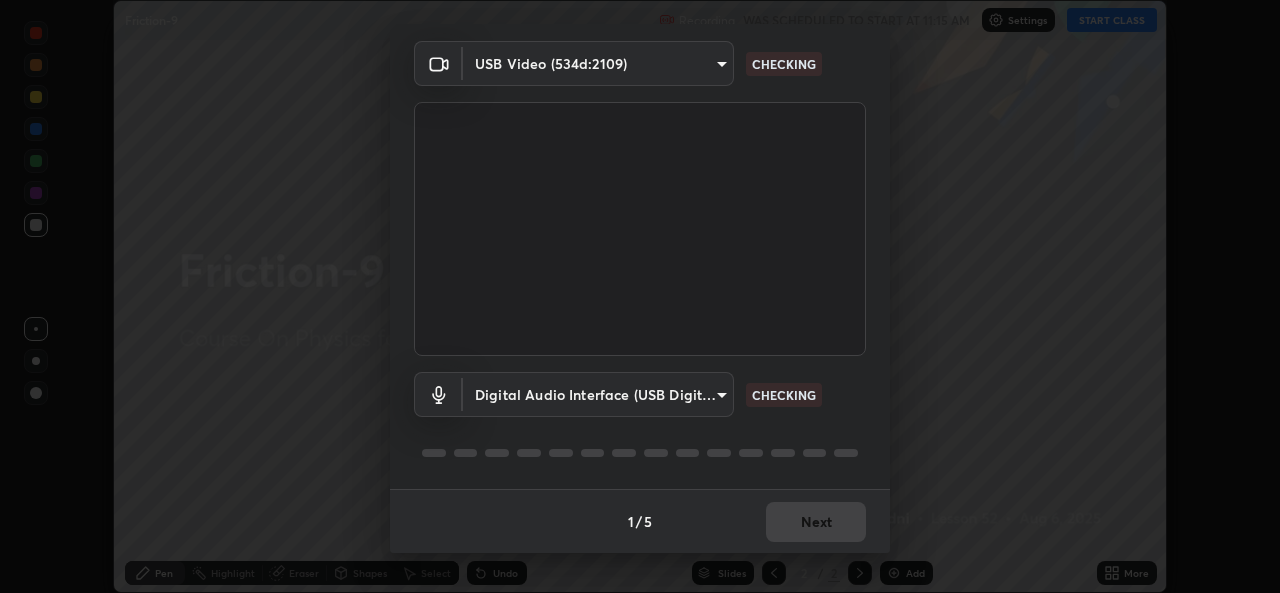 click on "1 / 5 Next" at bounding box center [640, 521] 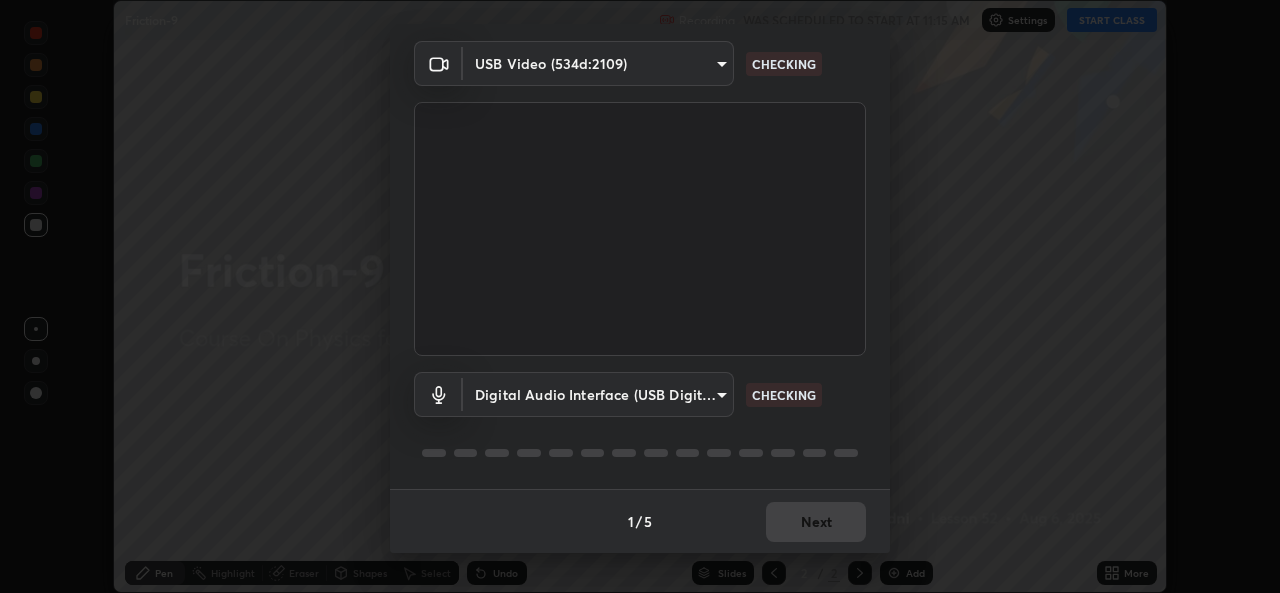 scroll, scrollTop: 0, scrollLeft: 0, axis: both 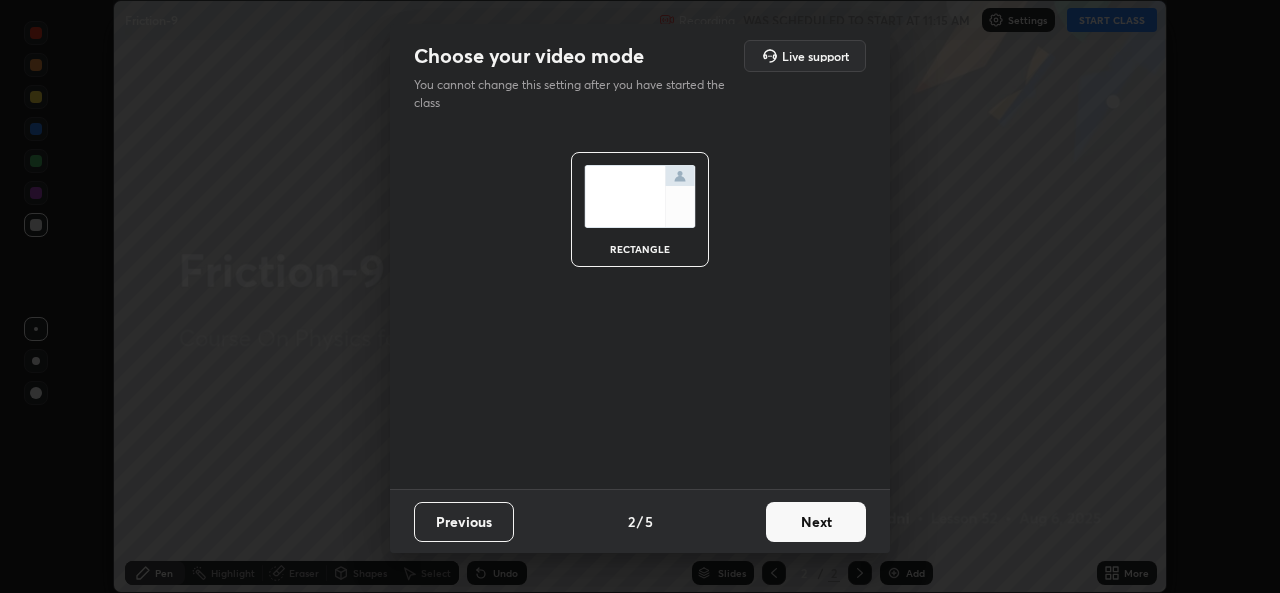 click on "Next" at bounding box center (816, 522) 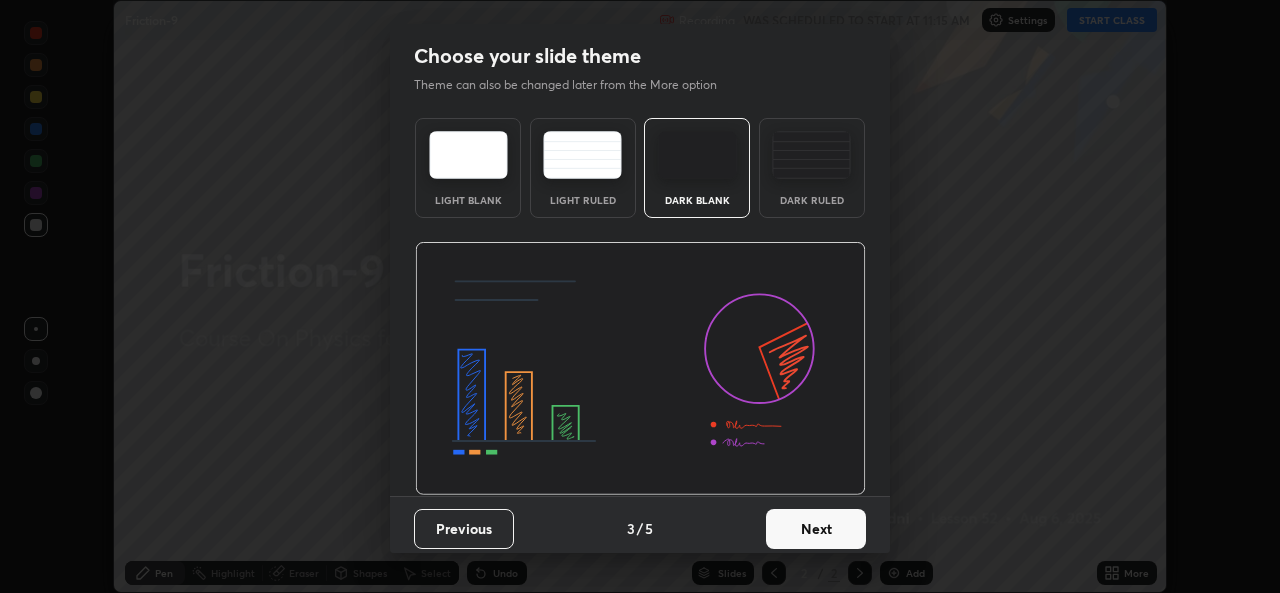 click on "Next" at bounding box center [816, 529] 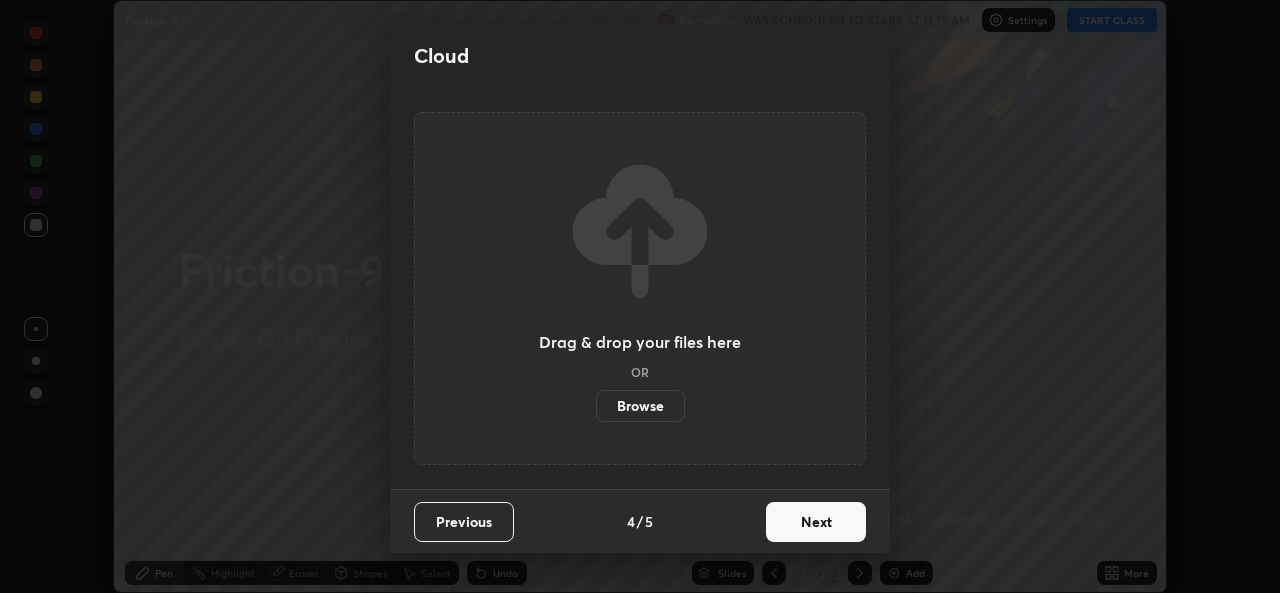 click on "Browse" at bounding box center (640, 406) 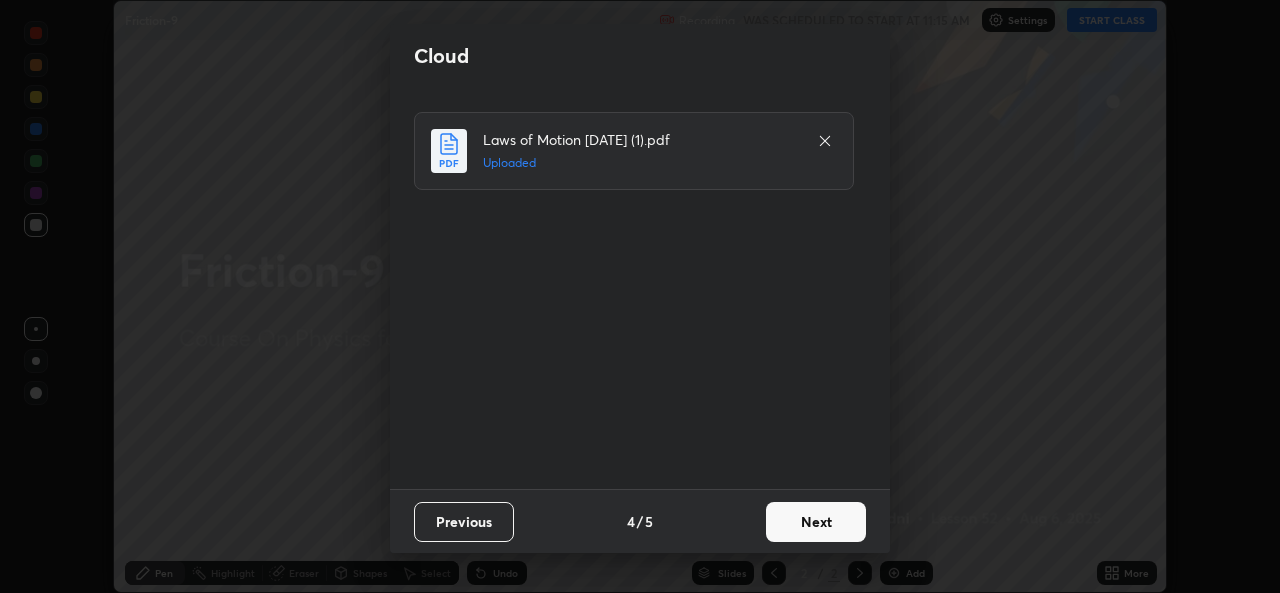 click on "Next" at bounding box center (816, 522) 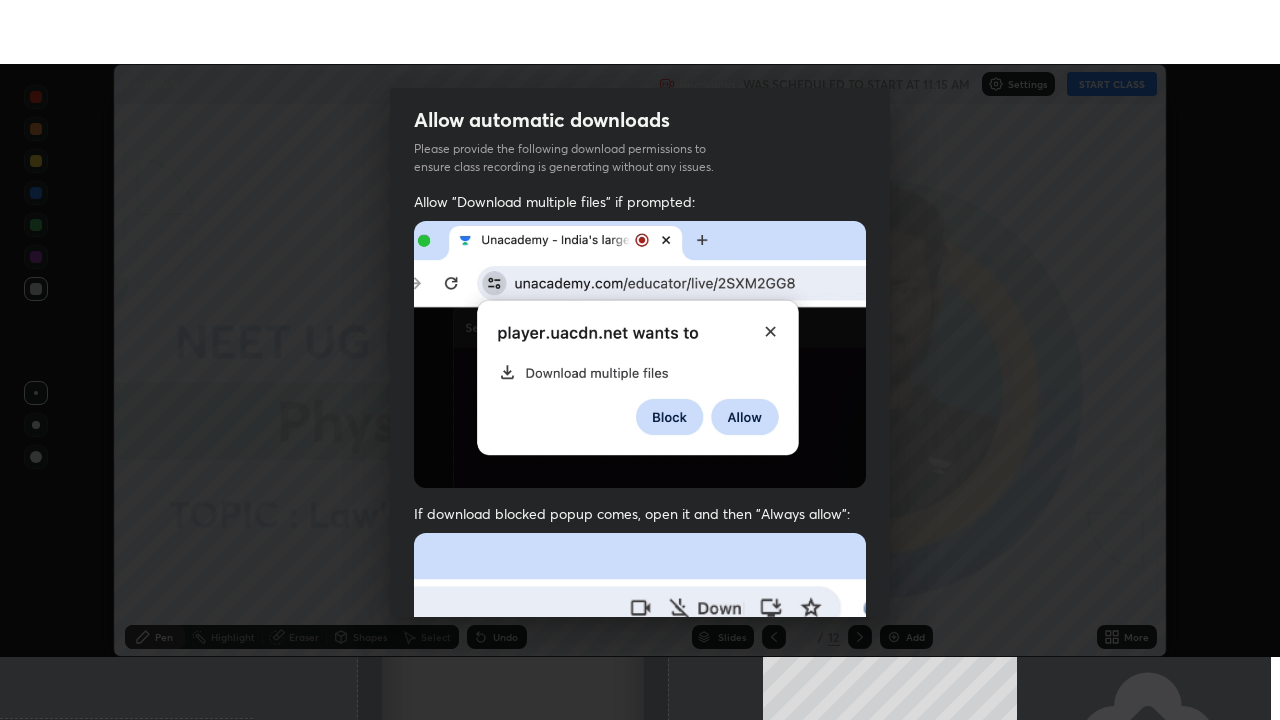scroll, scrollTop: 471, scrollLeft: 0, axis: vertical 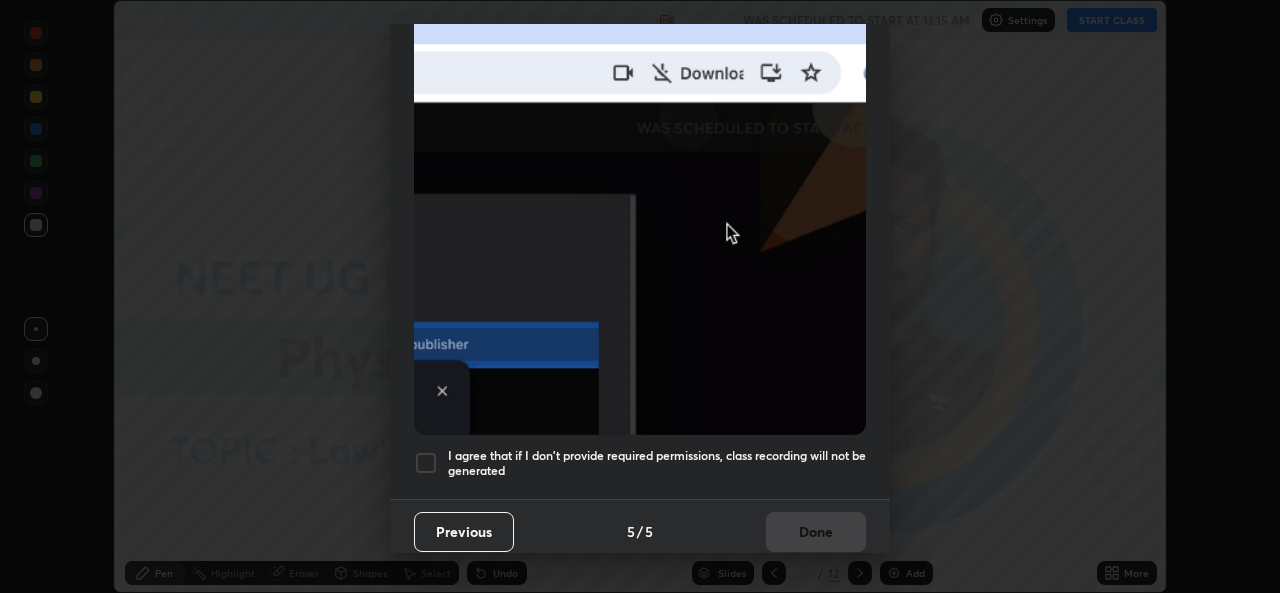 click on "I agree that if I don't provide required permissions, class recording will not be generated" at bounding box center (657, 463) 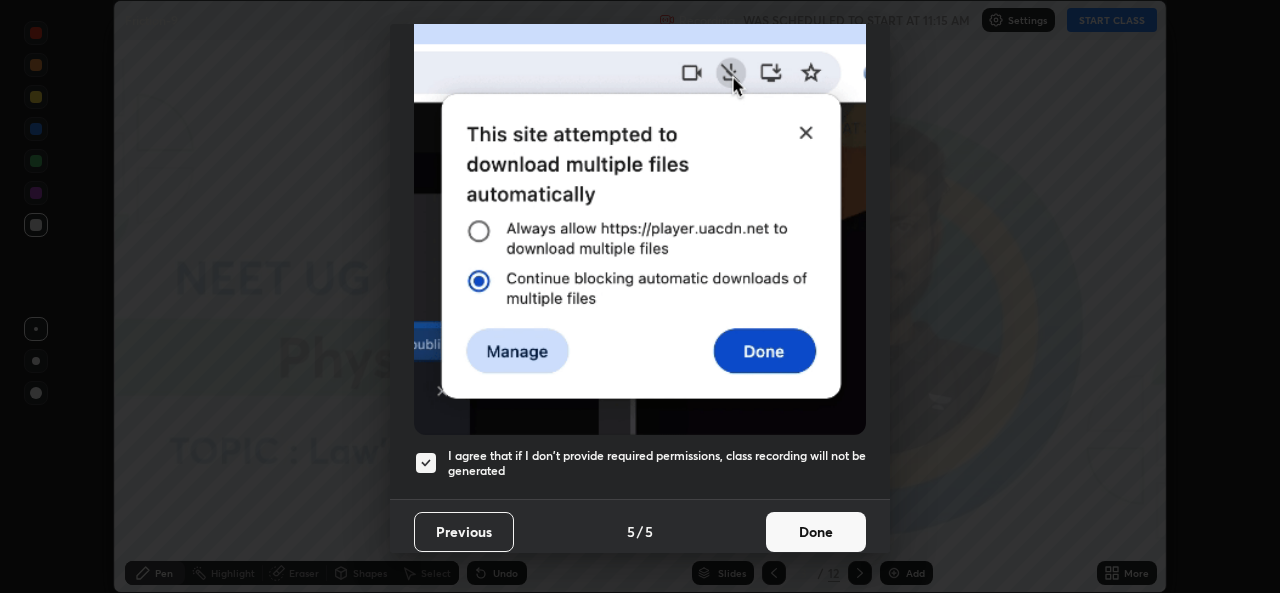 click on "Done" at bounding box center (816, 532) 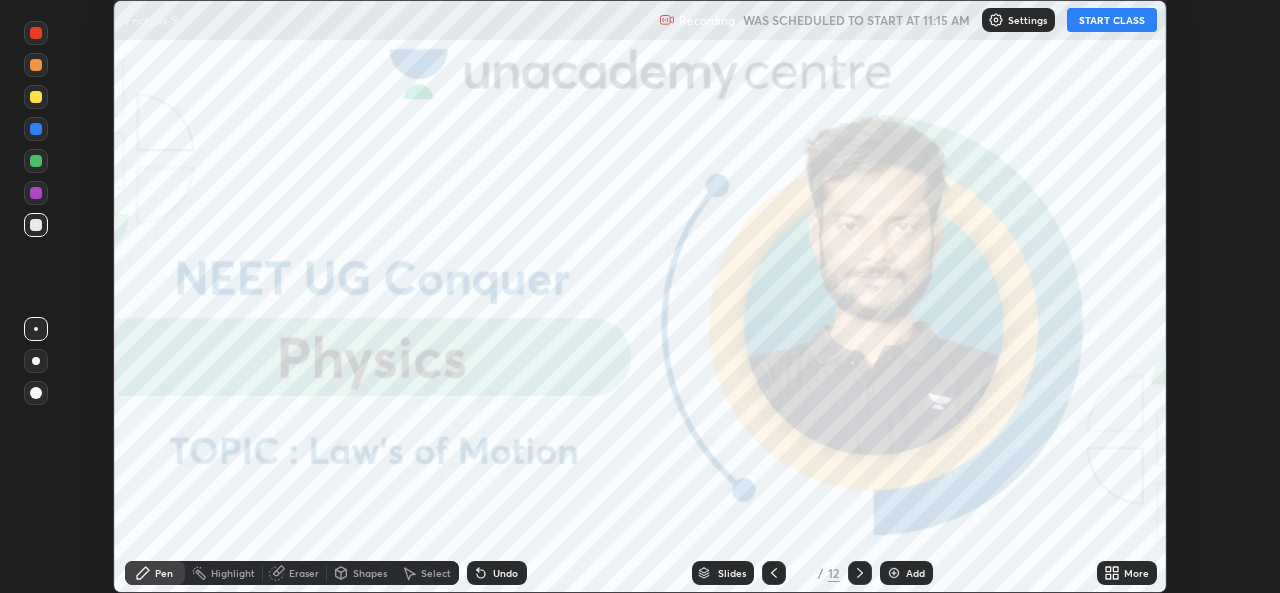click 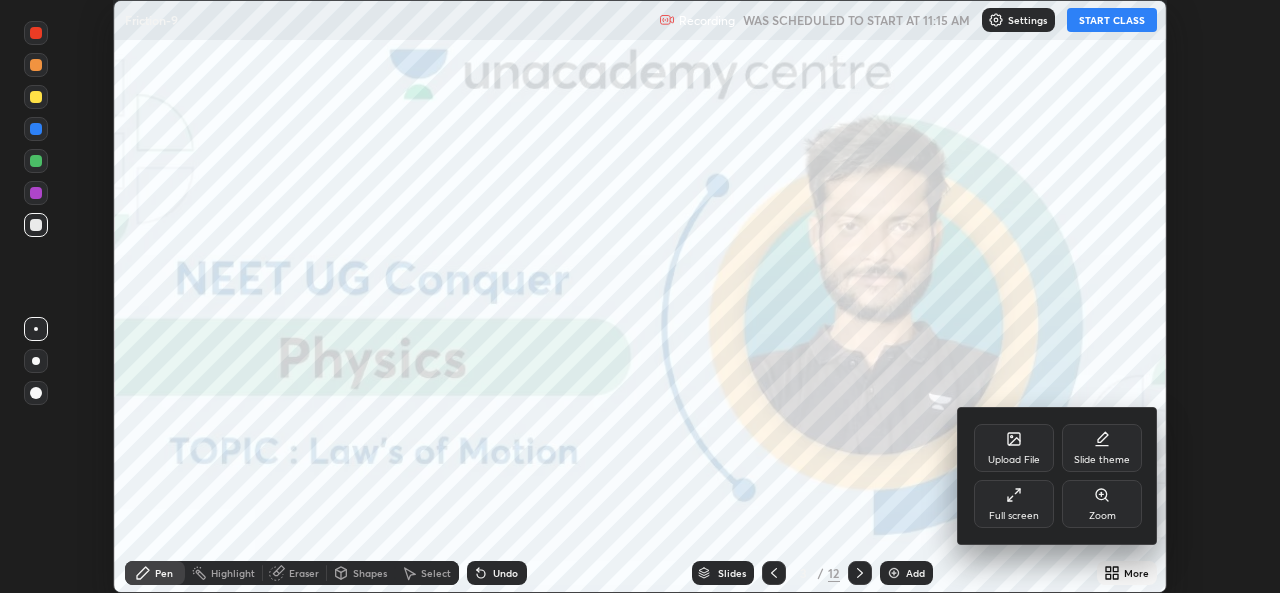 click on "Upload File" at bounding box center (1014, 448) 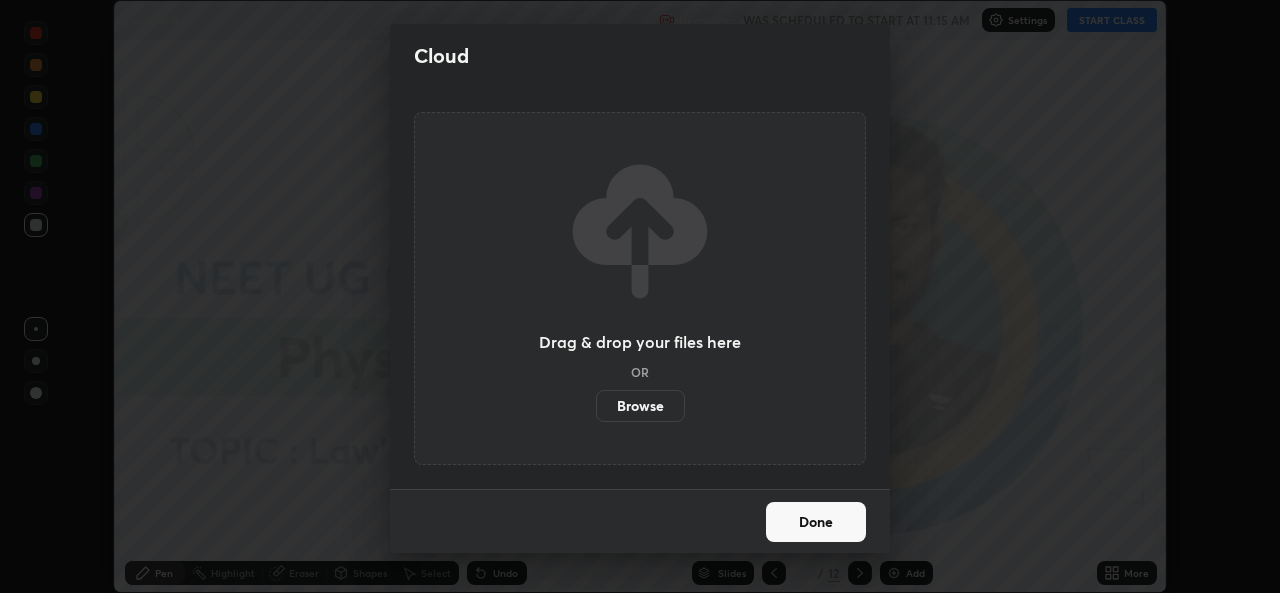 click on "Browse" at bounding box center [640, 406] 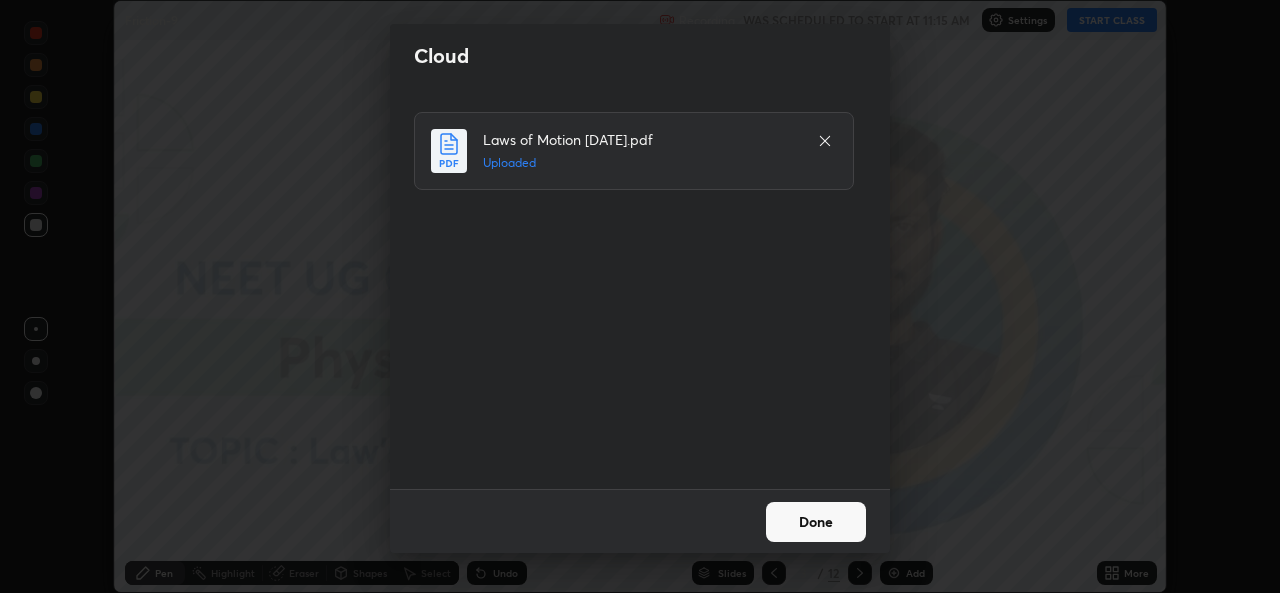 click on "Done" at bounding box center [816, 522] 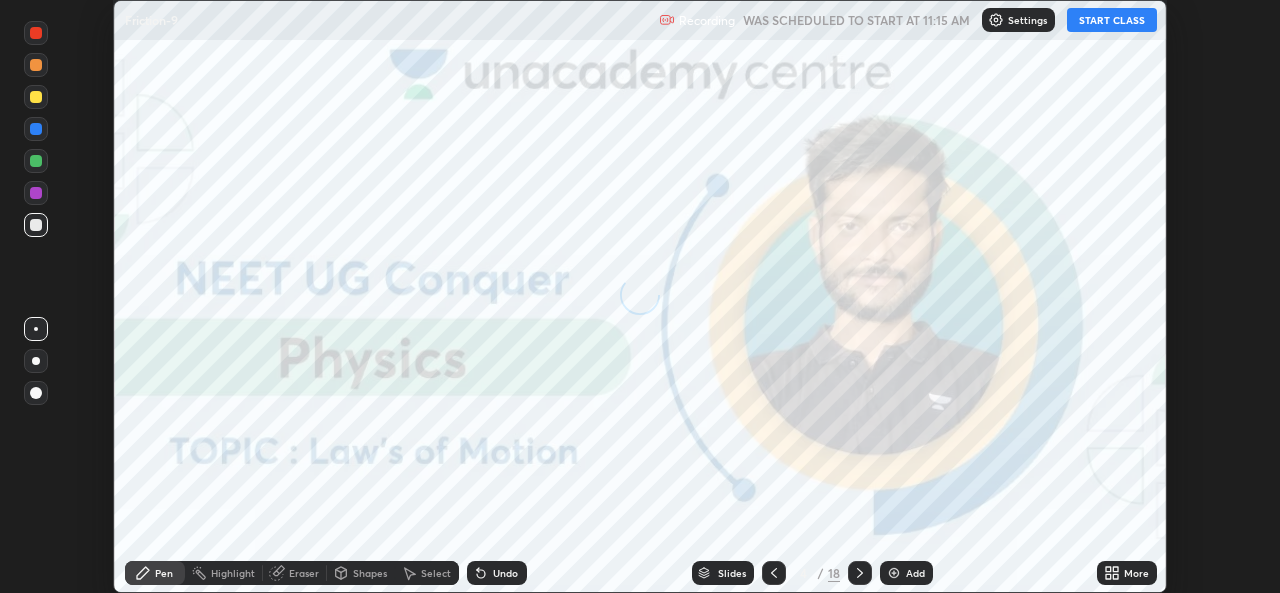 click on "More" at bounding box center [1127, 573] 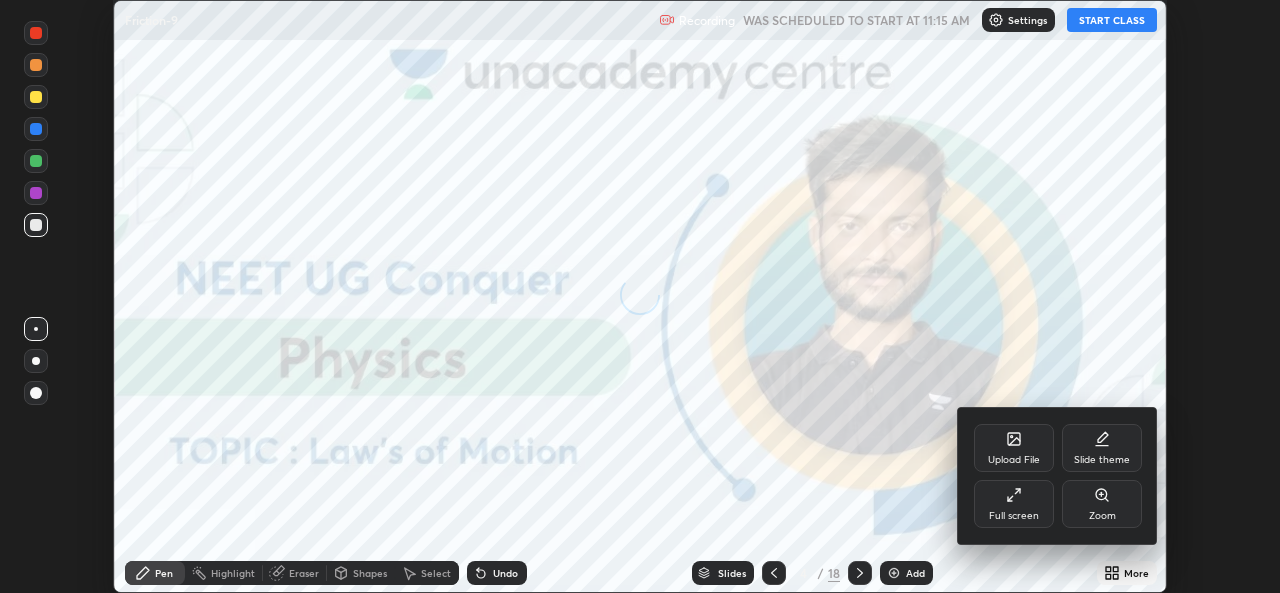 click on "Full screen" at bounding box center [1014, 516] 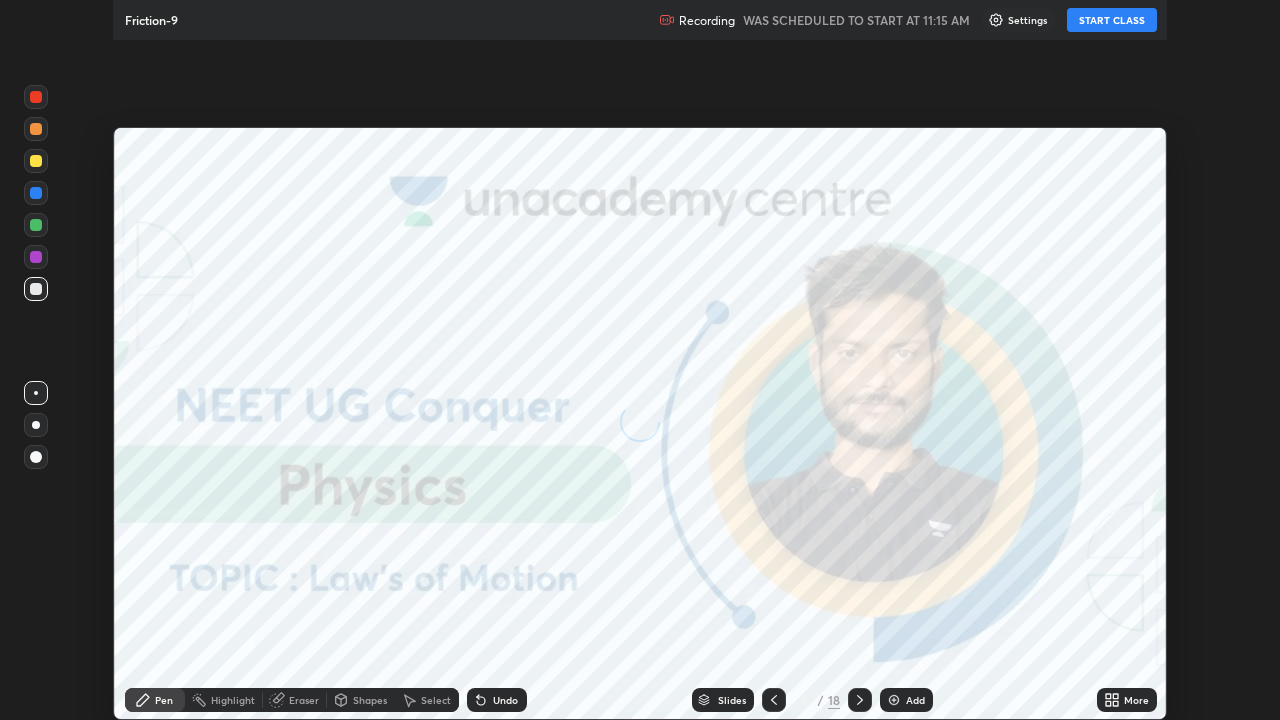 scroll, scrollTop: 99280, scrollLeft: 98720, axis: both 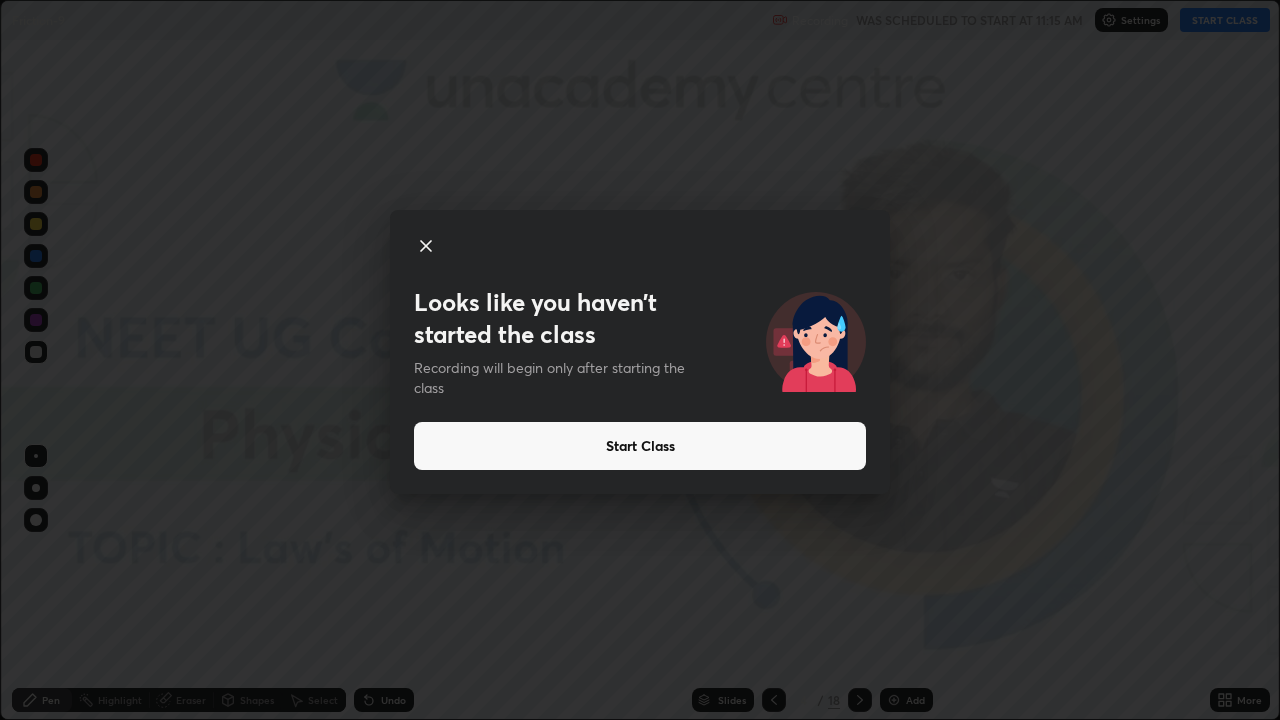 click on "Start Class" at bounding box center [640, 446] 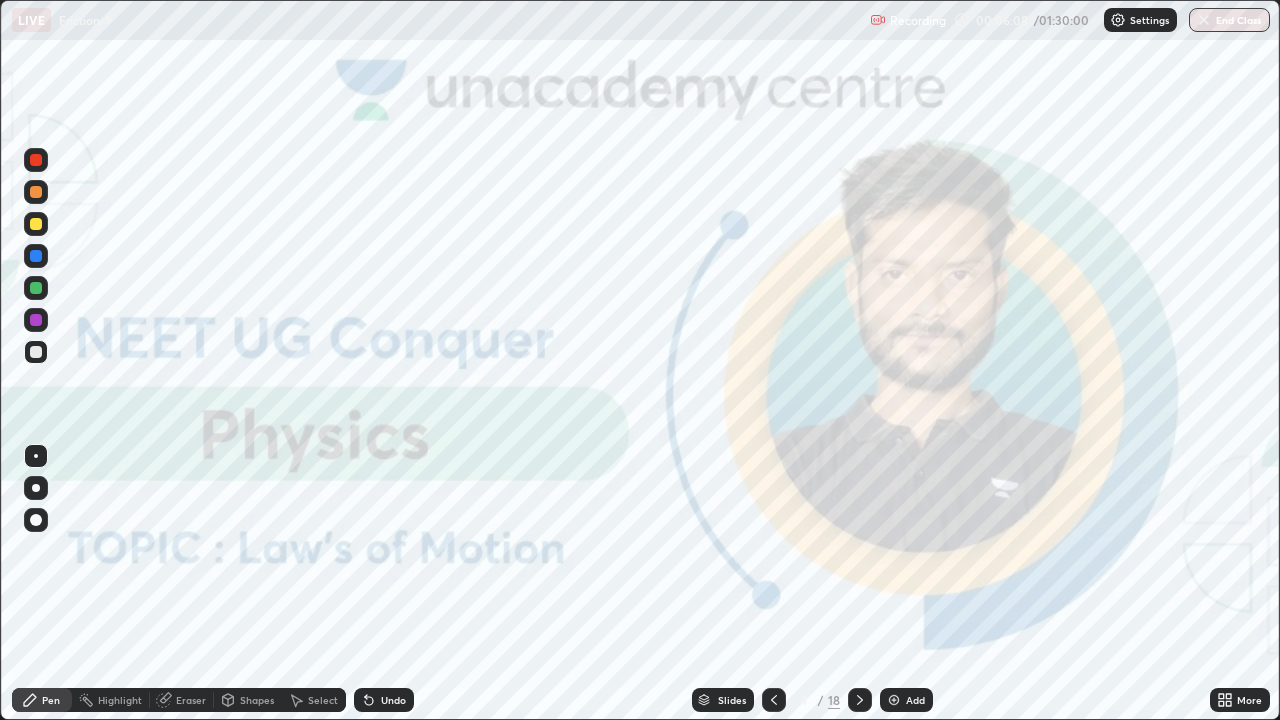 click at bounding box center (894, 700) 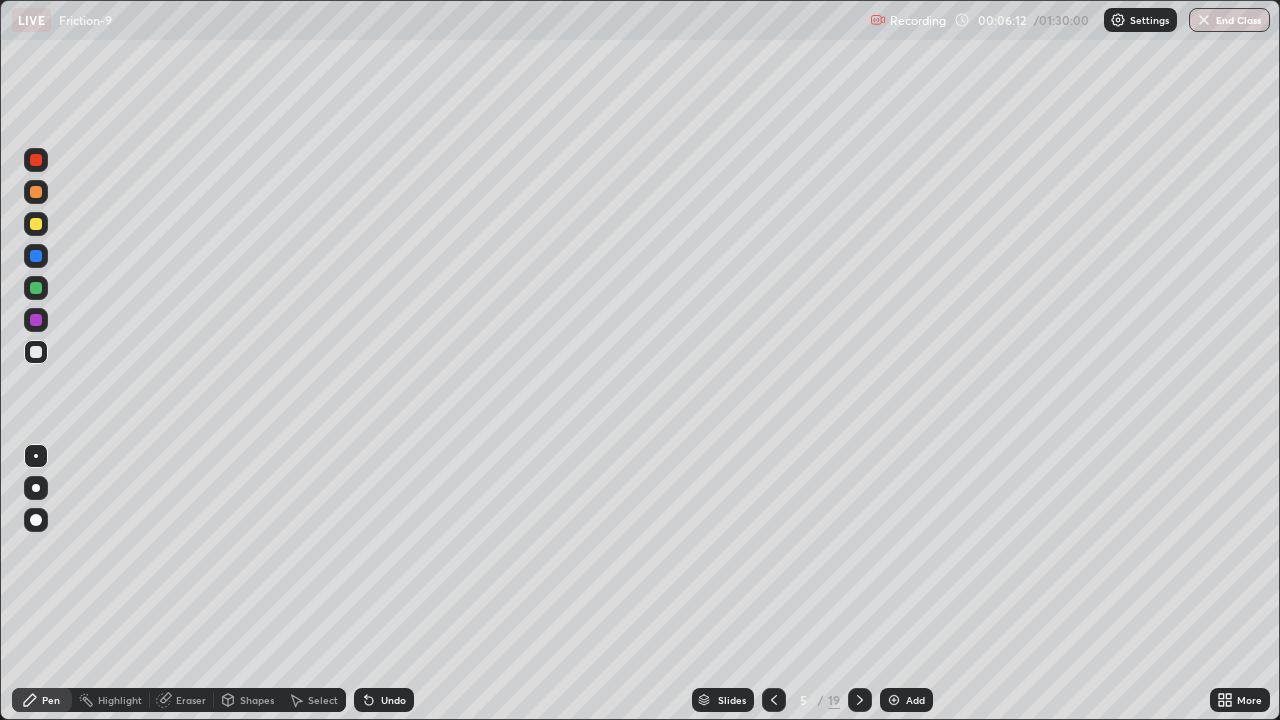 click at bounding box center [36, 488] 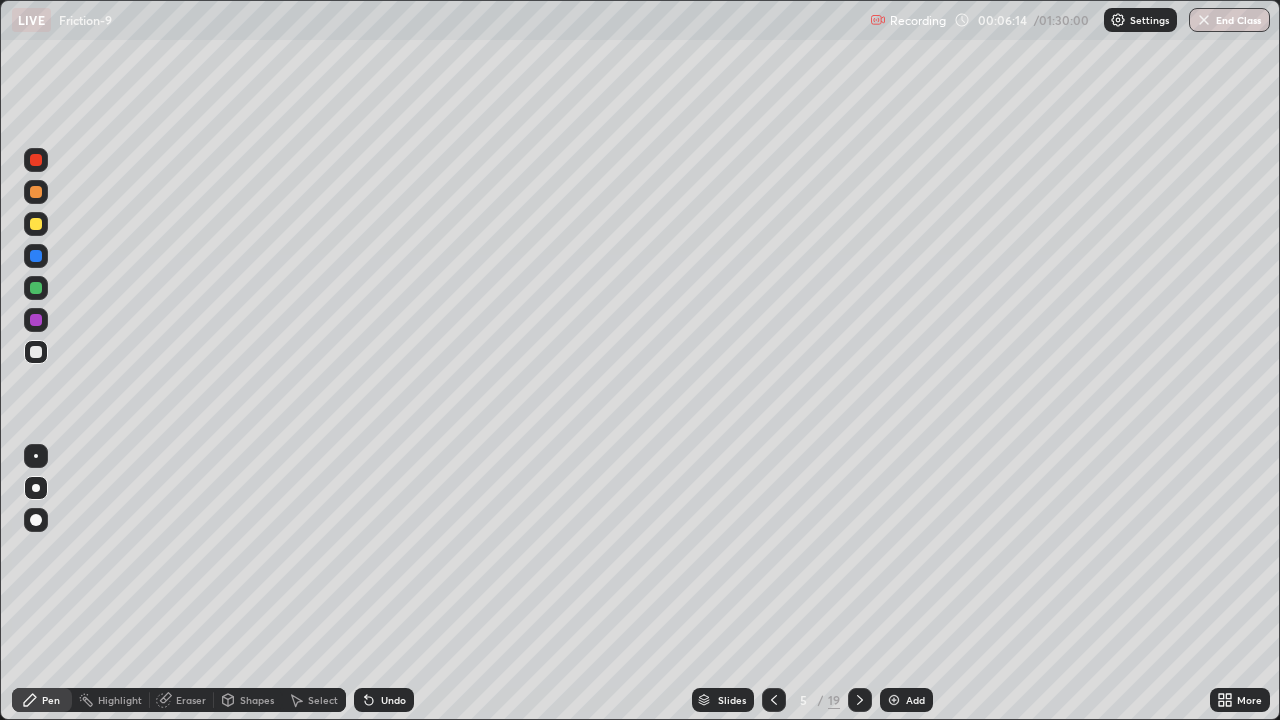 click at bounding box center (36, 352) 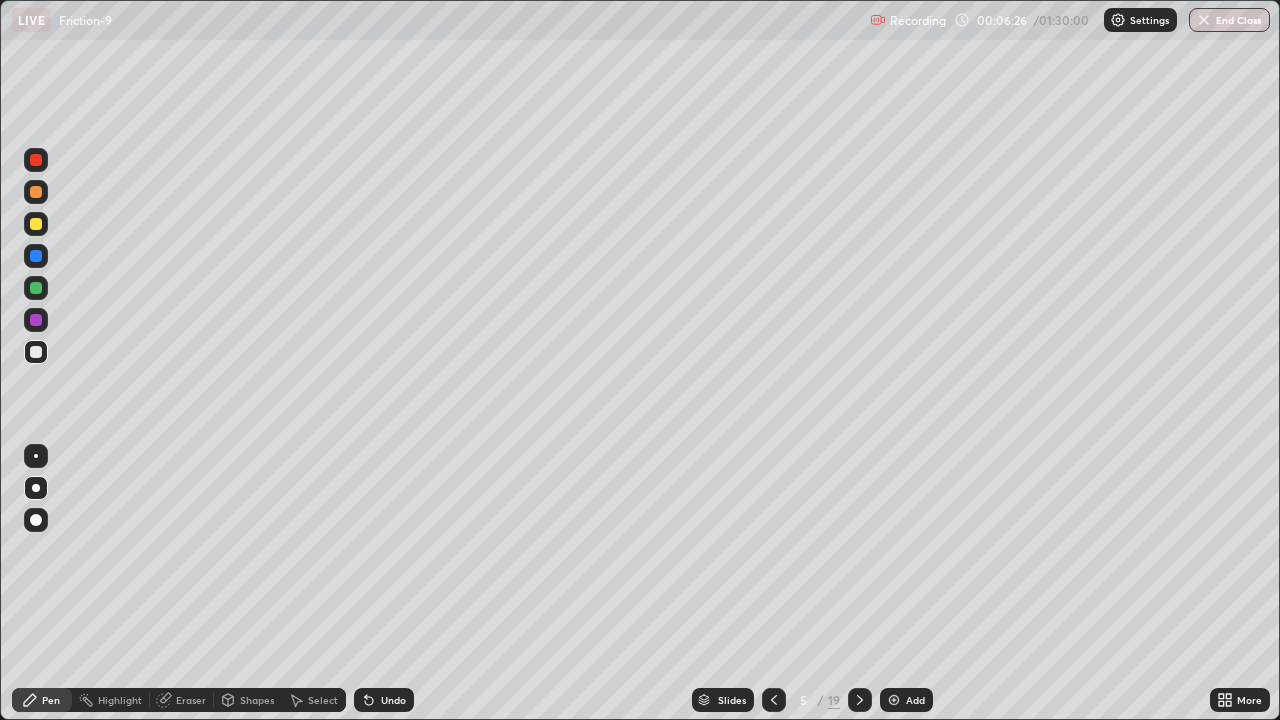 click at bounding box center (36, 320) 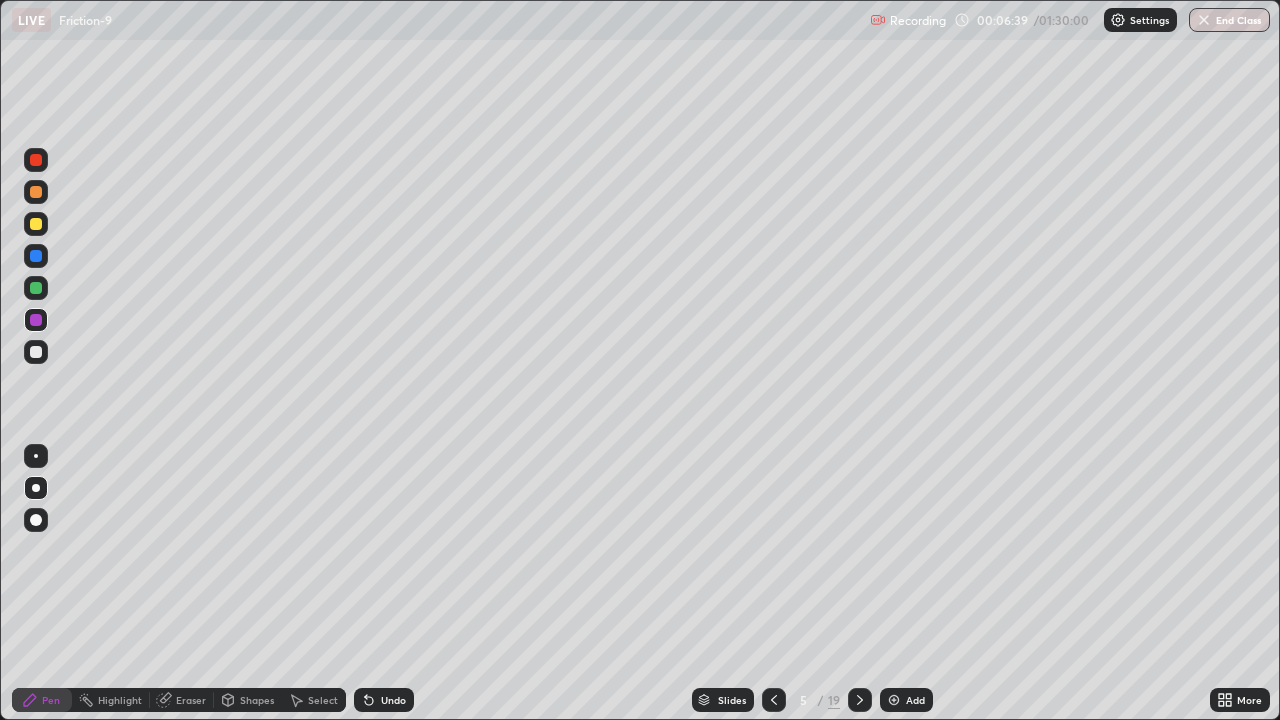 click at bounding box center (36, 224) 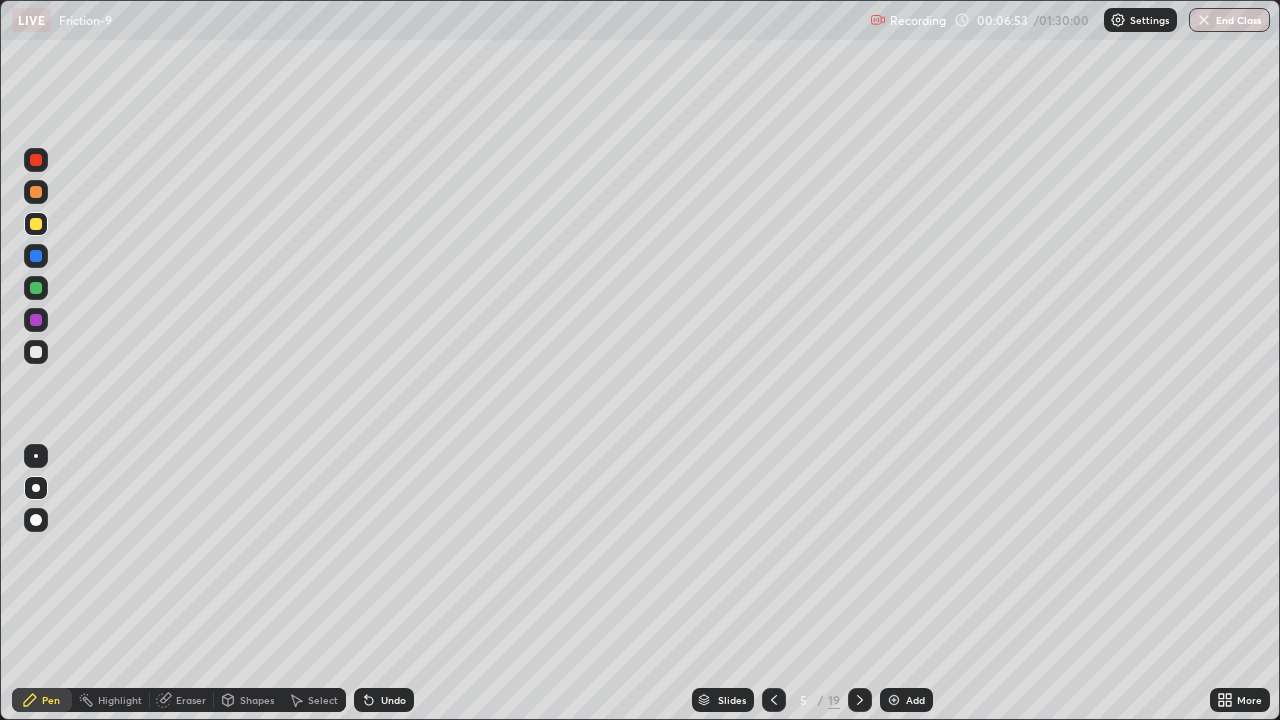 click on "Eraser" at bounding box center [191, 700] 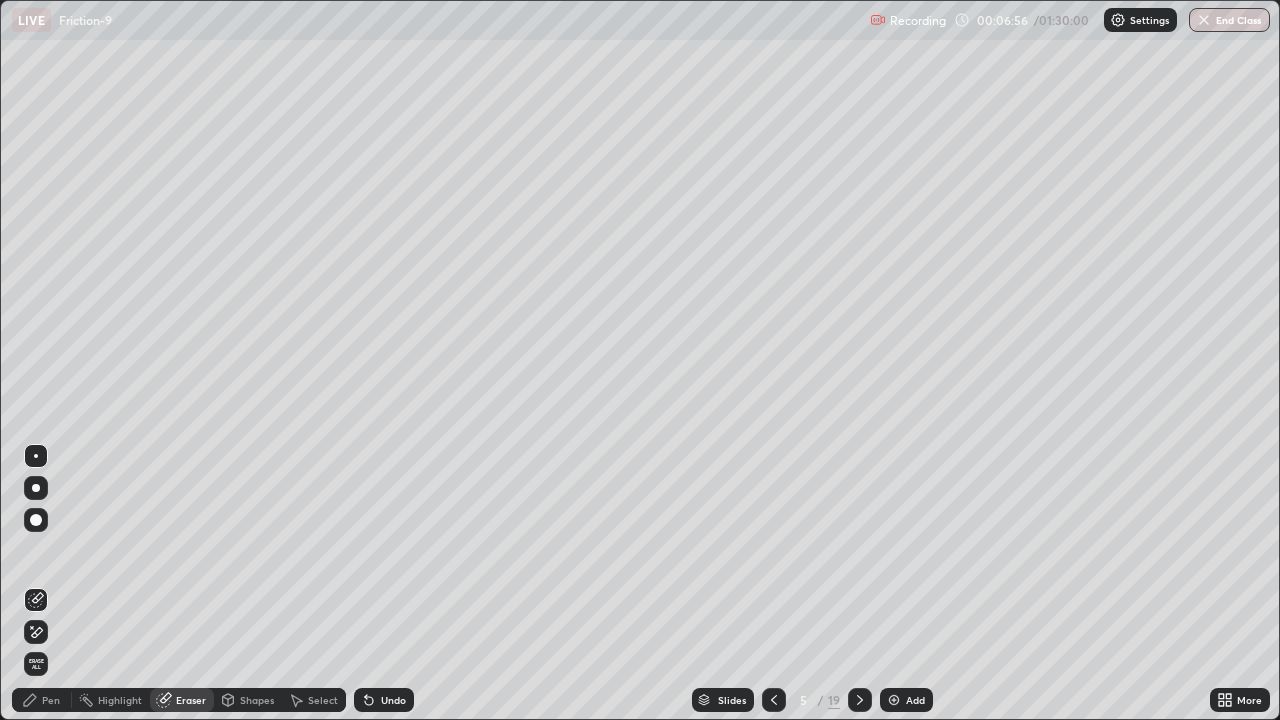 click on "Pen" at bounding box center (51, 700) 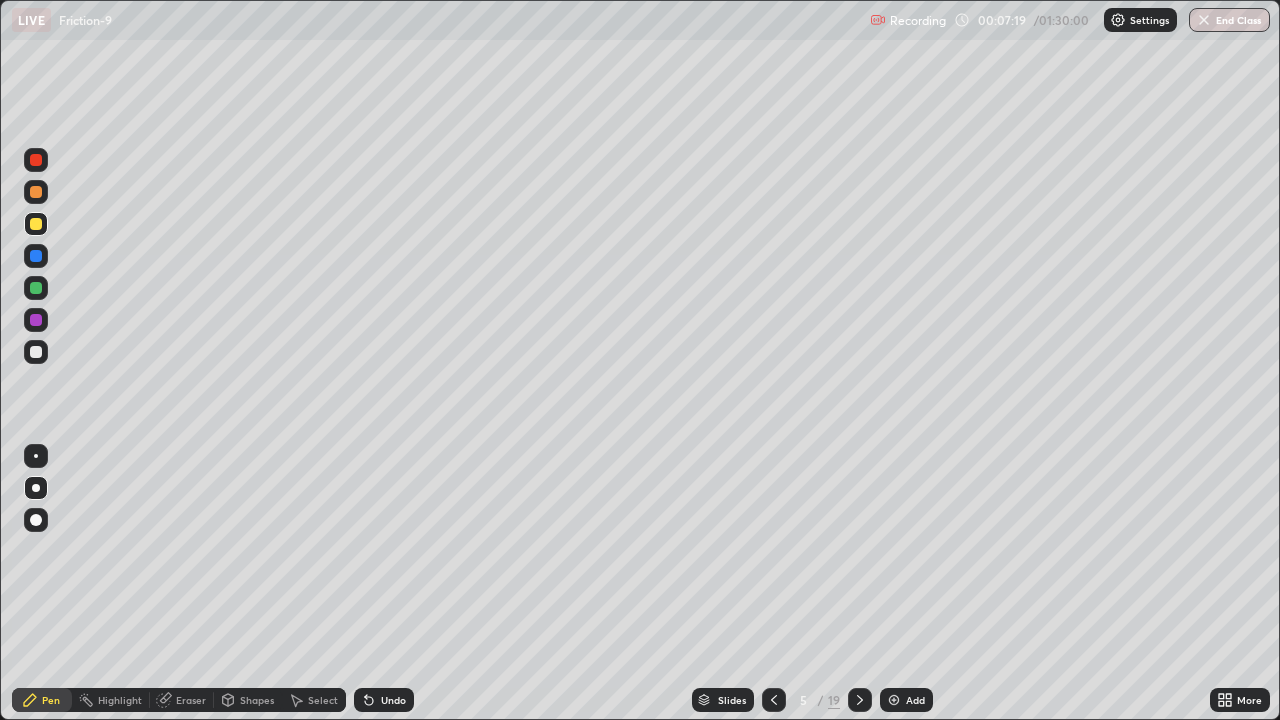 click at bounding box center [36, 288] 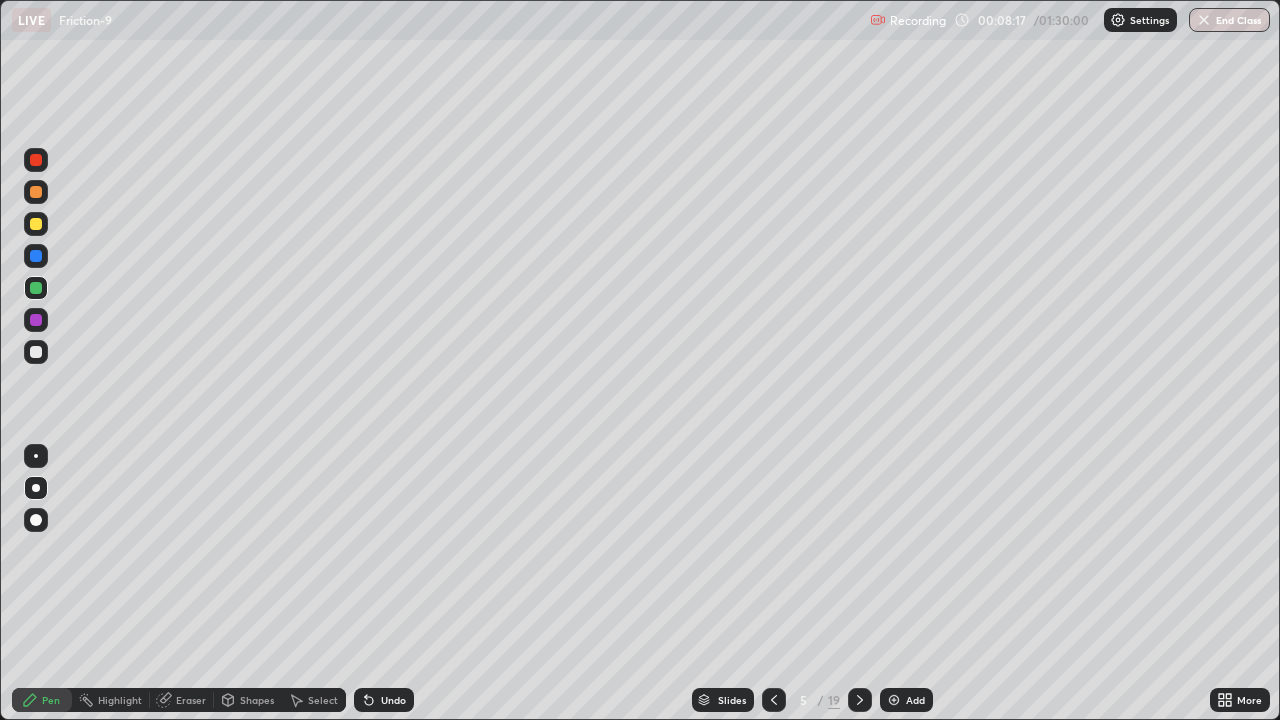 click at bounding box center [36, 256] 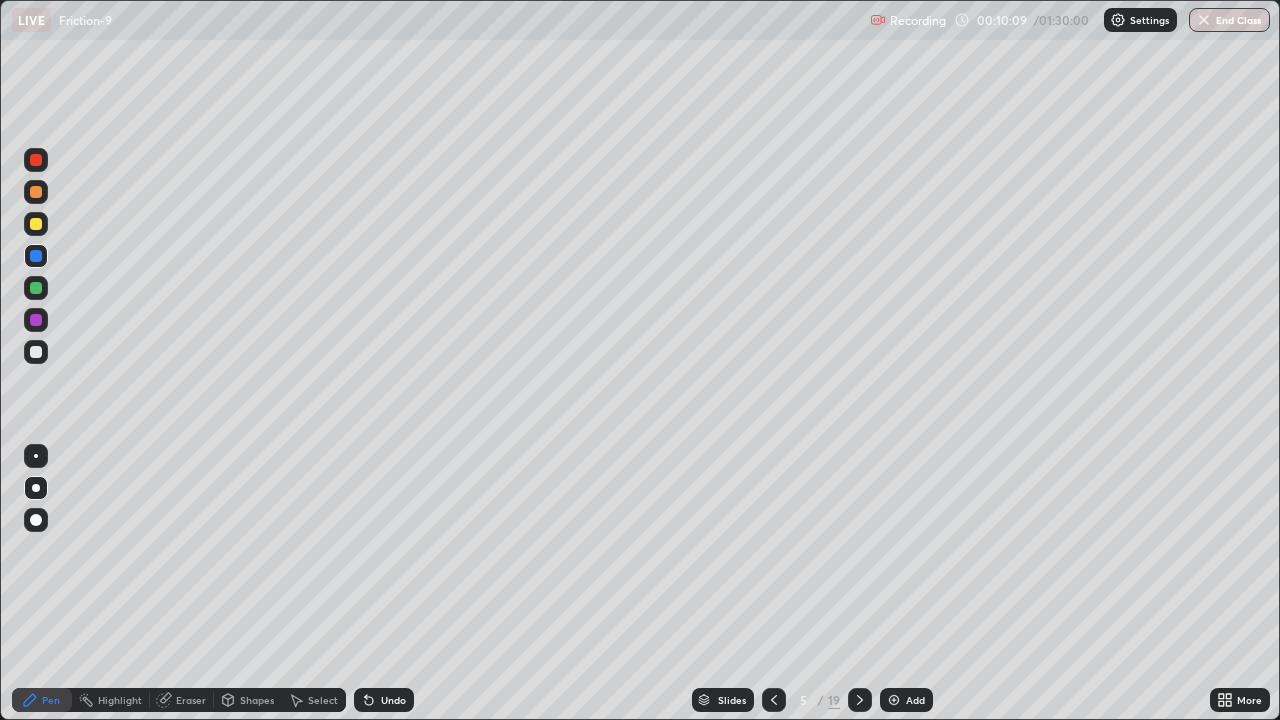 click at bounding box center (894, 700) 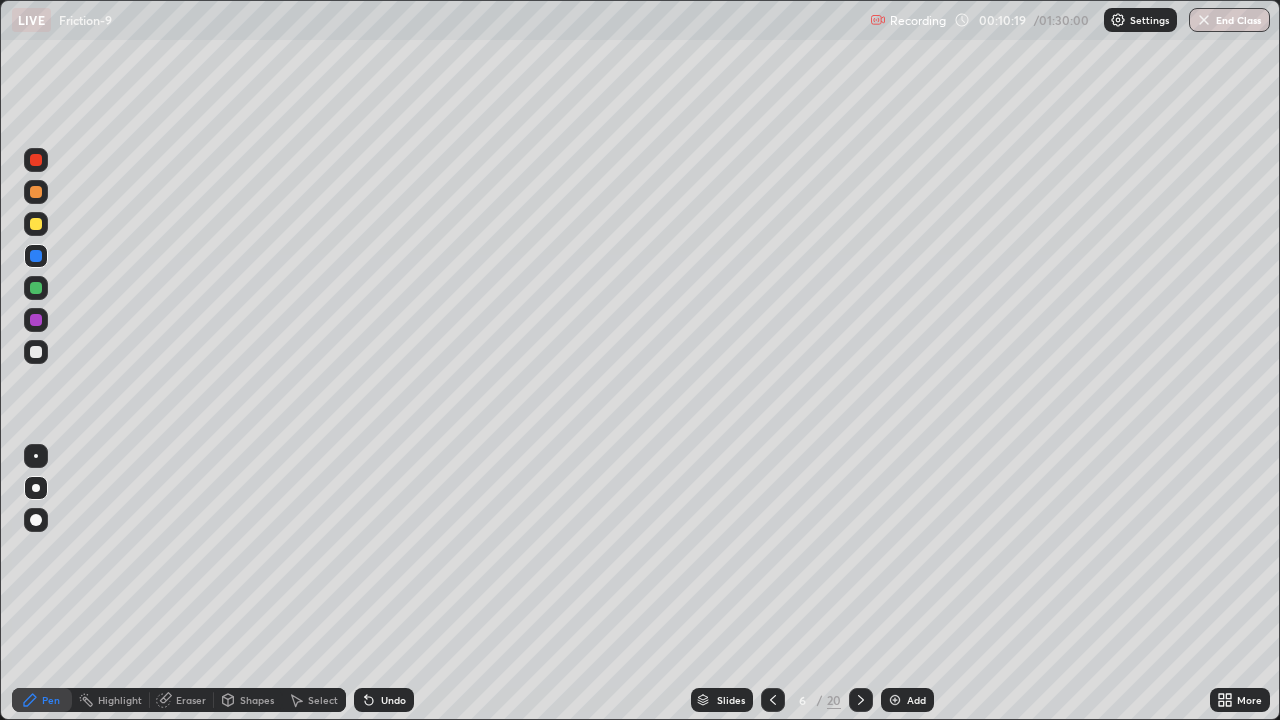 click at bounding box center [36, 320] 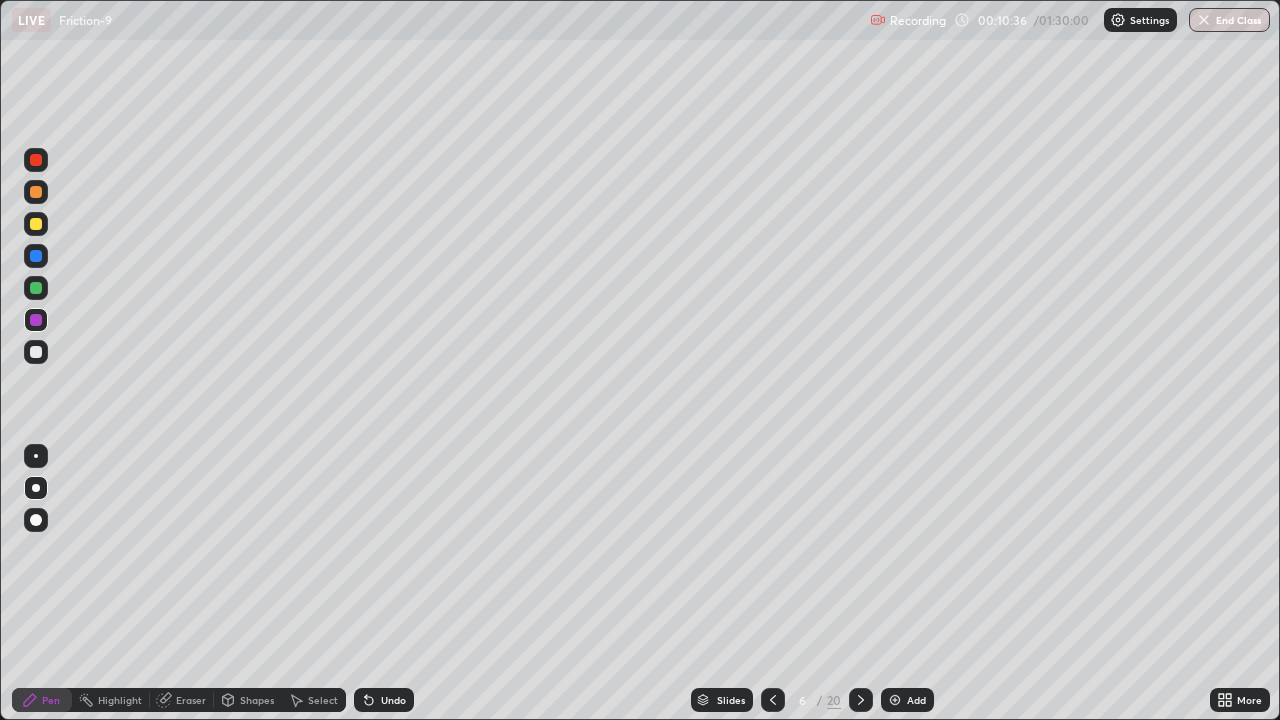 click at bounding box center (36, 288) 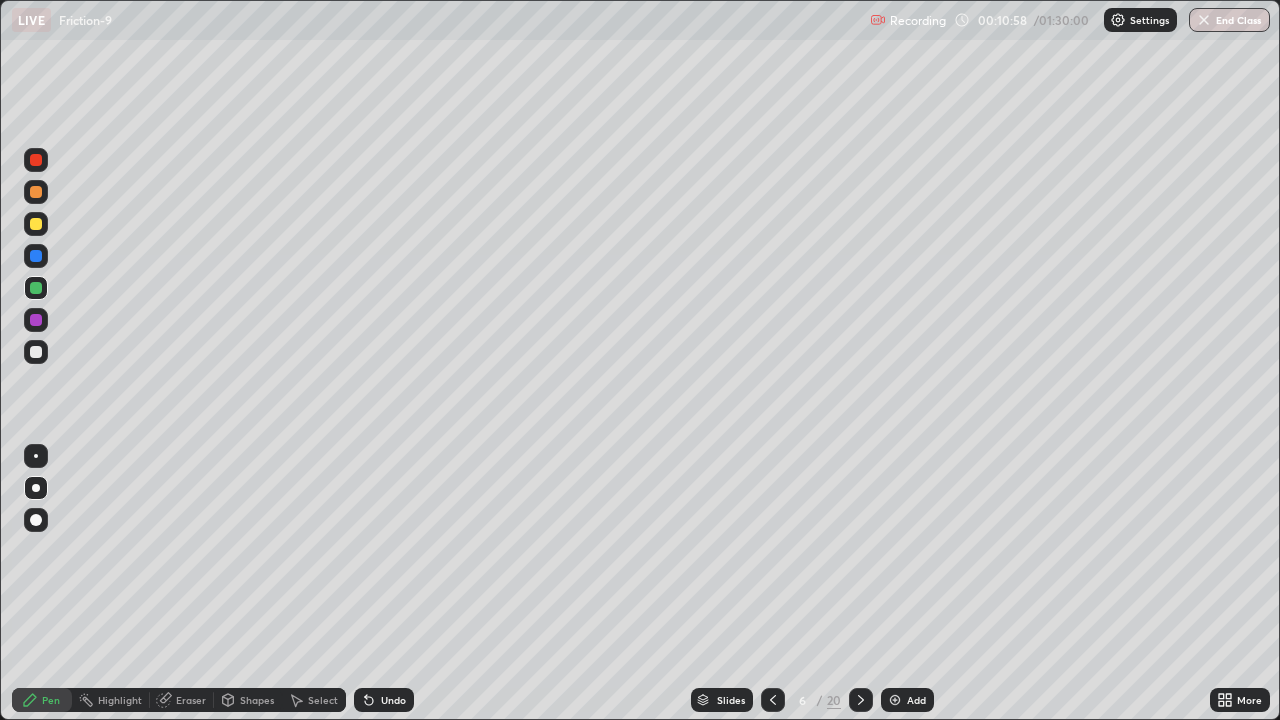 click 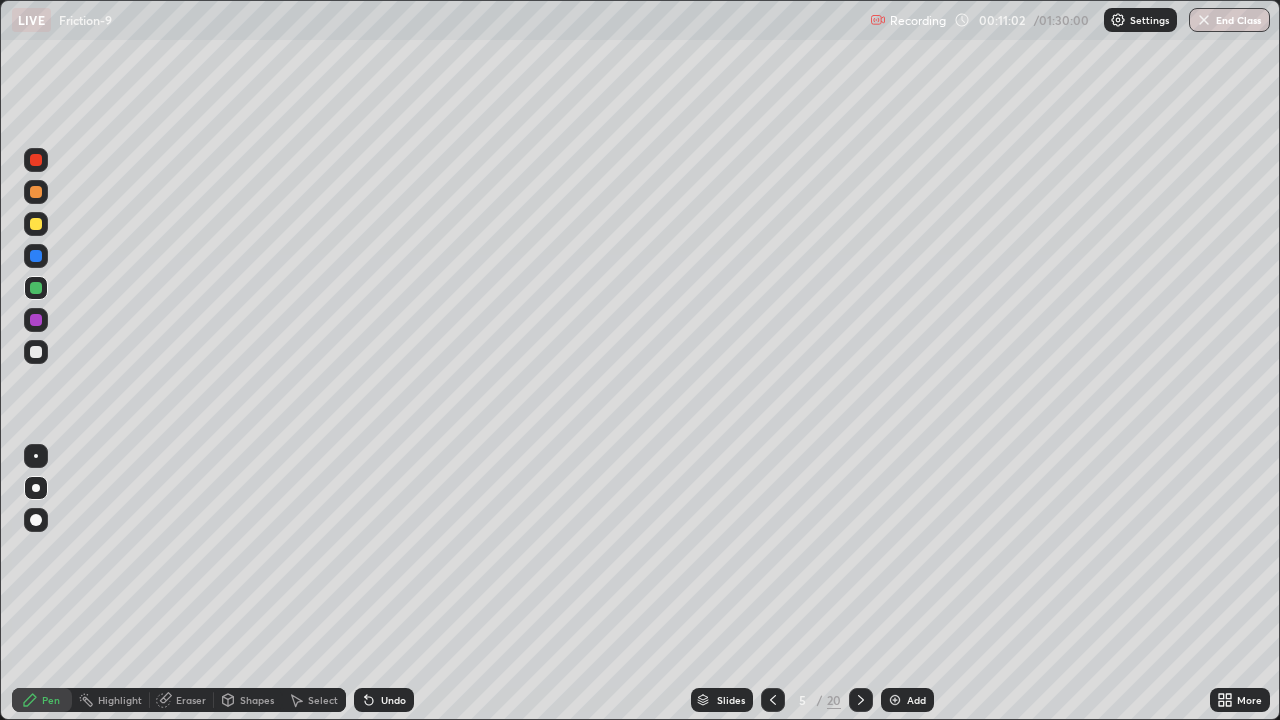click 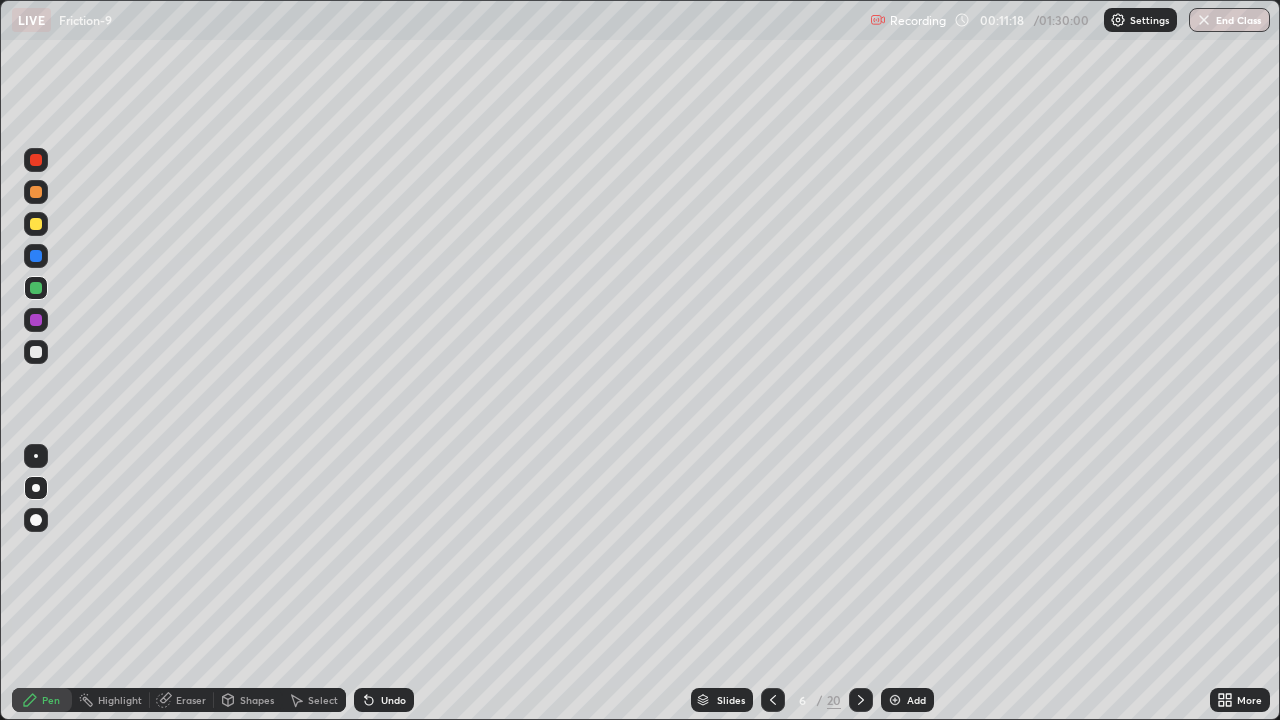 click at bounding box center (36, 256) 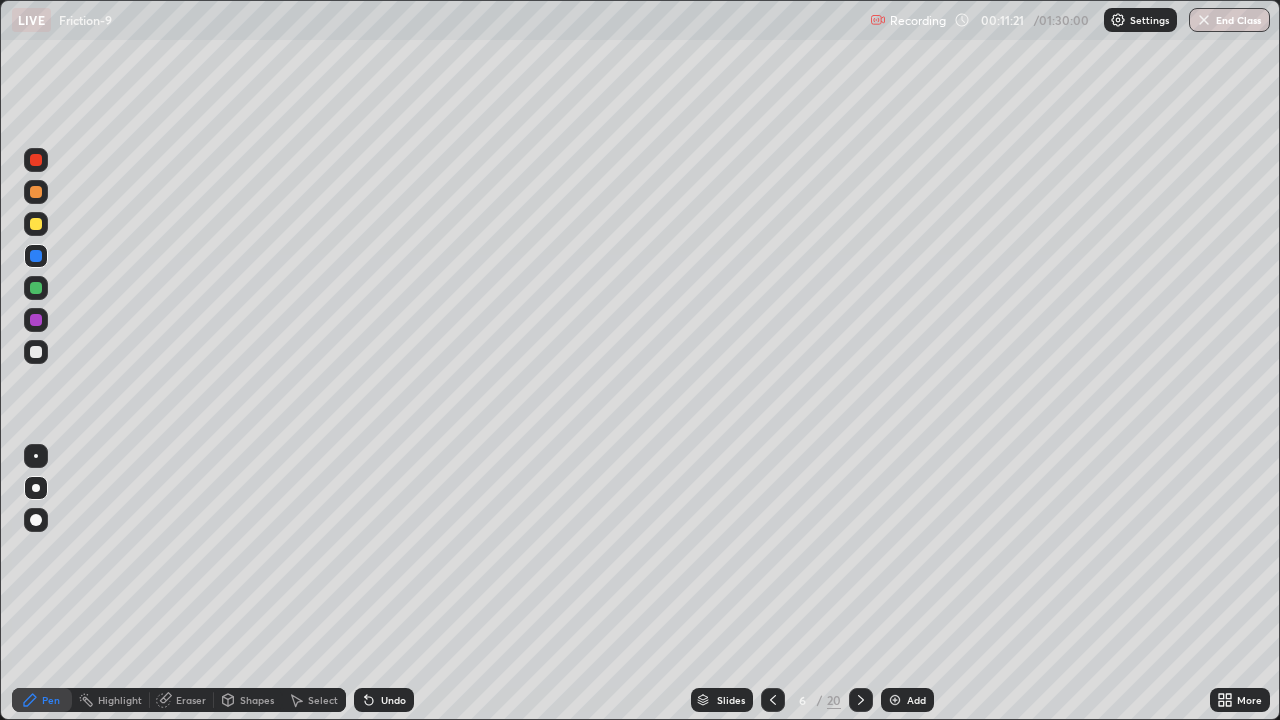 click at bounding box center [36, 352] 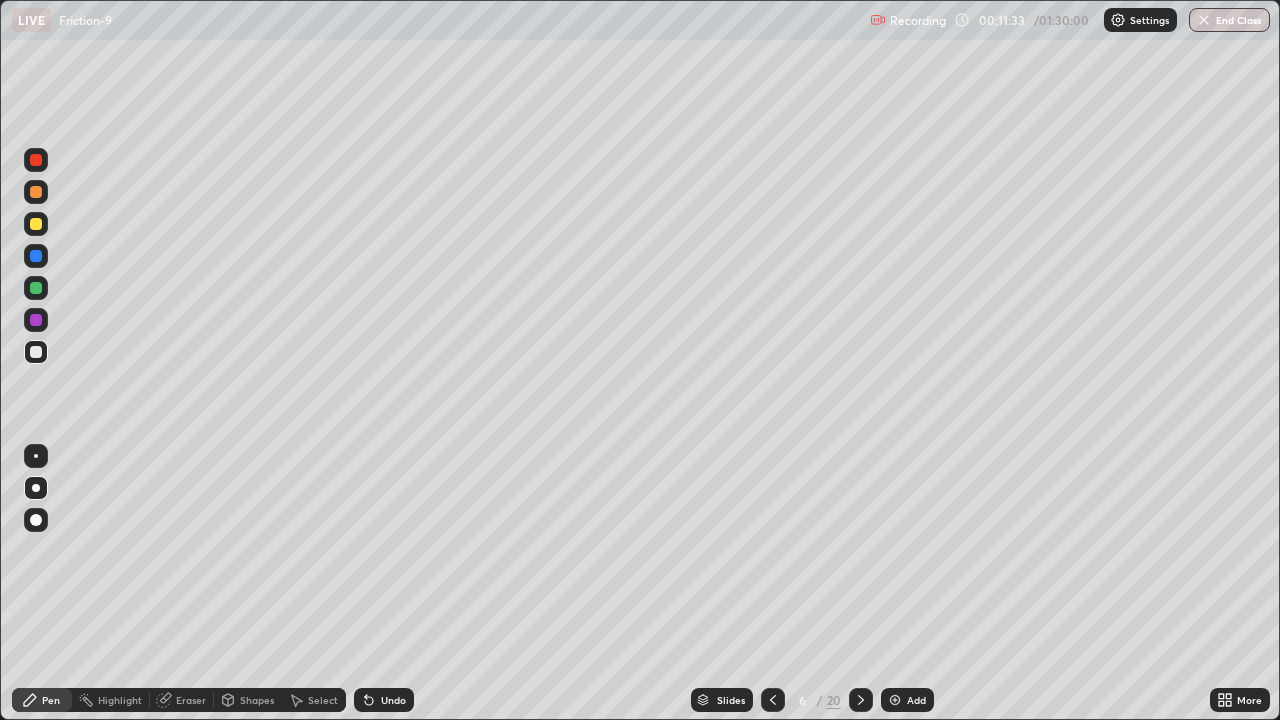 click 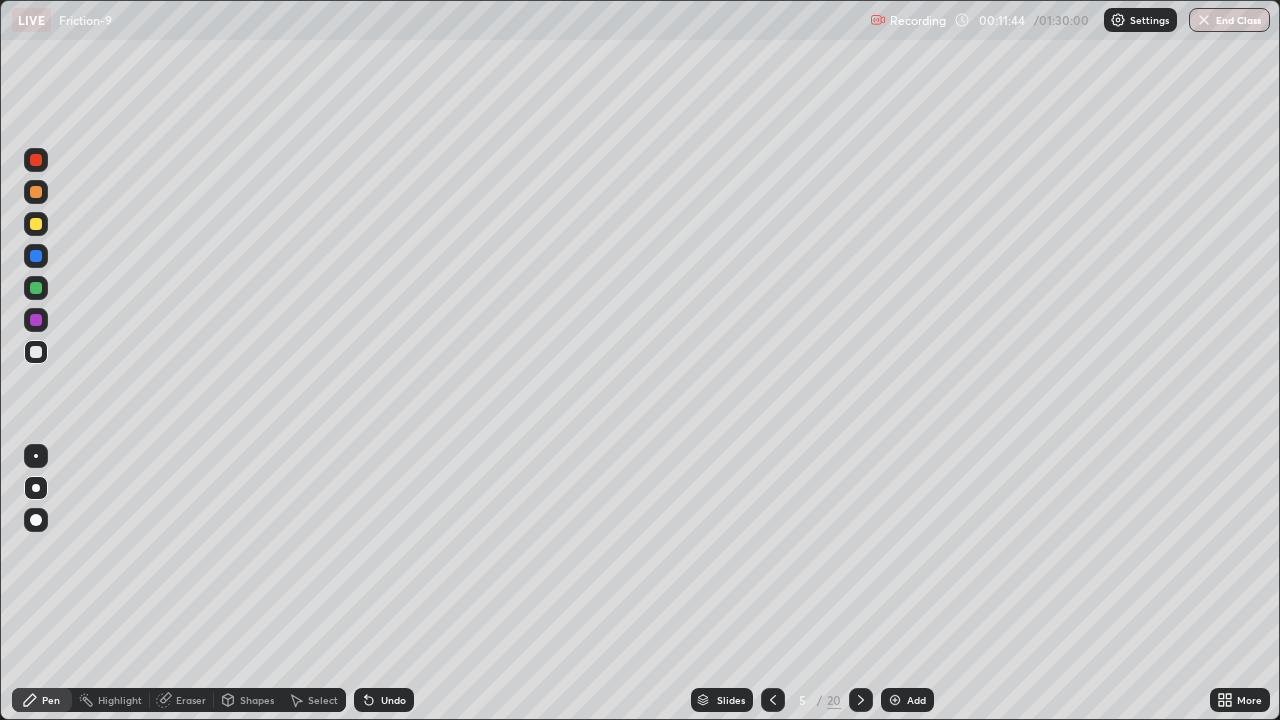 click 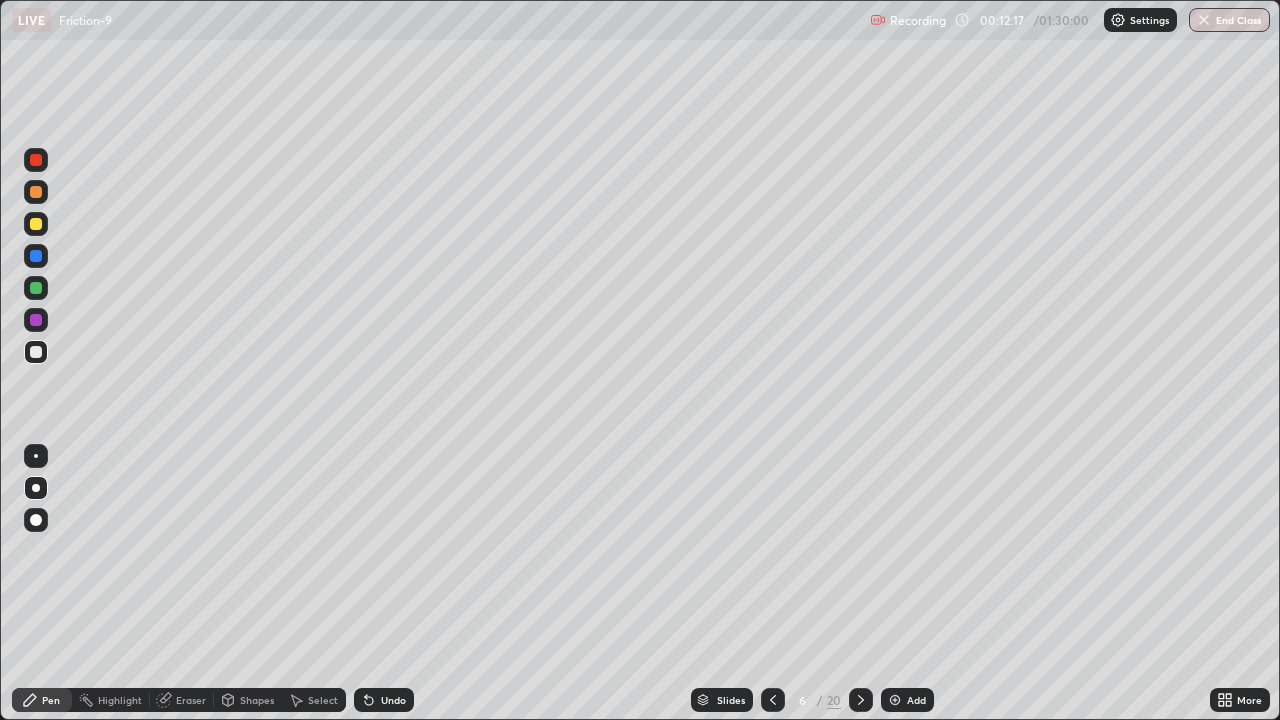 click 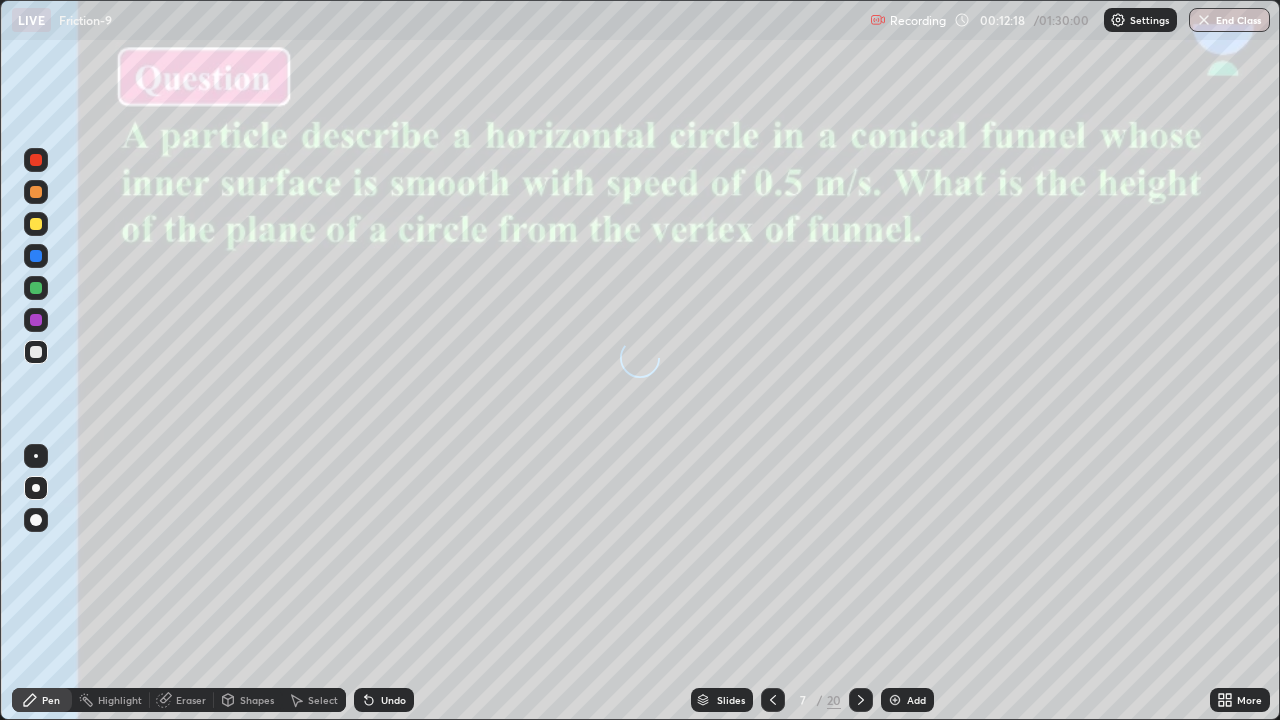 click 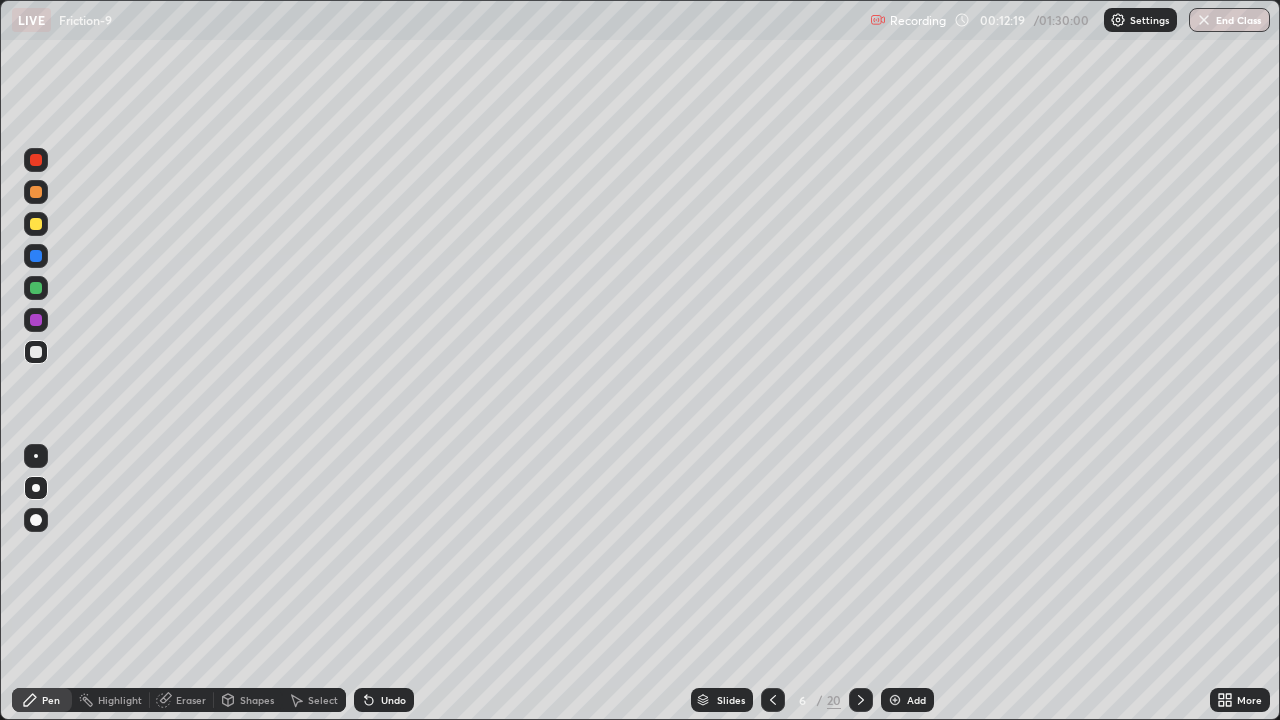 click 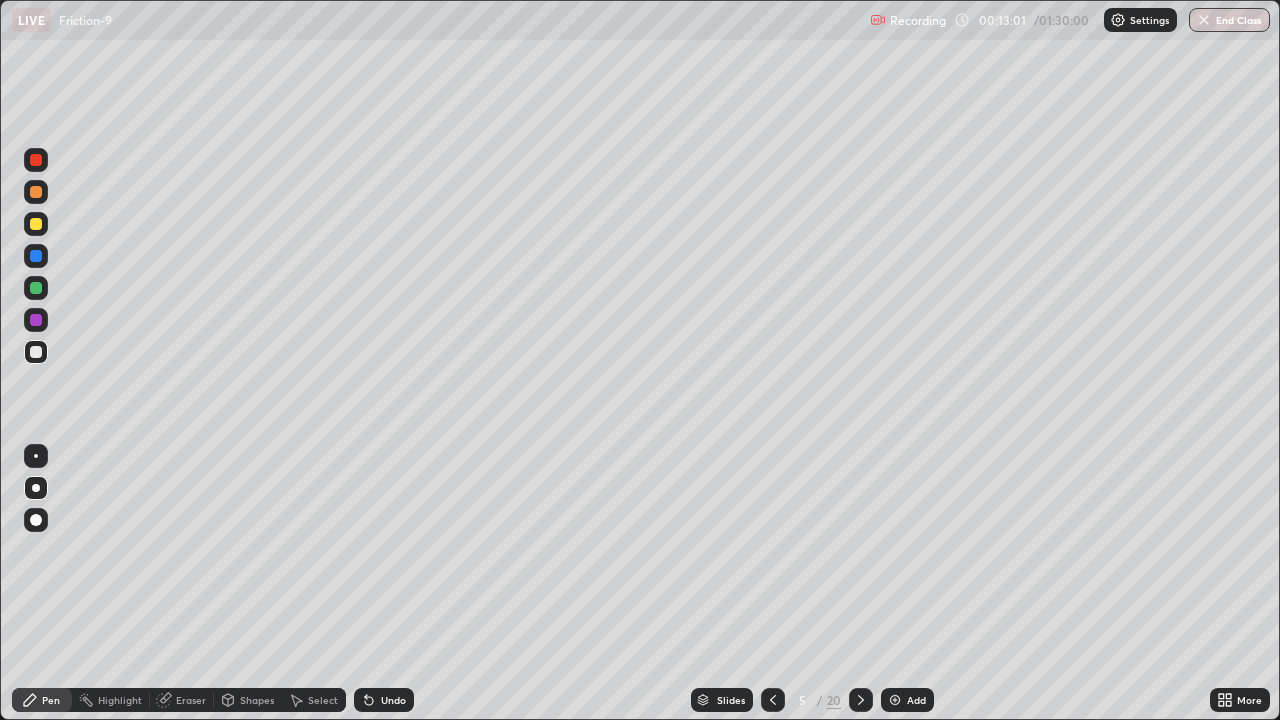 click 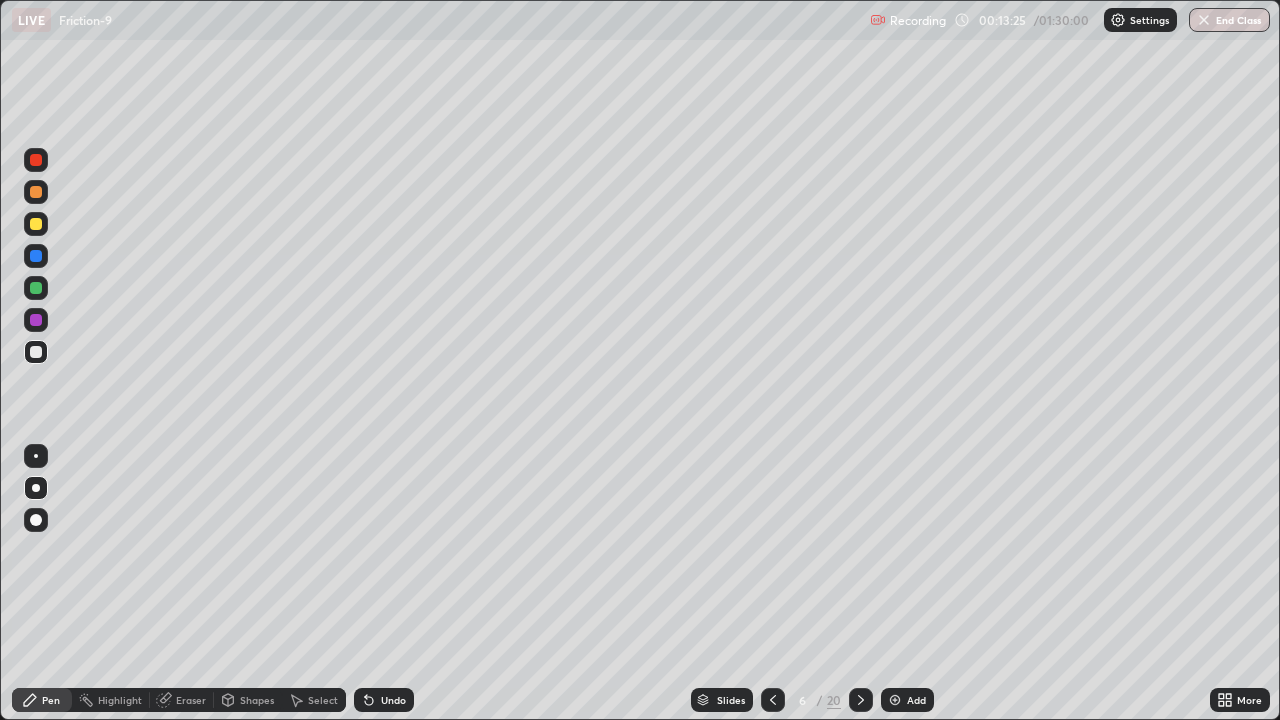 click 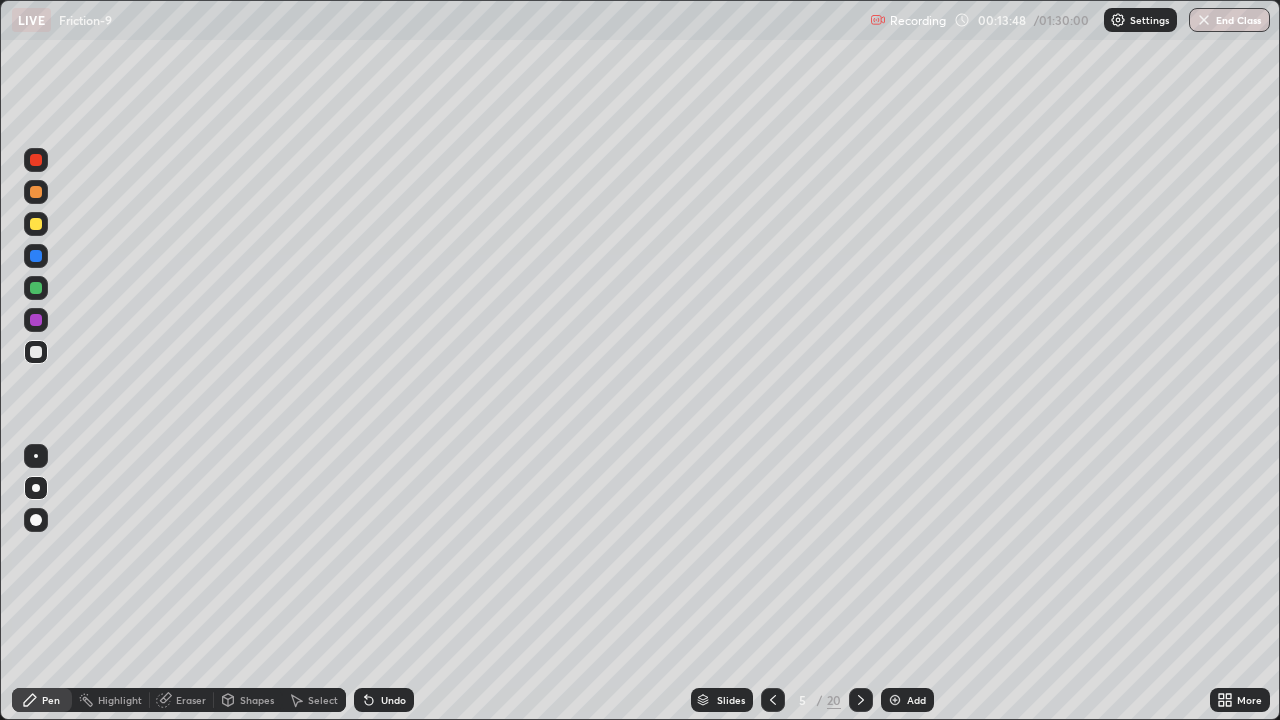 click 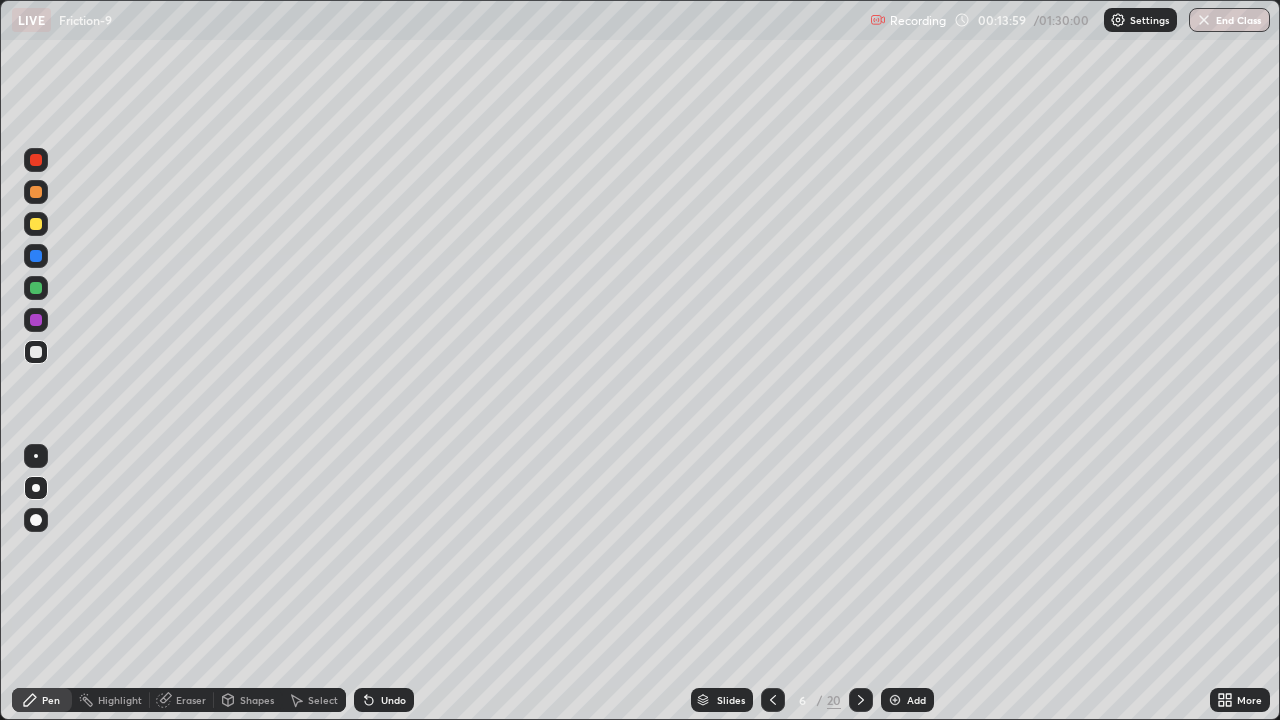 click at bounding box center (36, 224) 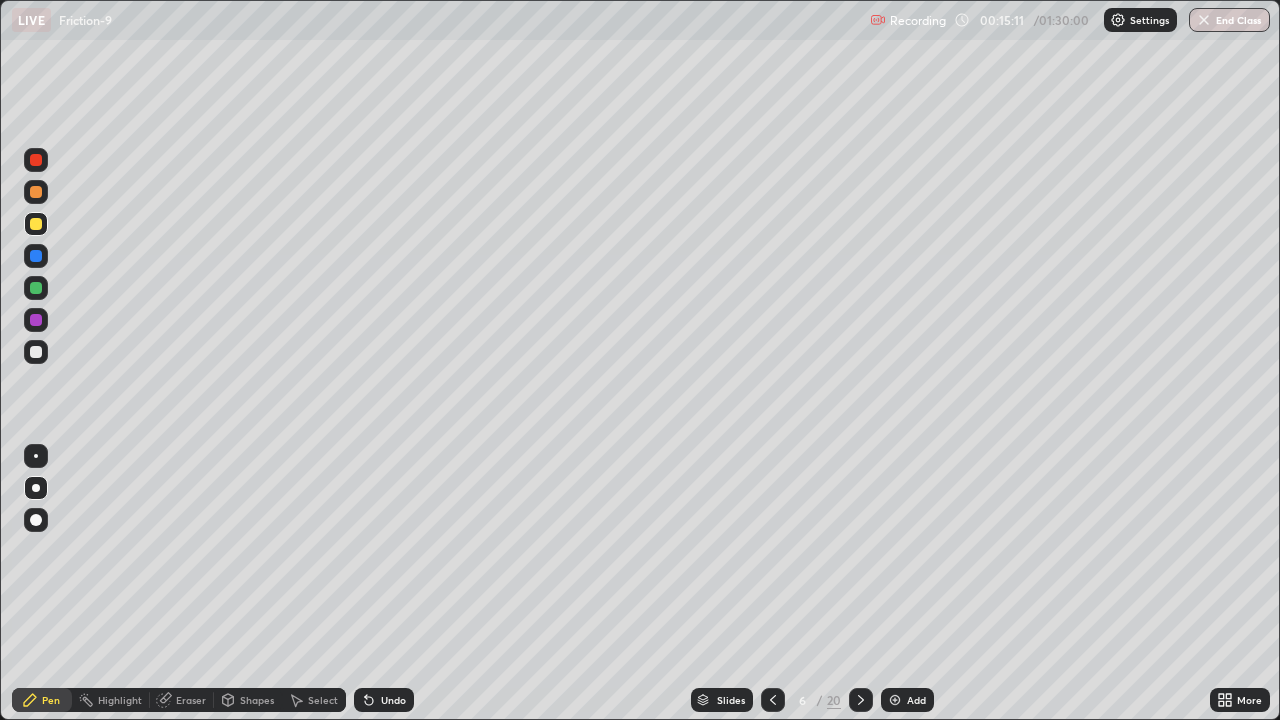 click on "Eraser" at bounding box center [191, 700] 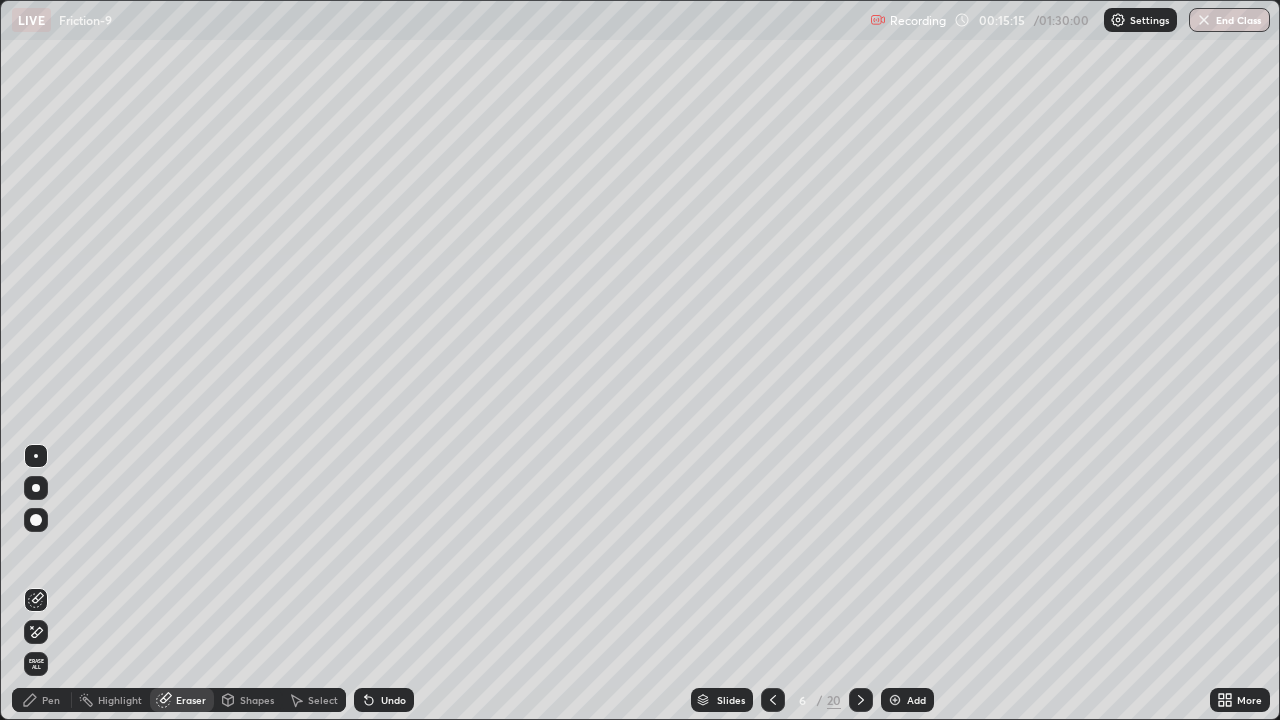 click on "Pen" at bounding box center (51, 700) 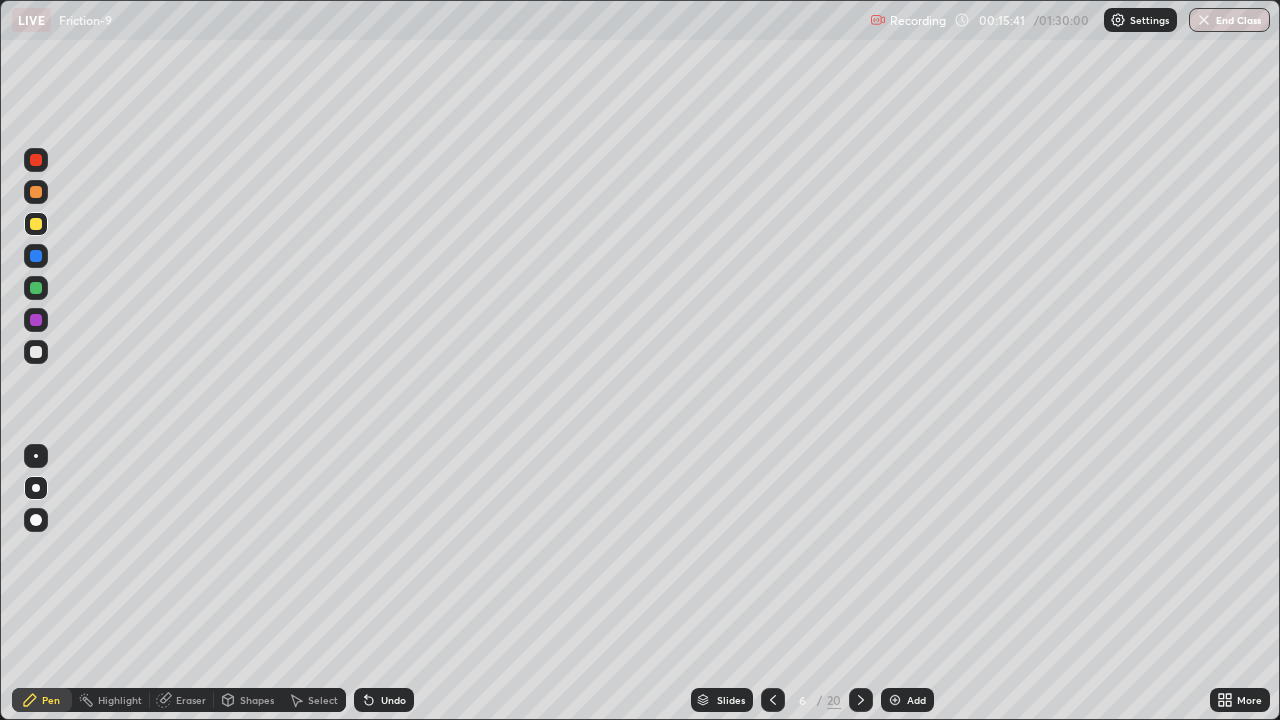 click at bounding box center [36, 352] 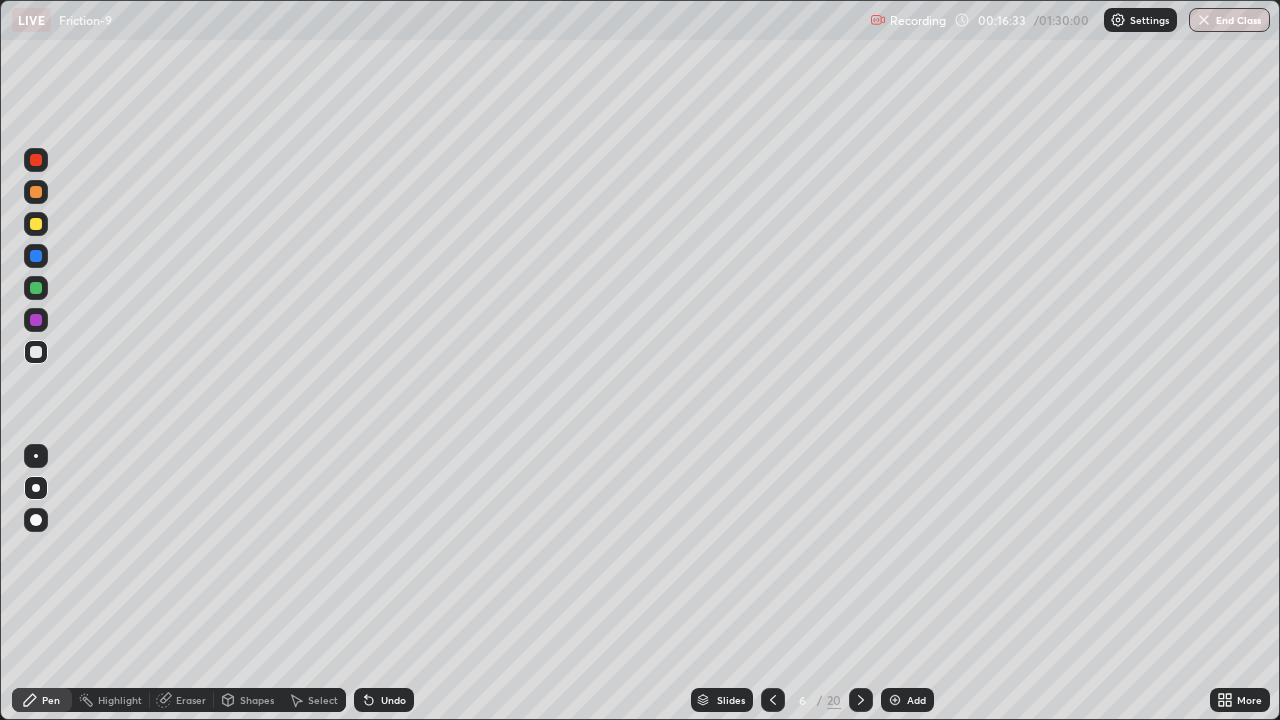 click at bounding box center [36, 320] 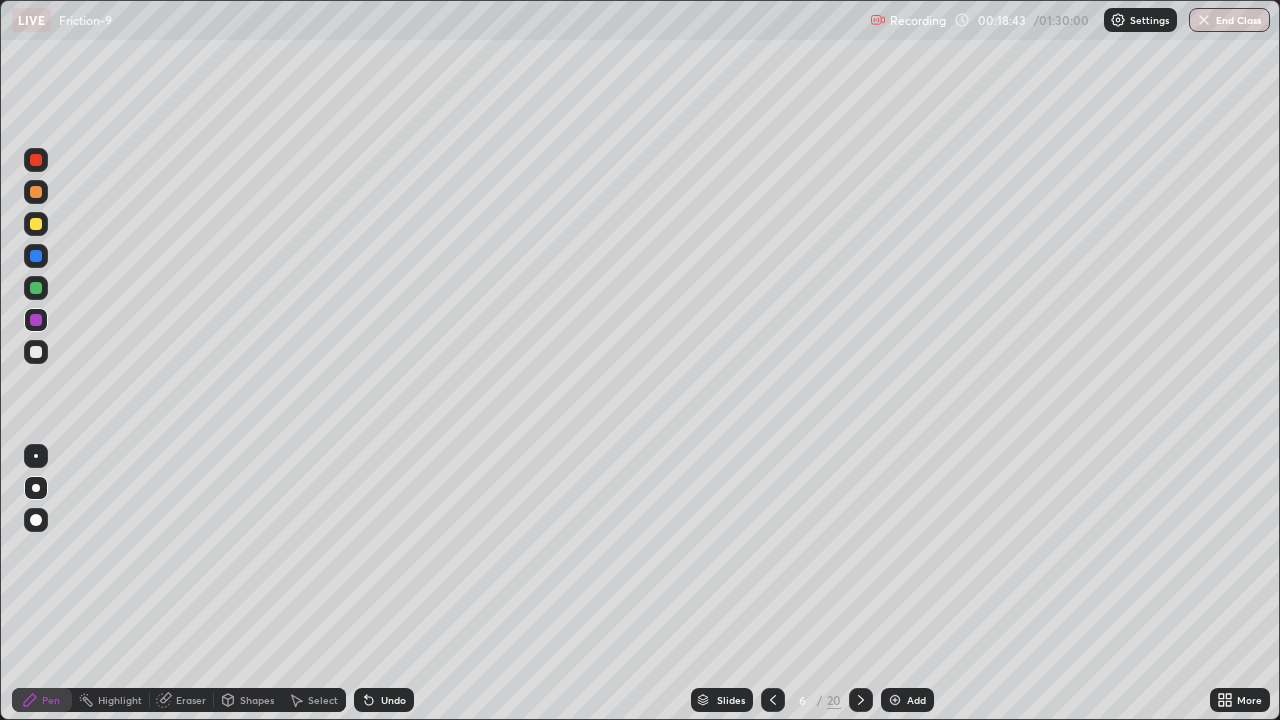 click 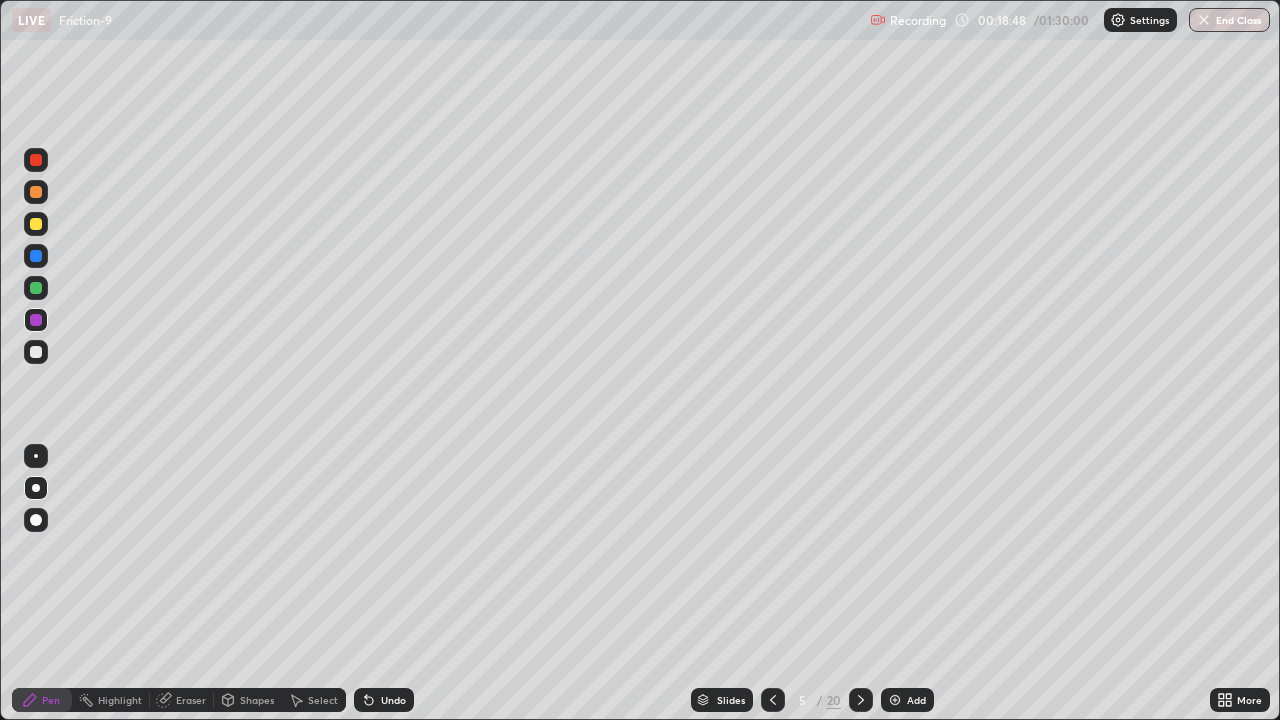 click 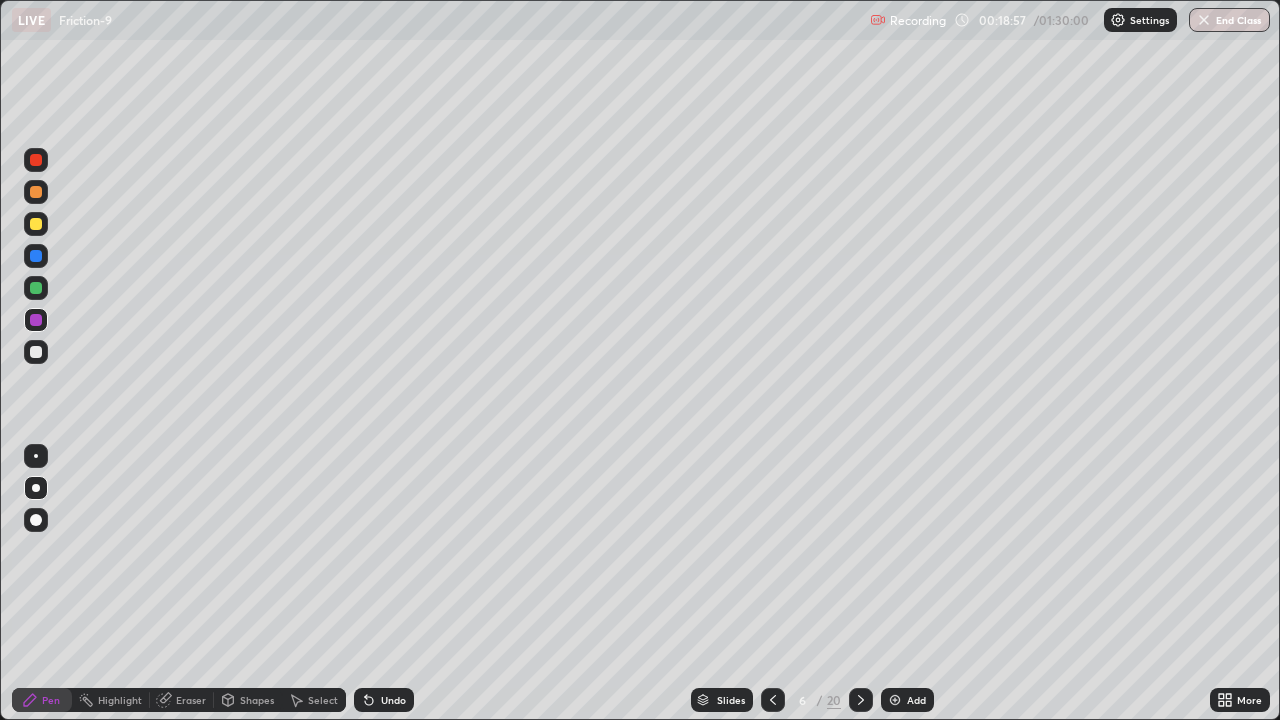click 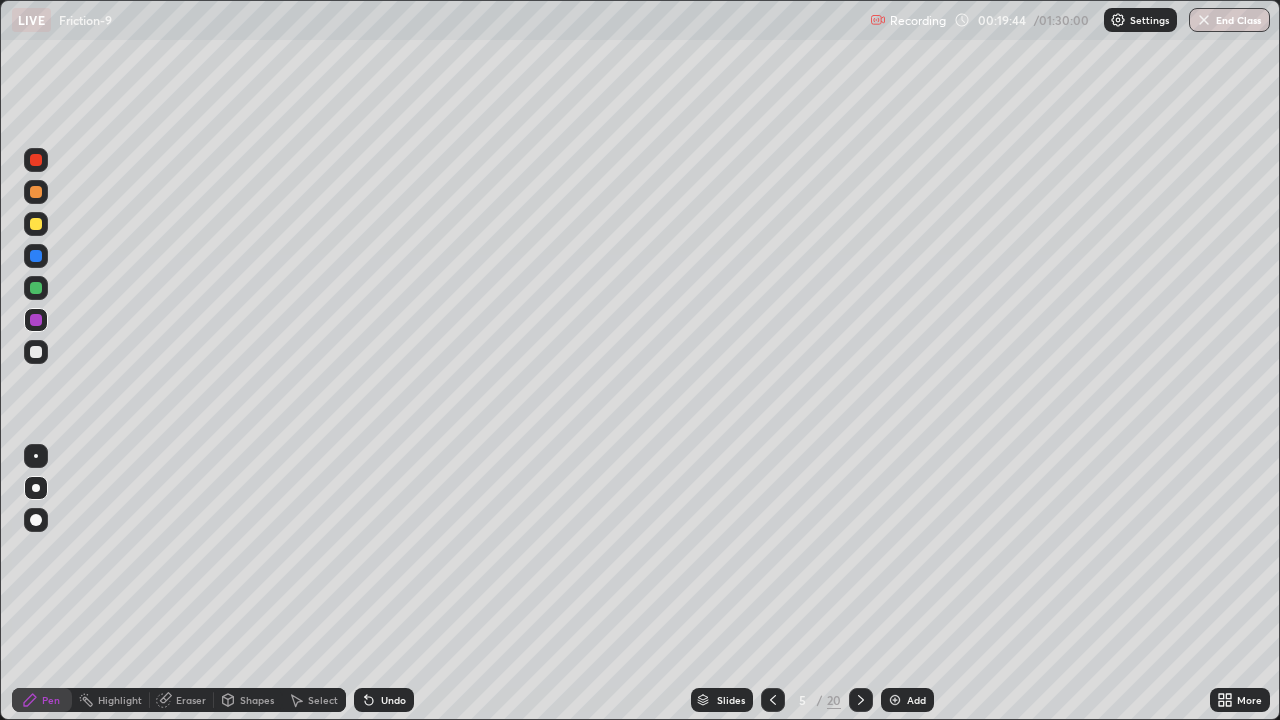 click 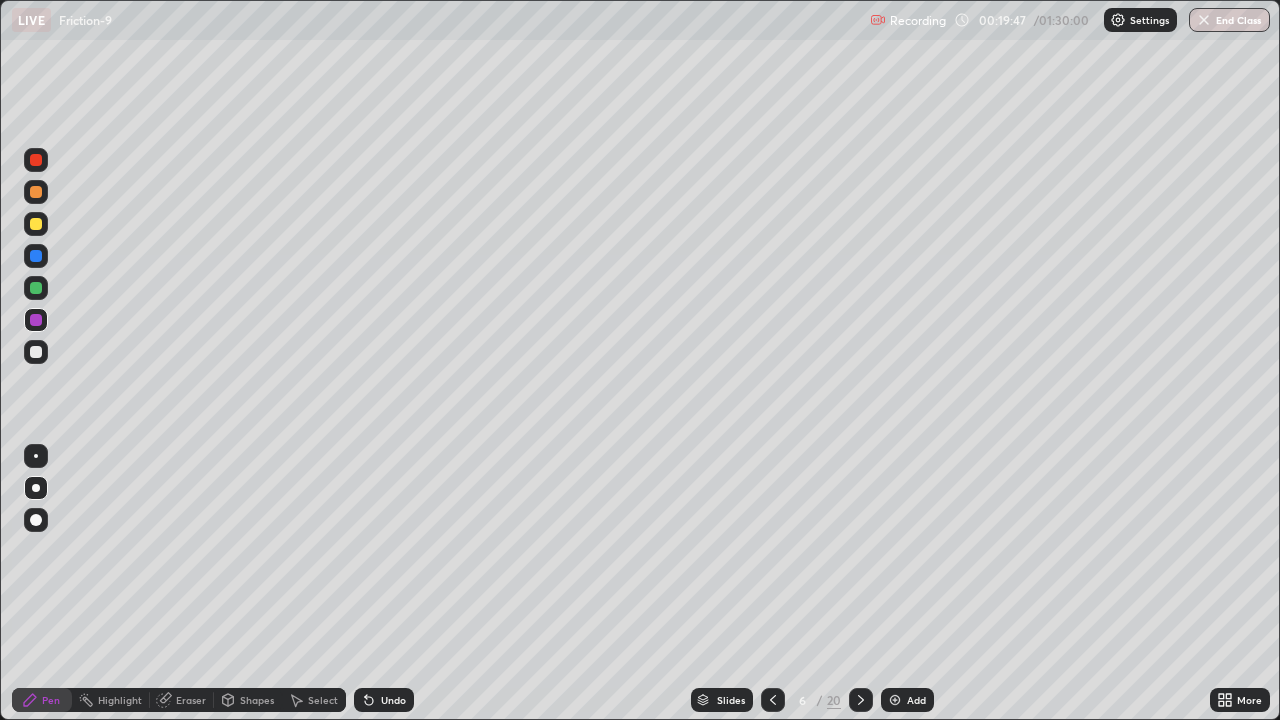 click 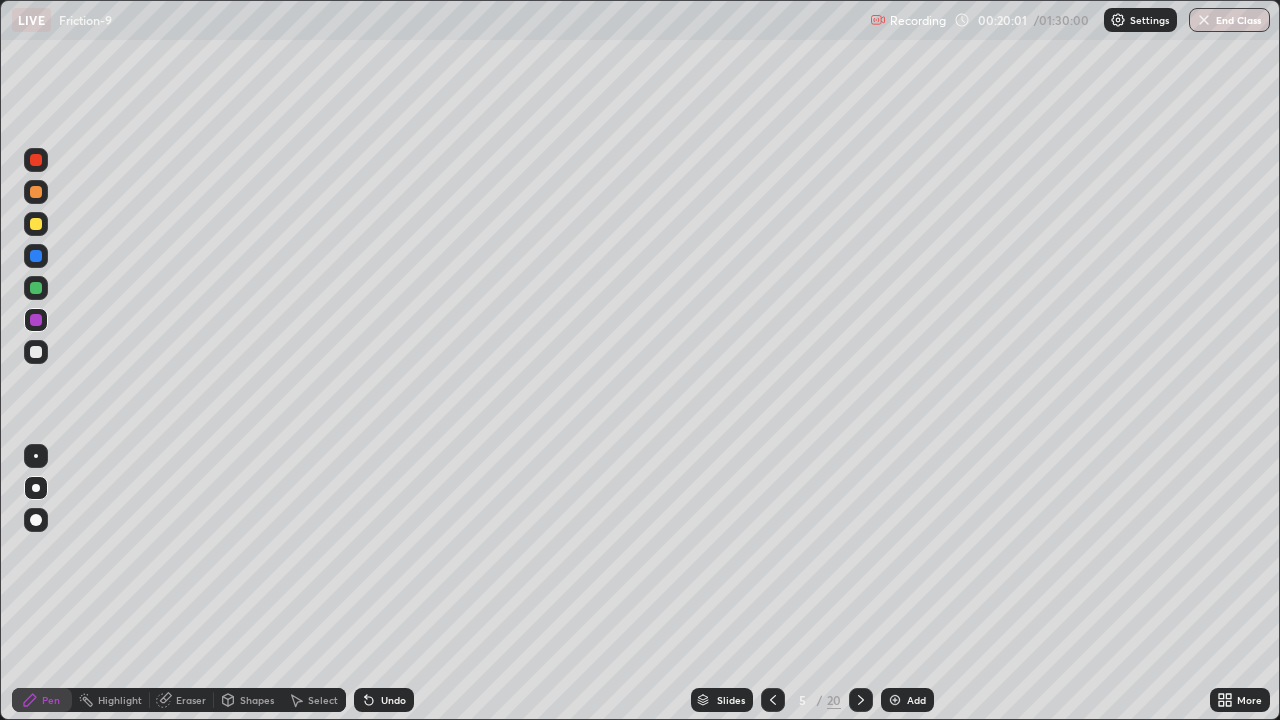 click 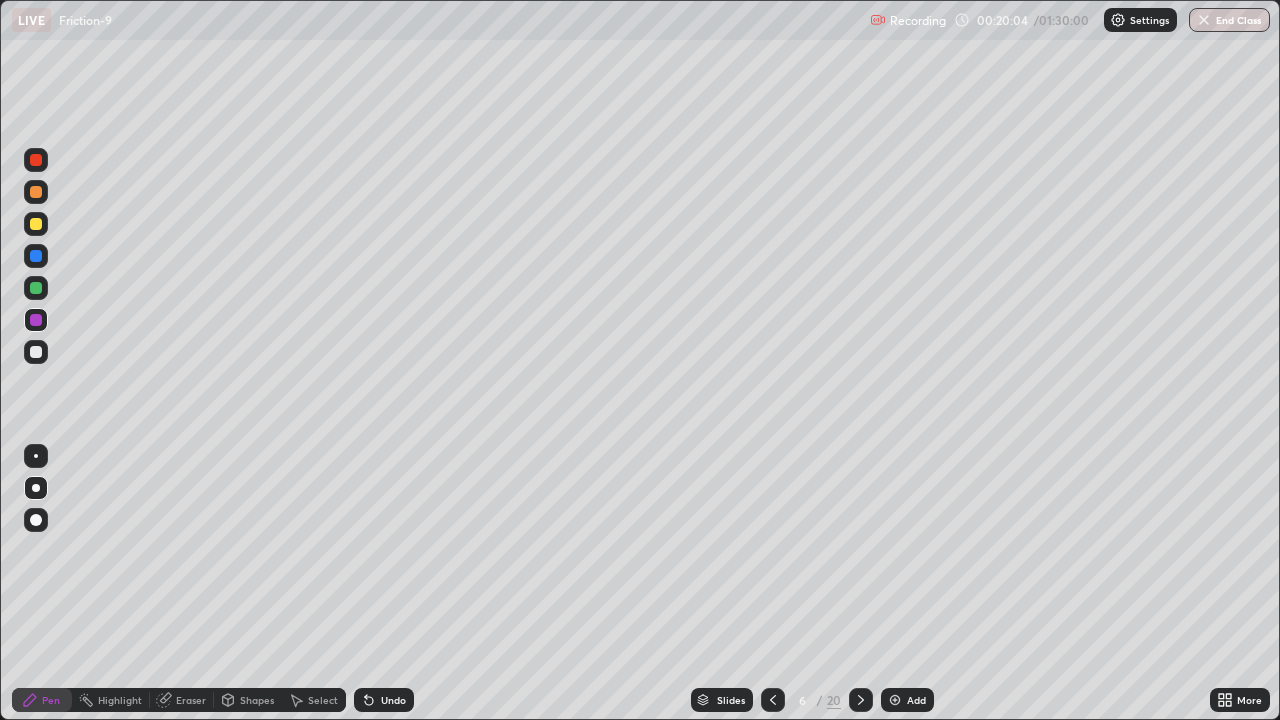 click 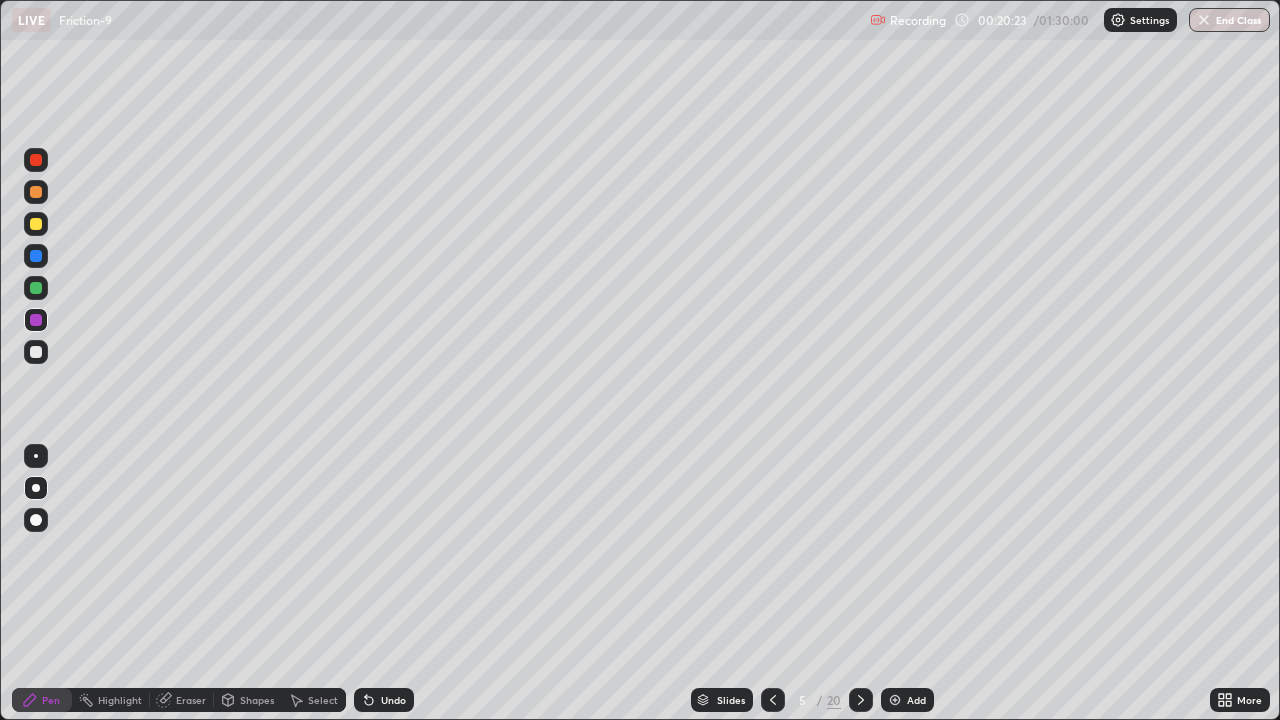 click 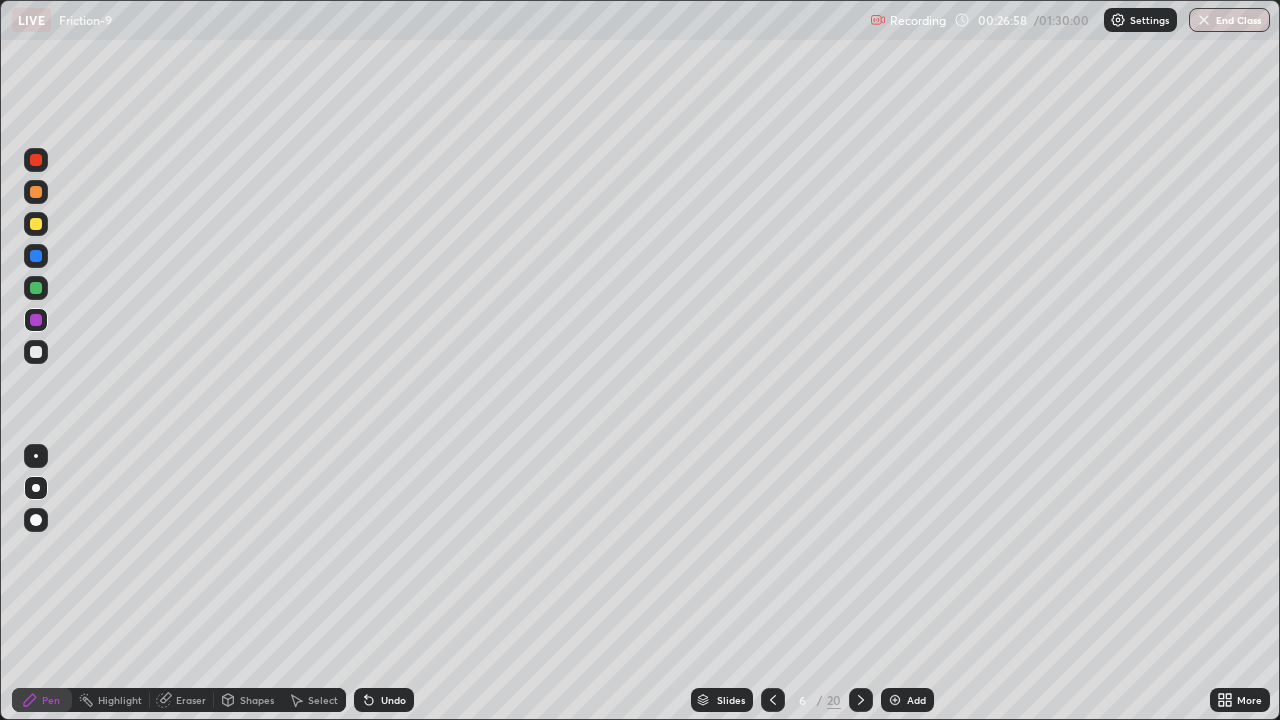 click 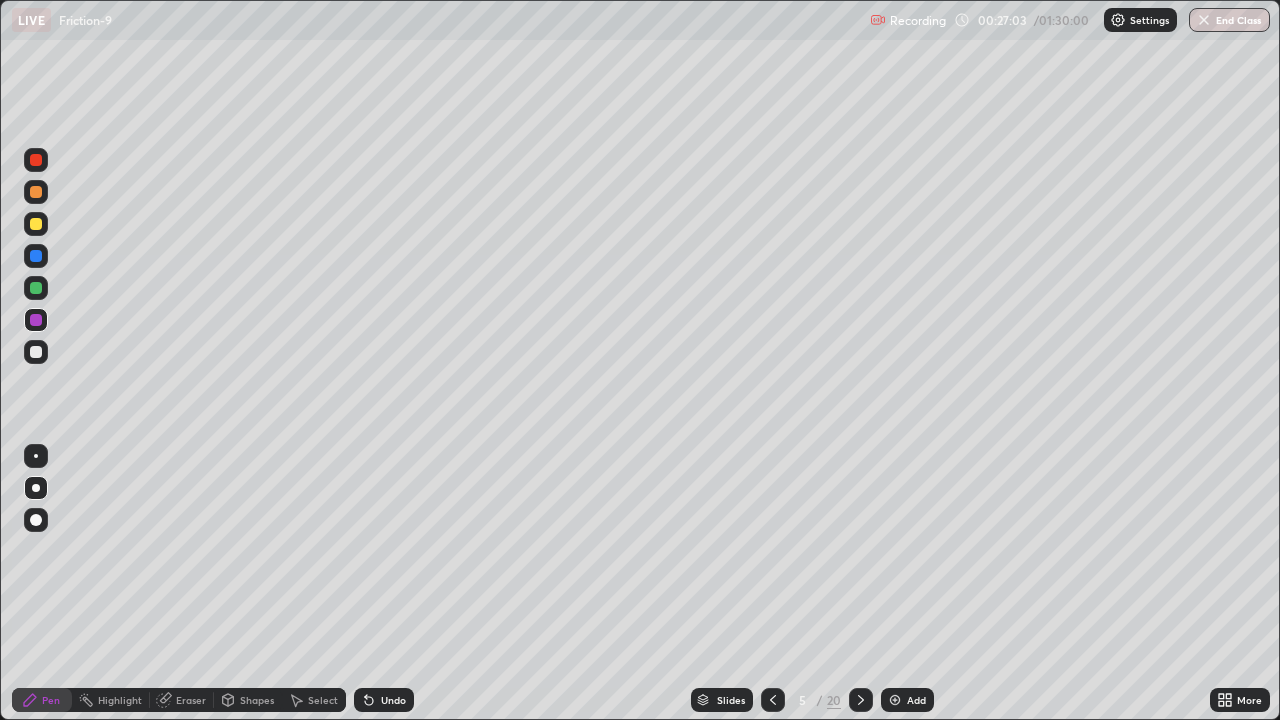 click 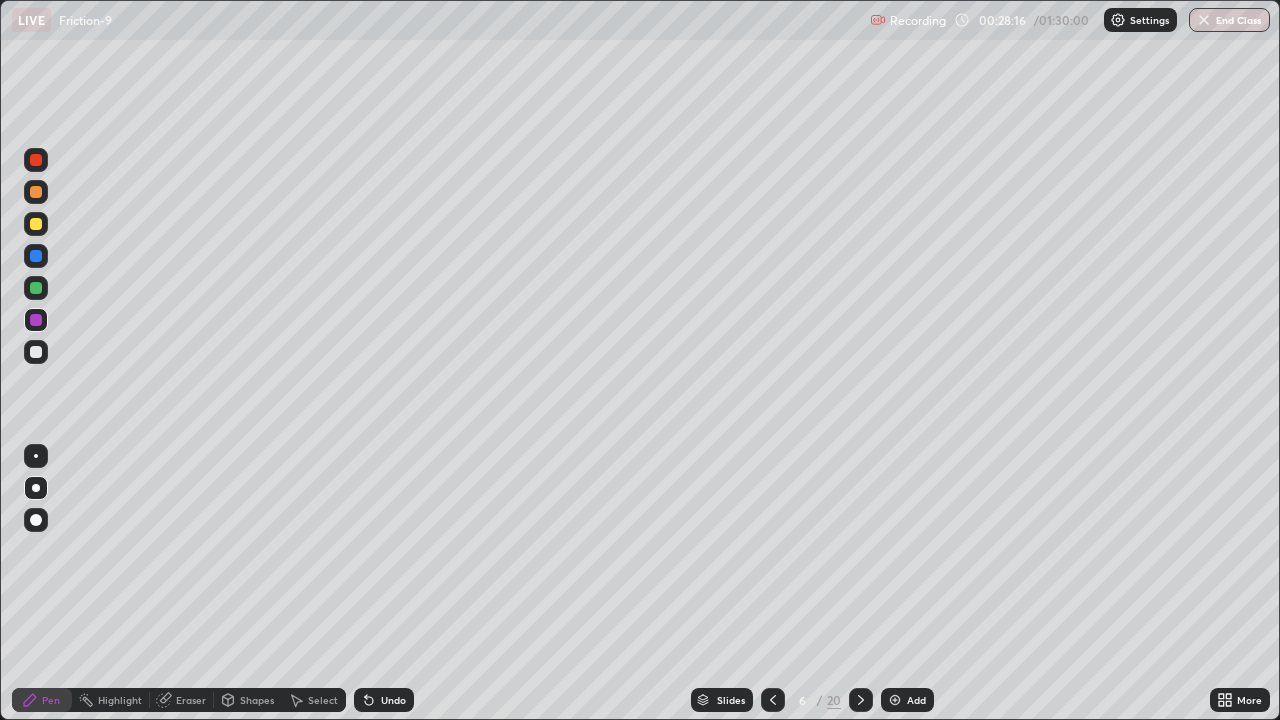 click on "Slides" at bounding box center [731, 700] 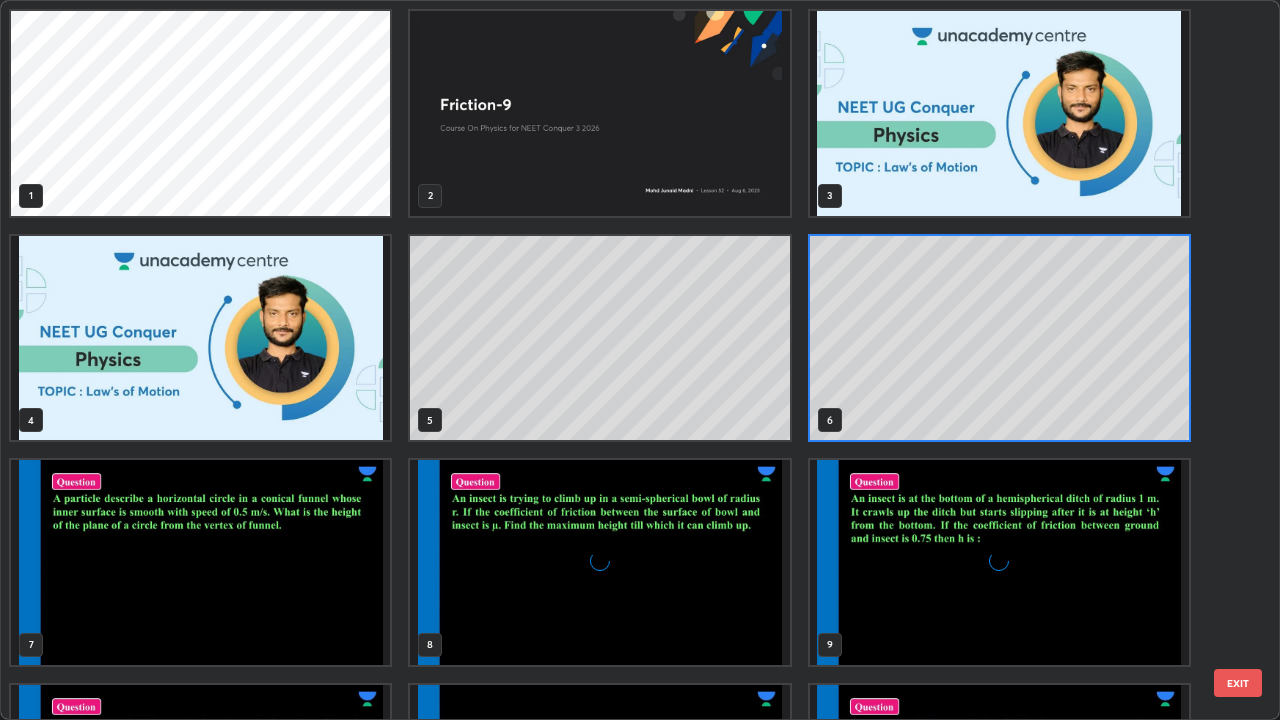 scroll, scrollTop: 7, scrollLeft: 11, axis: both 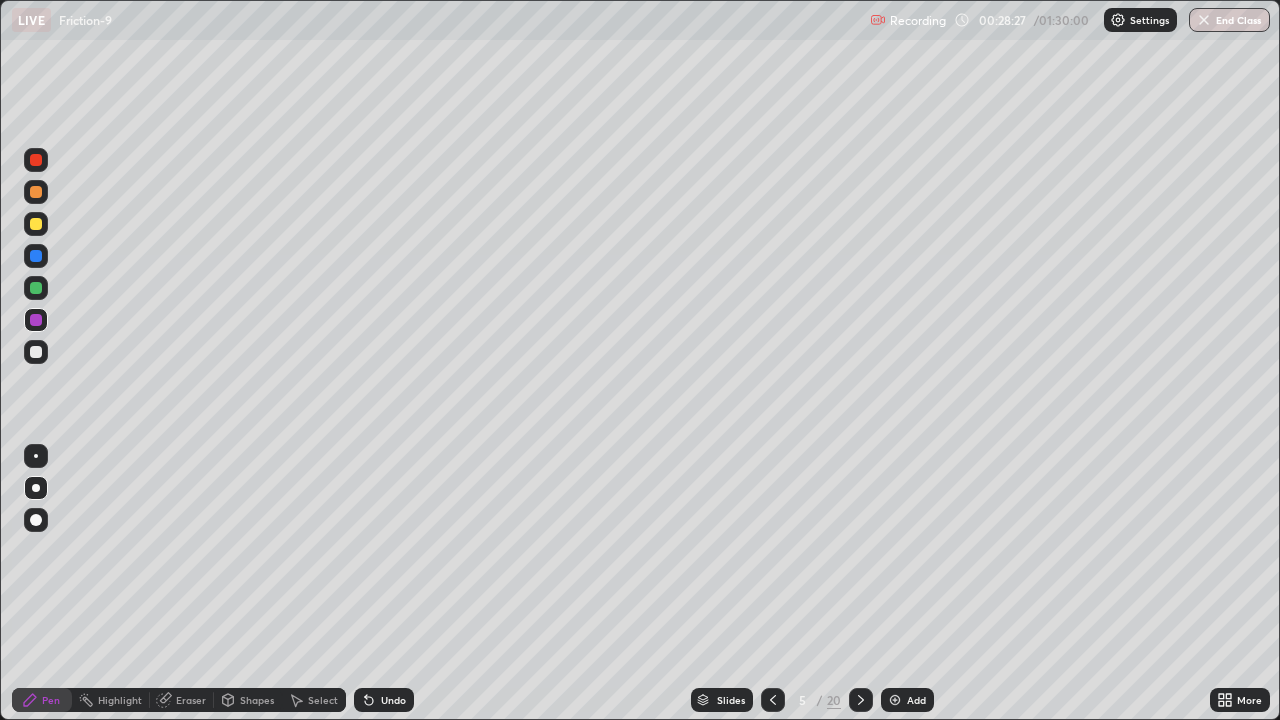 click 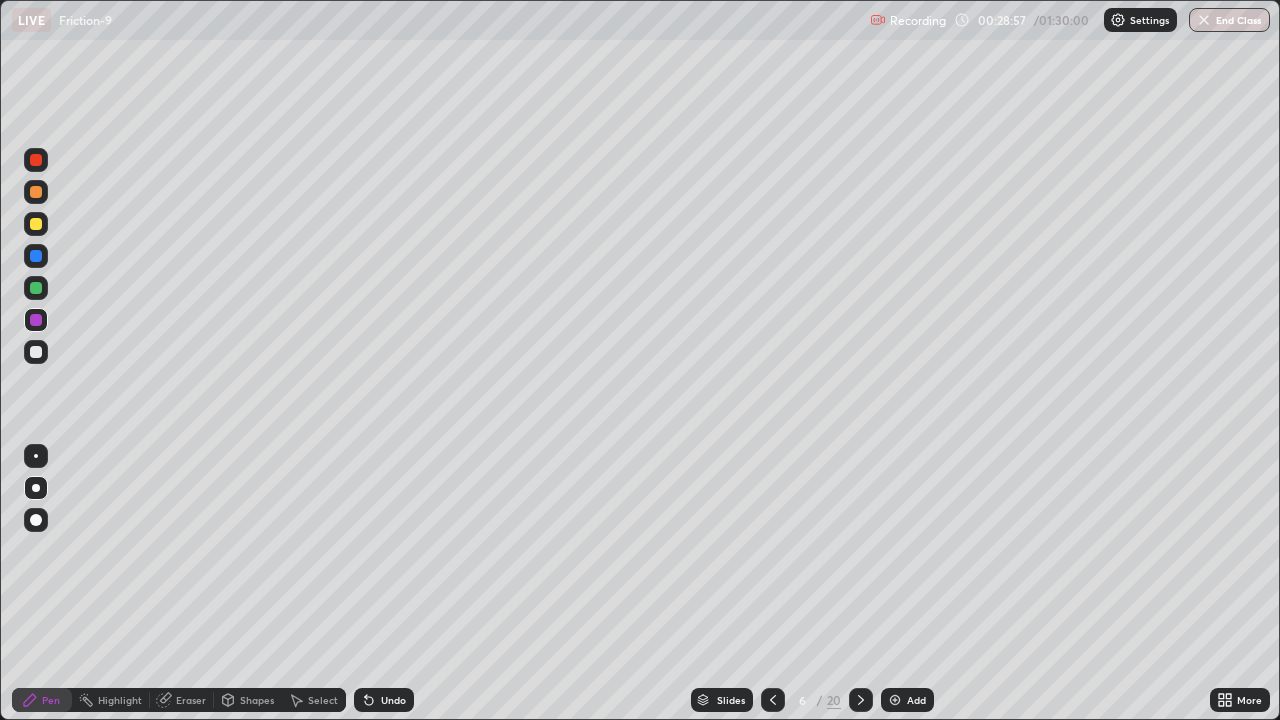 click 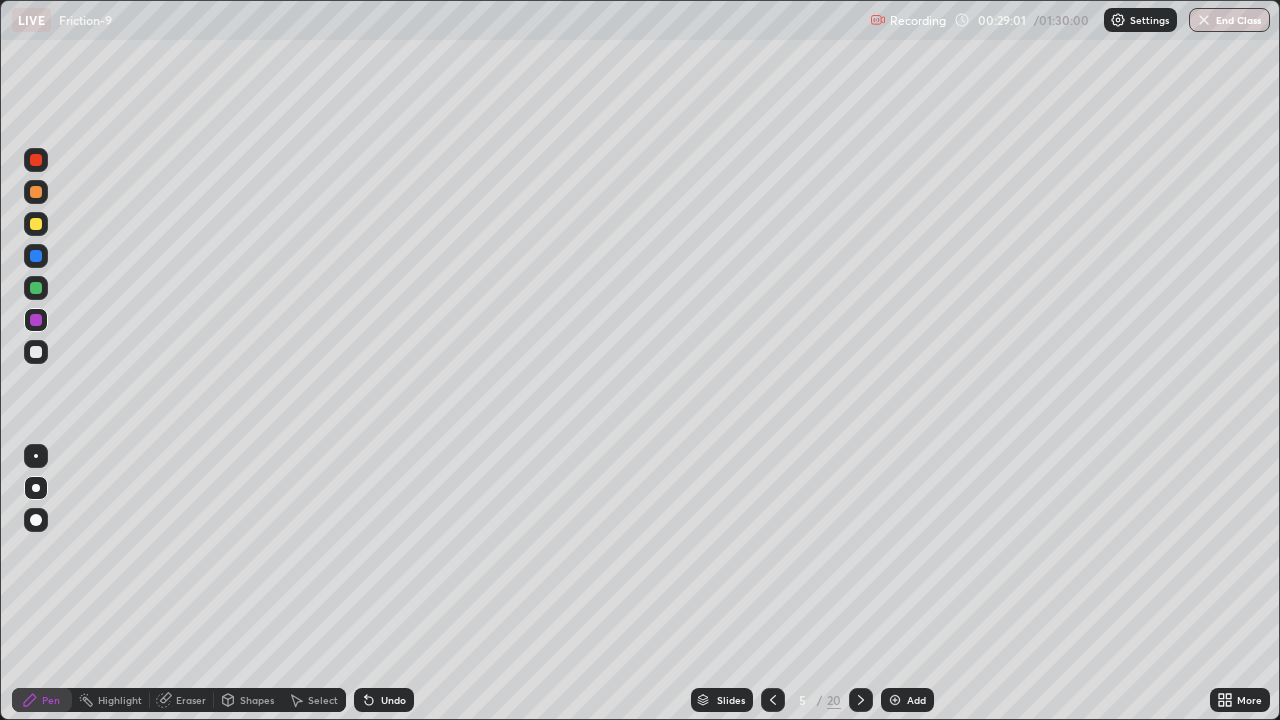 click 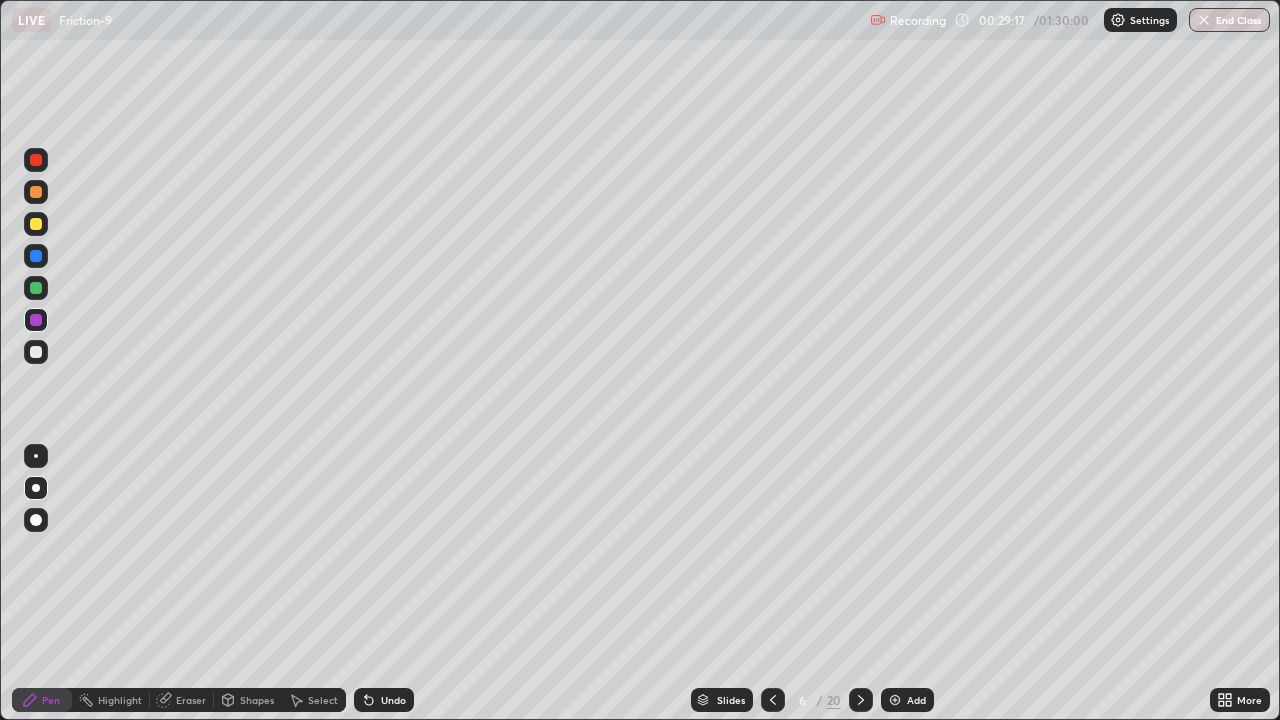 click on "Slides" at bounding box center [722, 700] 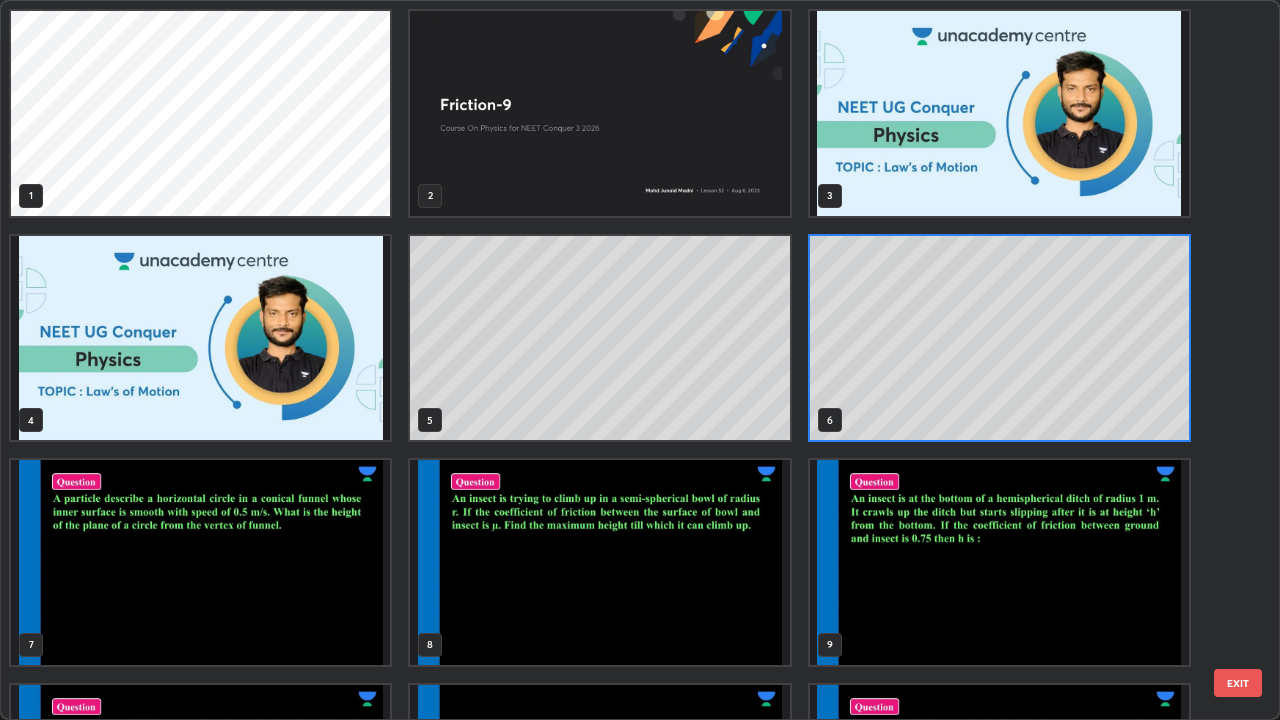 scroll, scrollTop: 7, scrollLeft: 11, axis: both 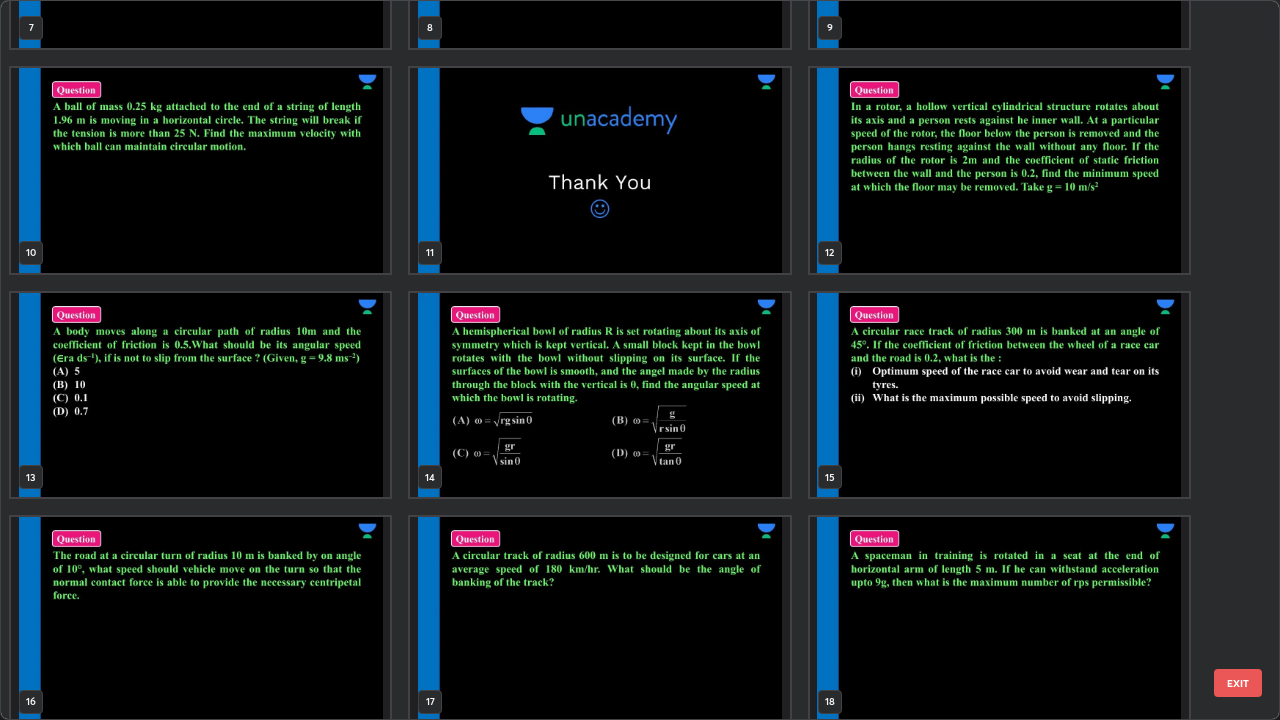 click at bounding box center [999, 395] 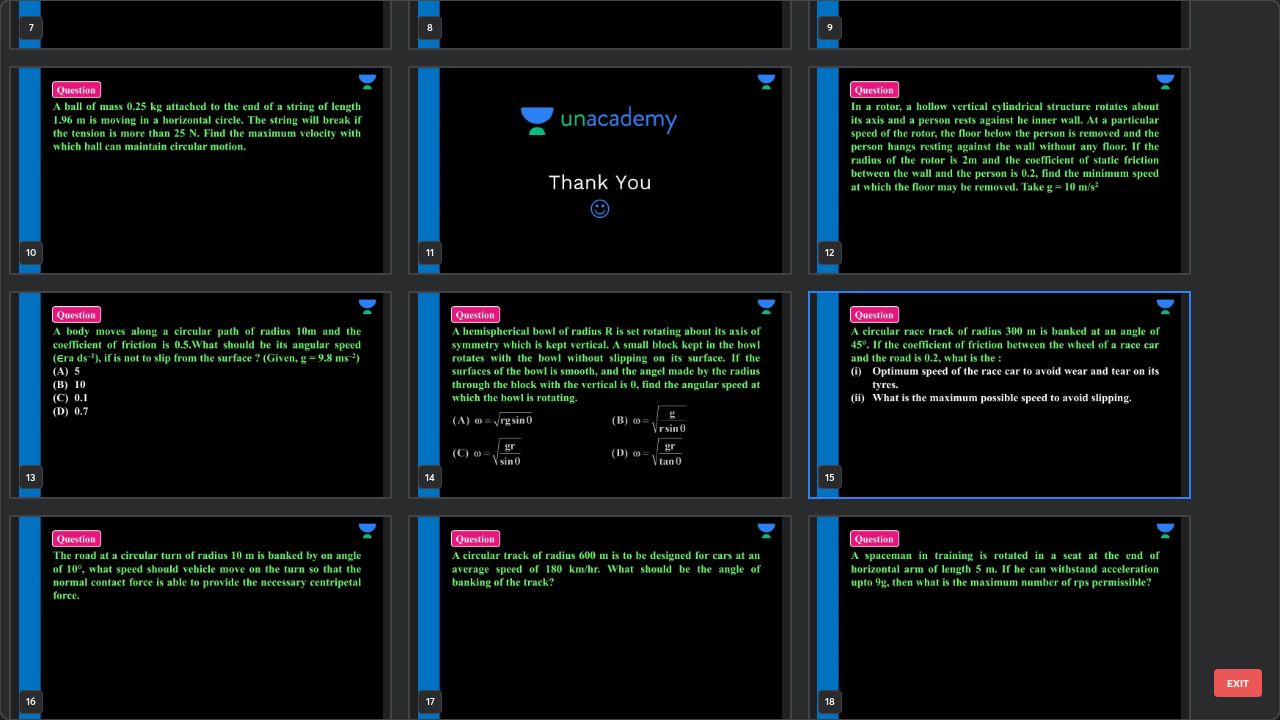 click at bounding box center [999, 395] 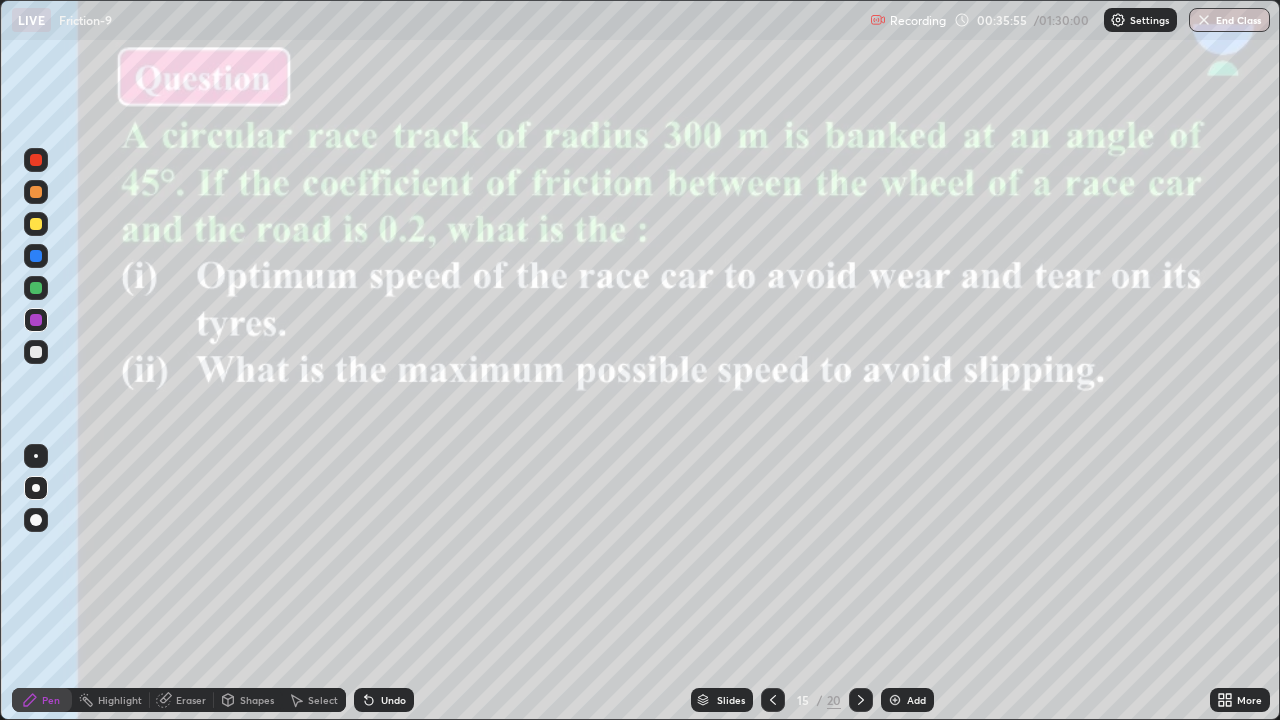click 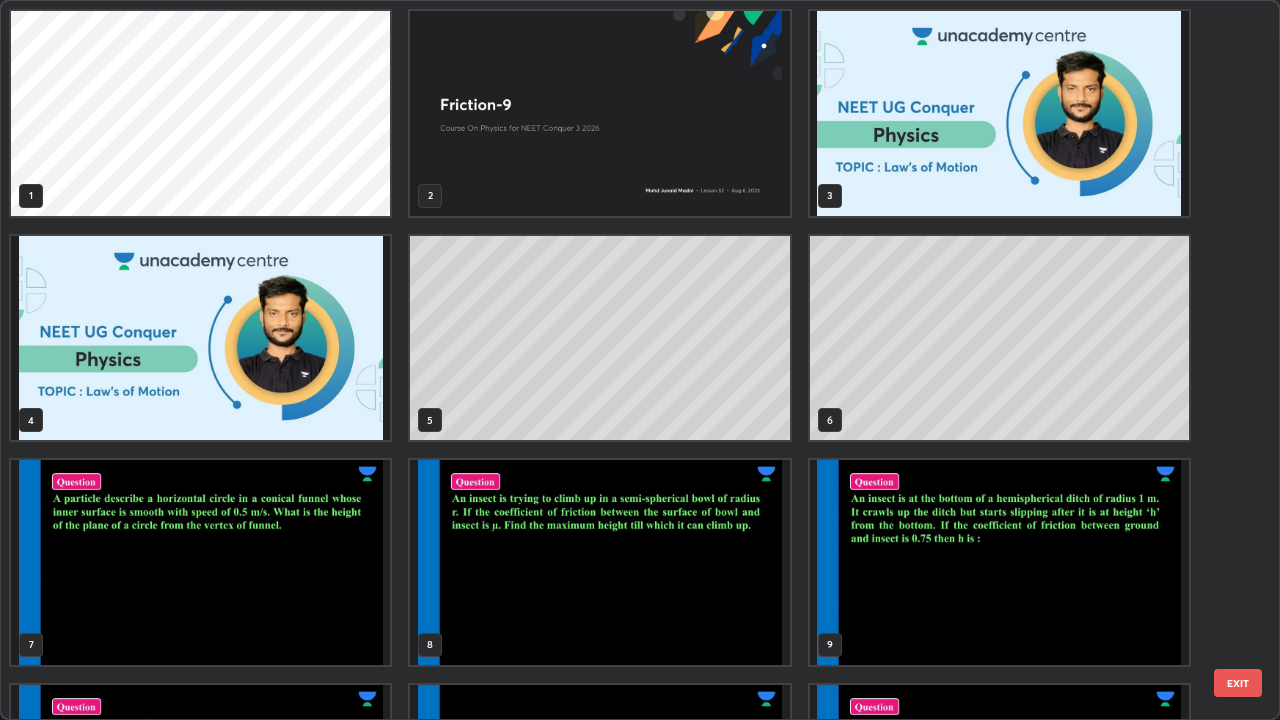 scroll, scrollTop: 405, scrollLeft: 0, axis: vertical 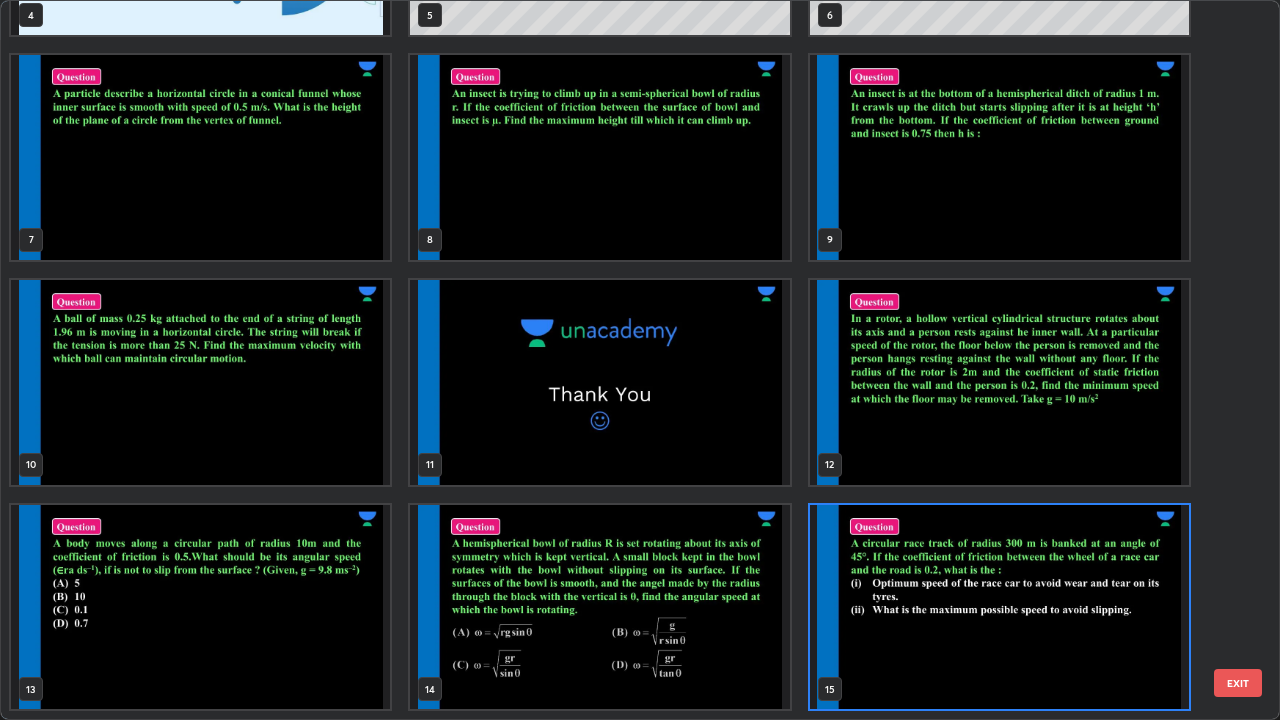 click at bounding box center [999, 607] 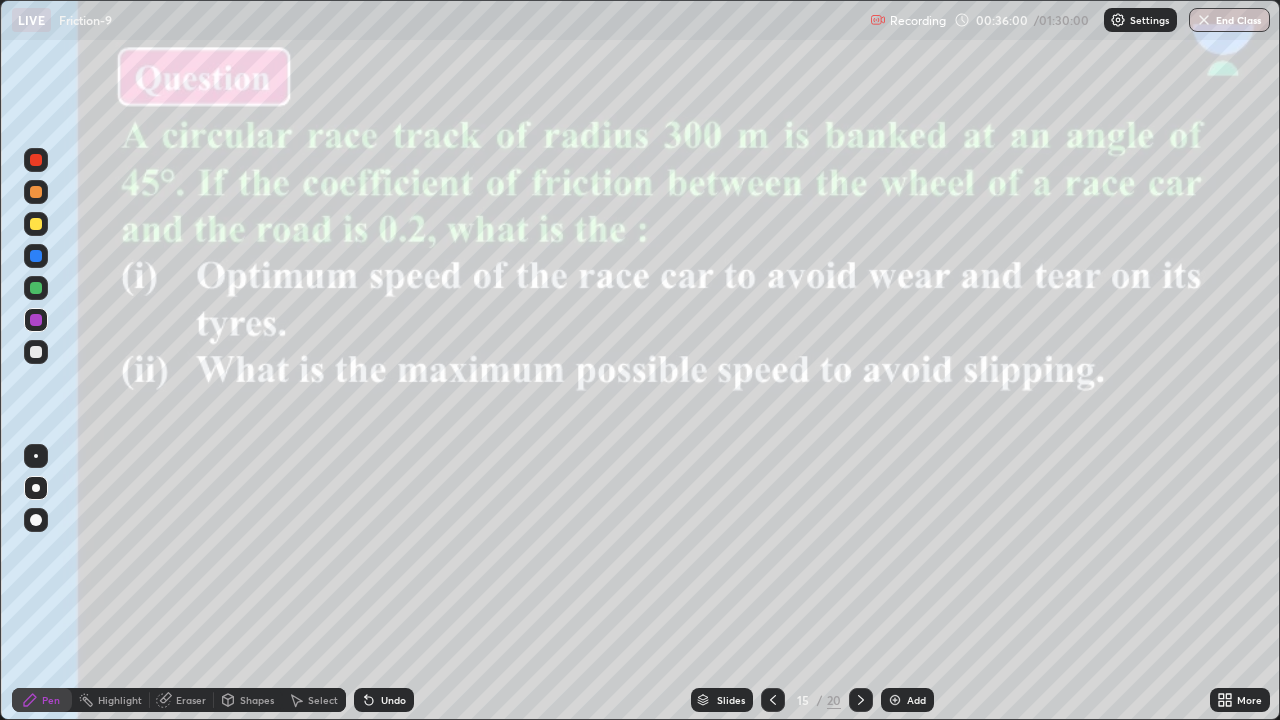 click at bounding box center [999, 607] 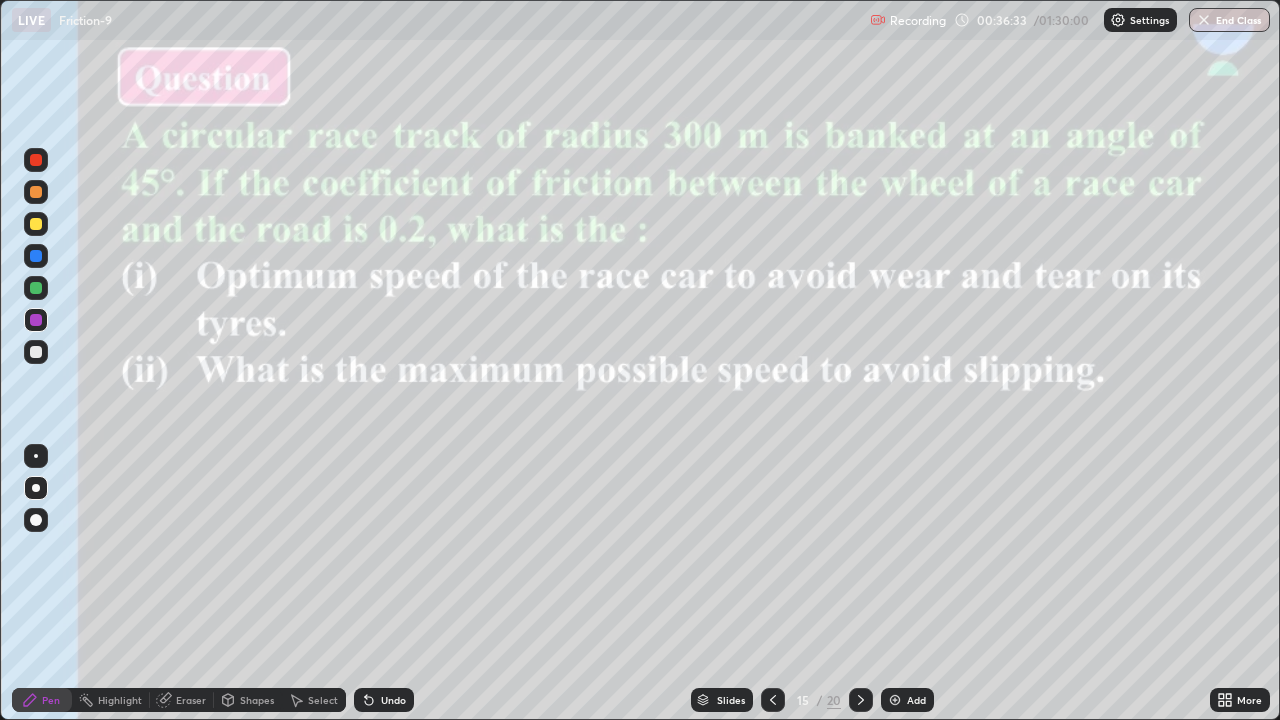 click on "Slides" at bounding box center [722, 700] 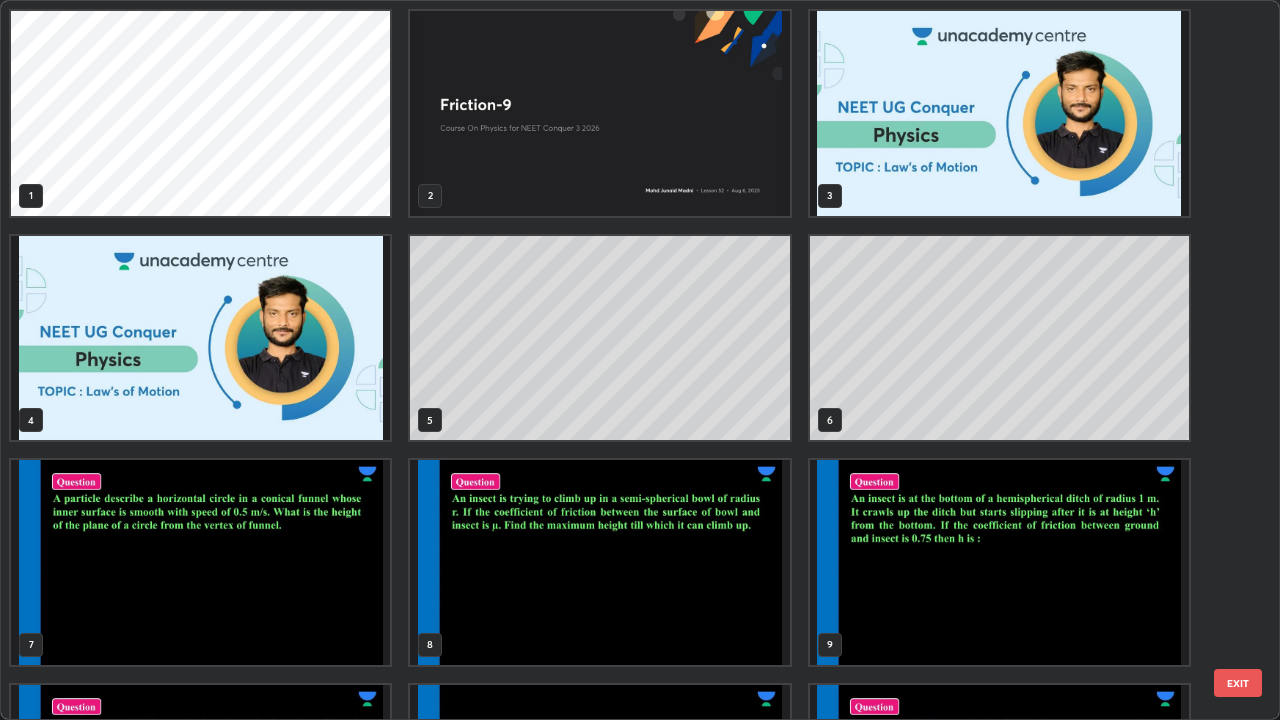 scroll, scrollTop: 405, scrollLeft: 0, axis: vertical 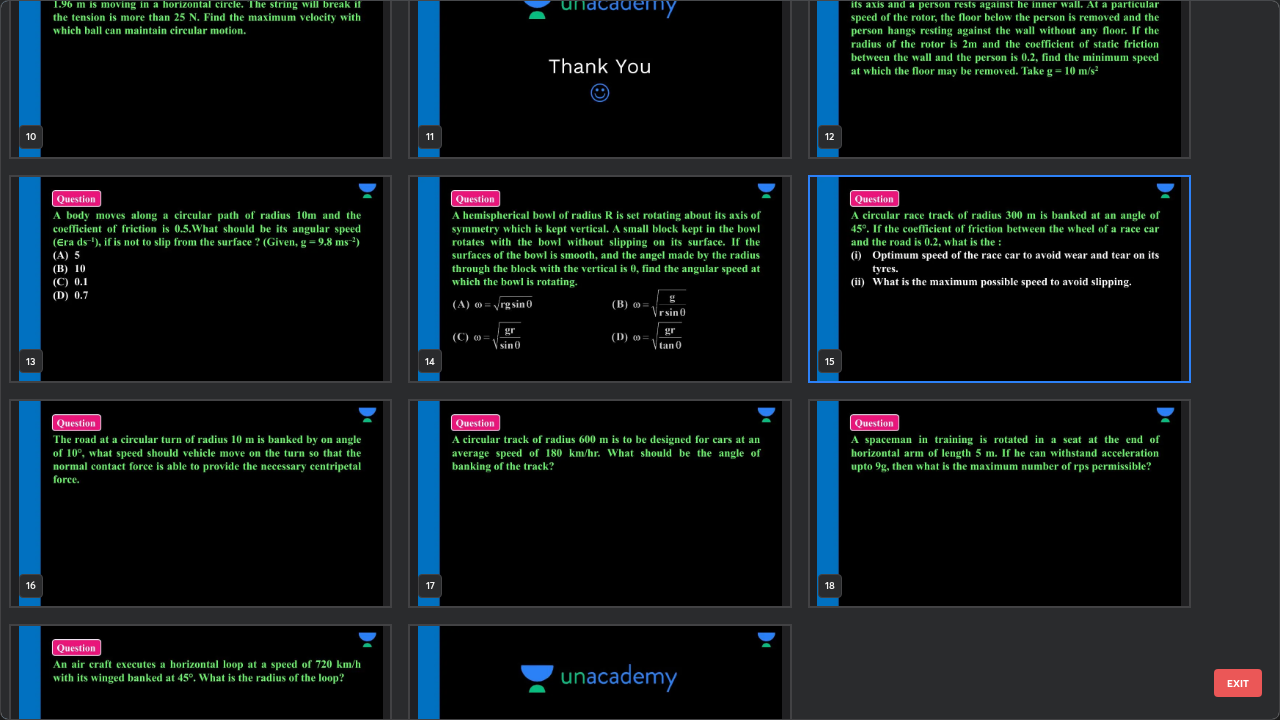 click at bounding box center [200, 503] 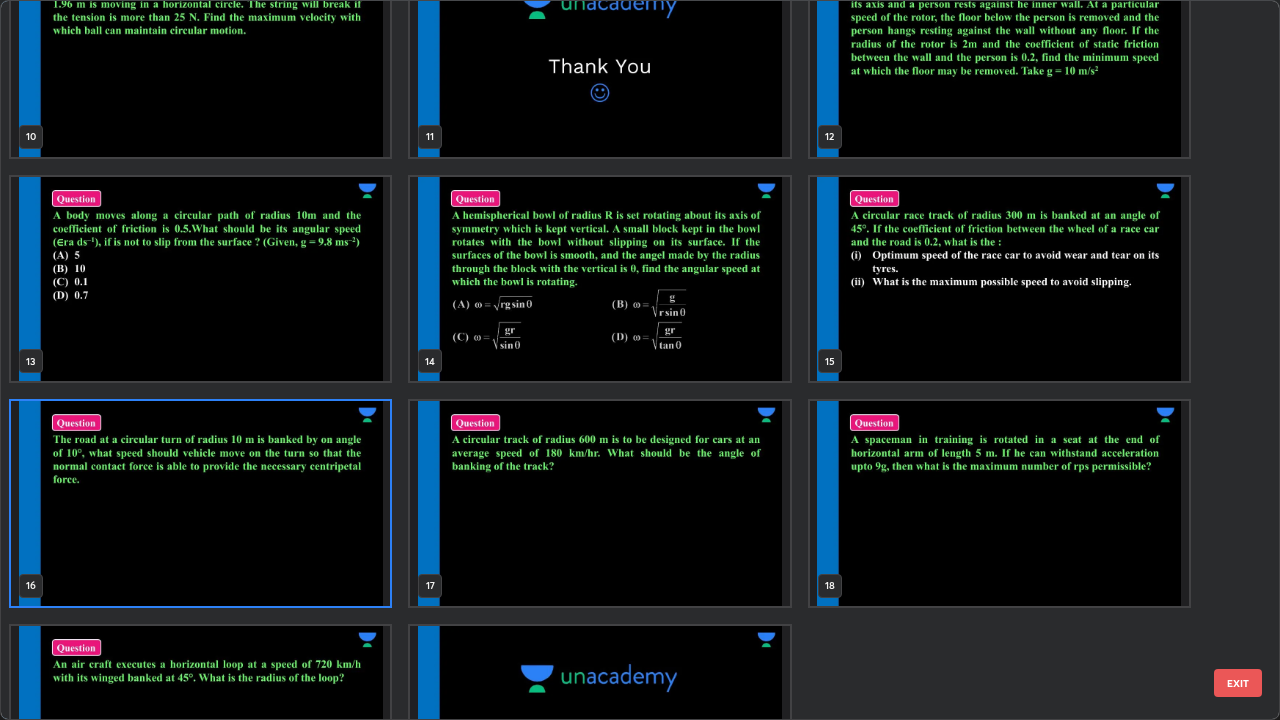 click at bounding box center (200, 503) 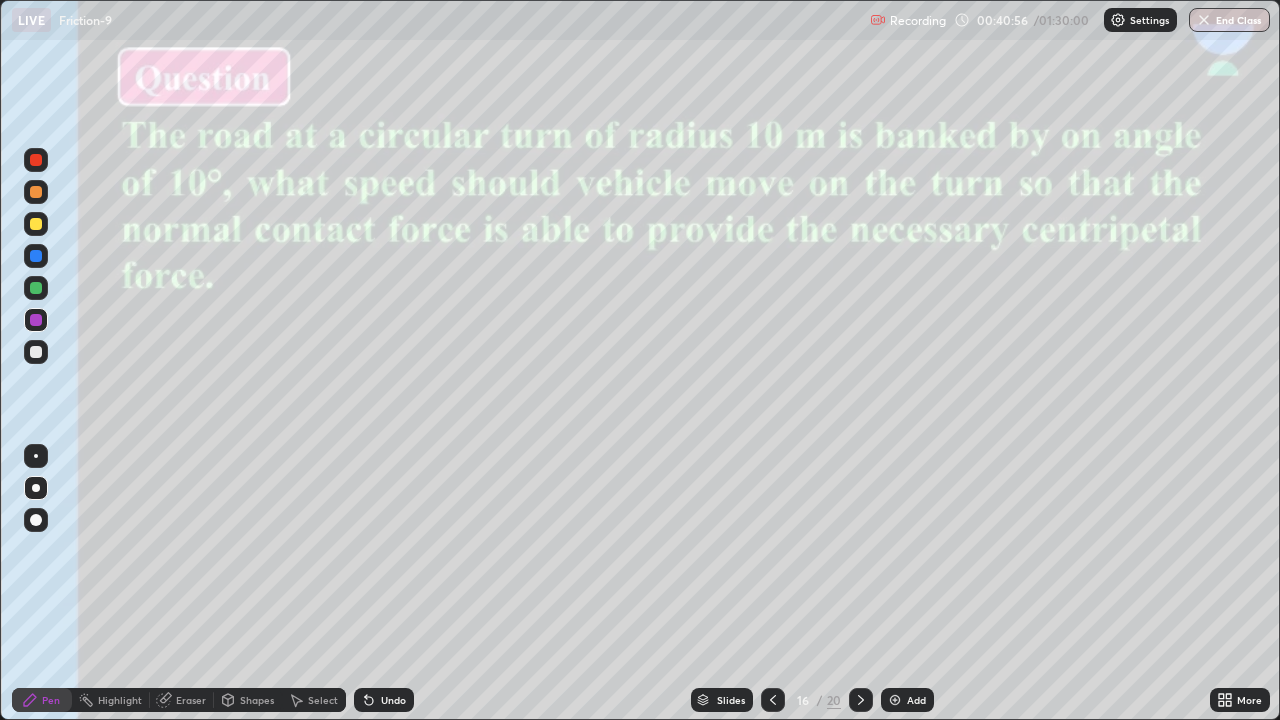 click on "Slides" at bounding box center [722, 700] 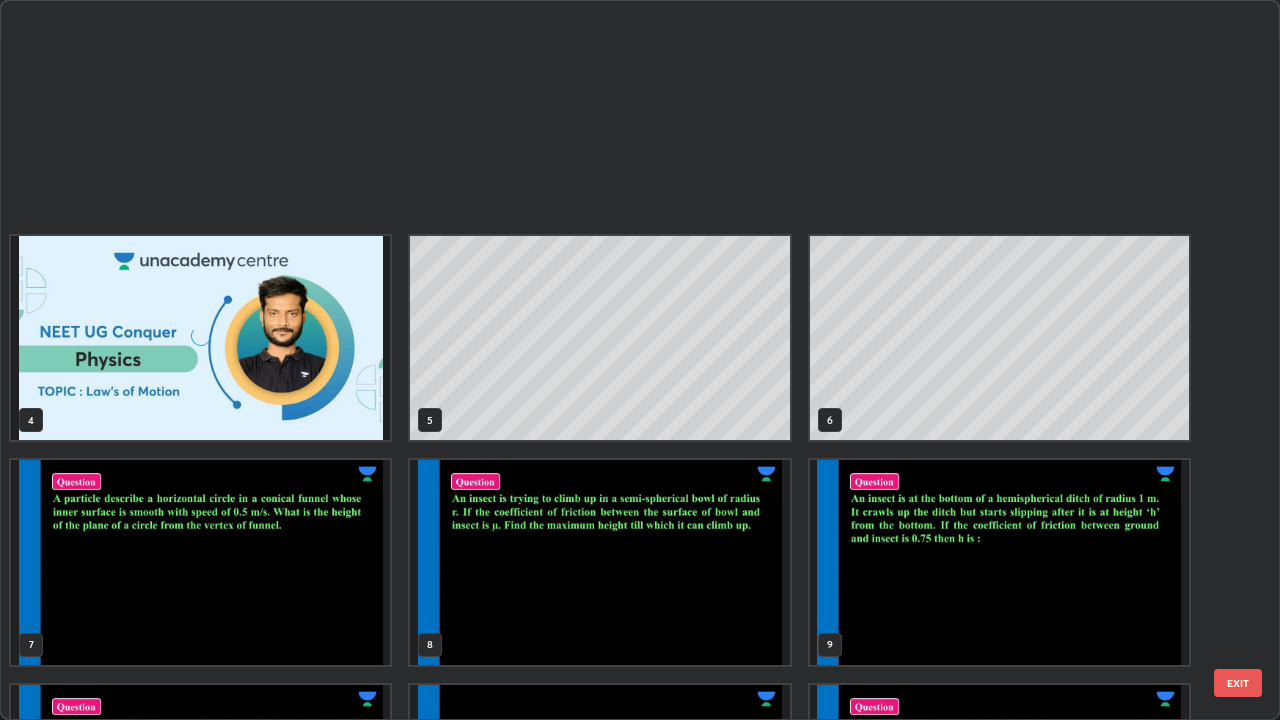 scroll, scrollTop: 629, scrollLeft: 0, axis: vertical 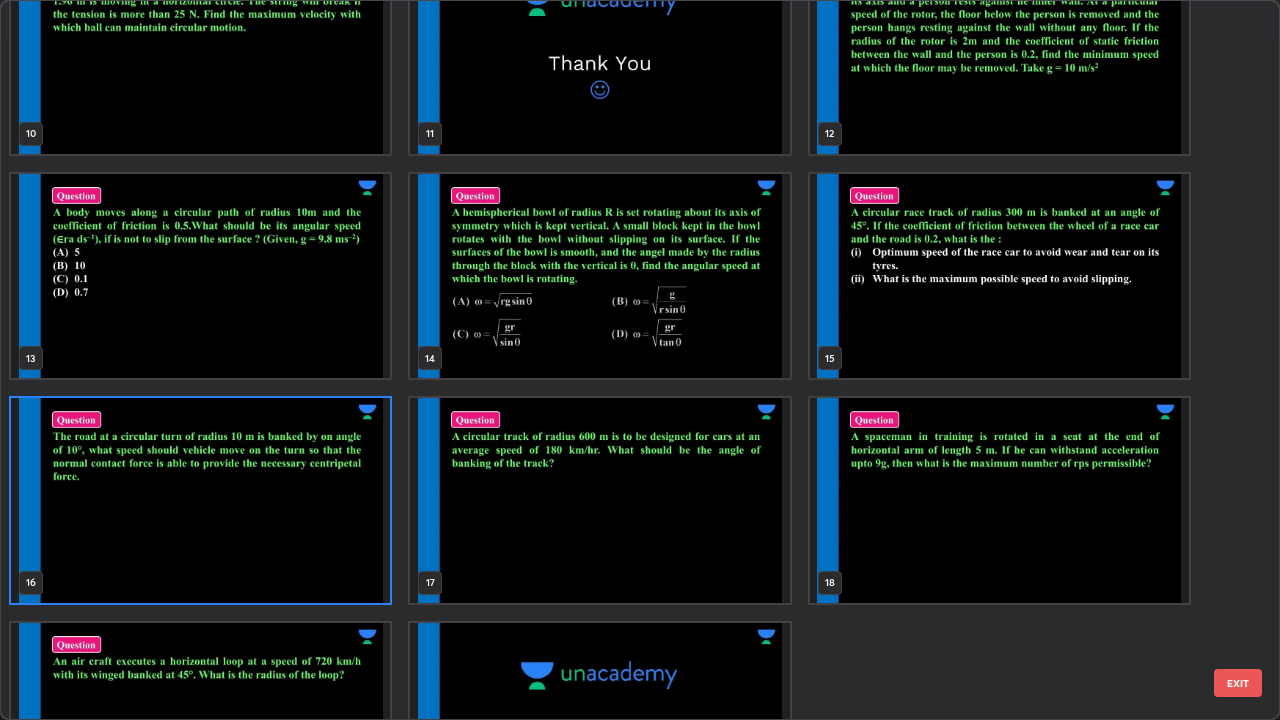 click at bounding box center (599, 500) 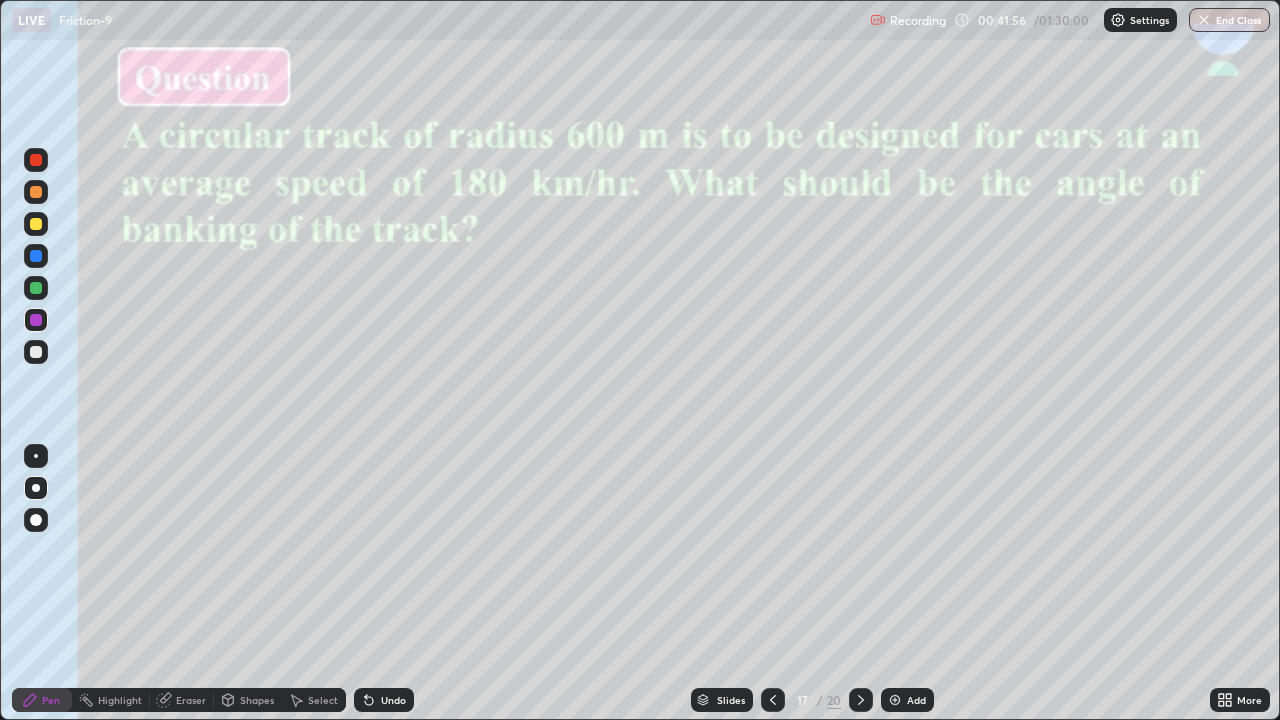 click on "Eraser" at bounding box center [182, 700] 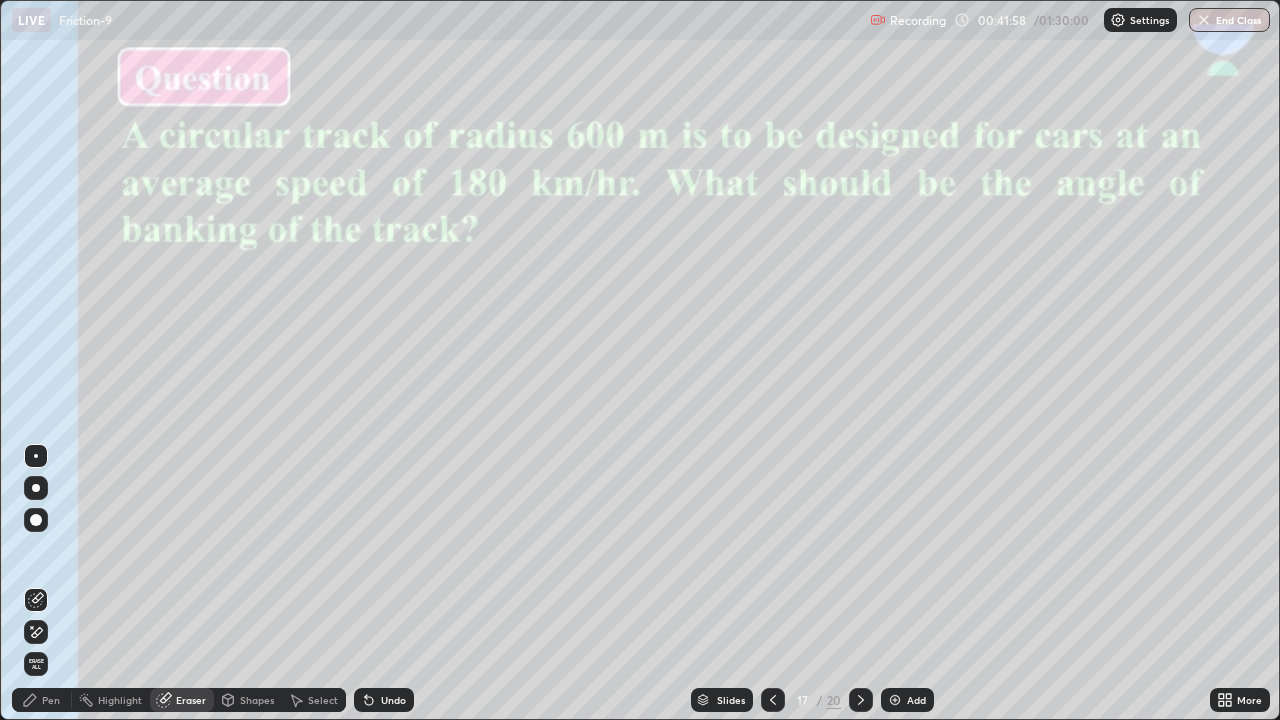 click on "Pen" at bounding box center (42, 700) 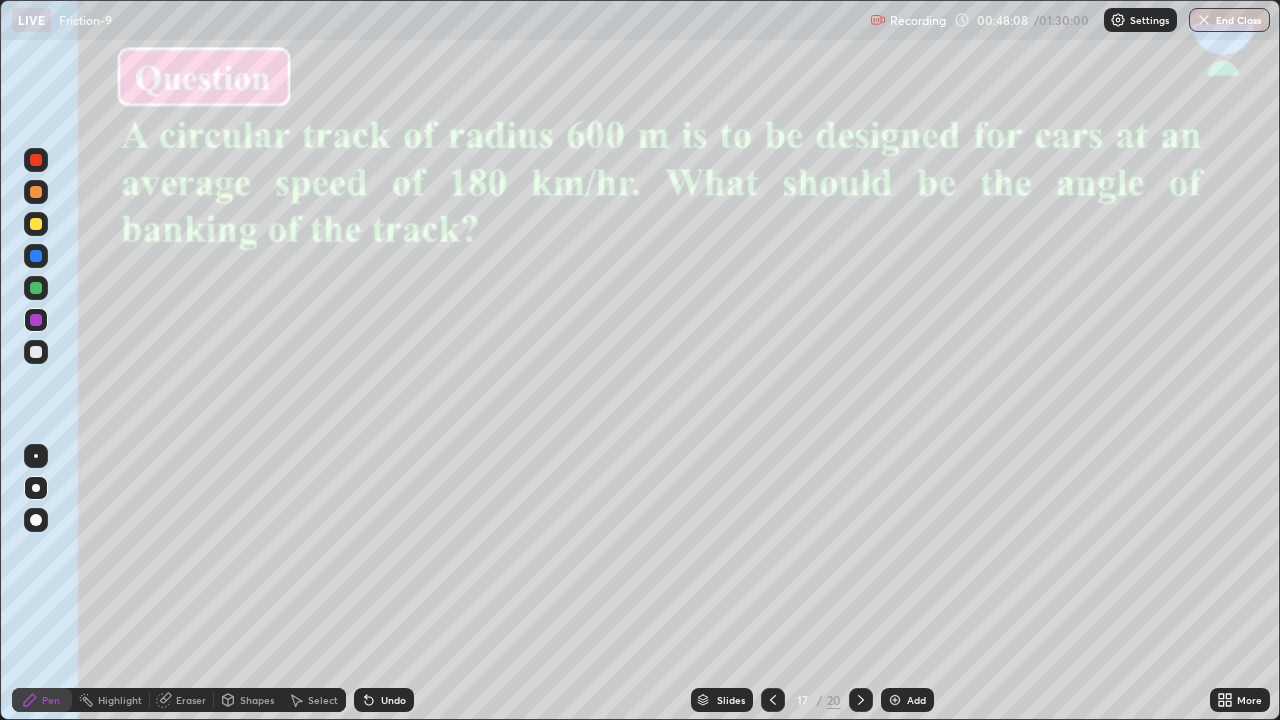 click on "Slides" at bounding box center [731, 700] 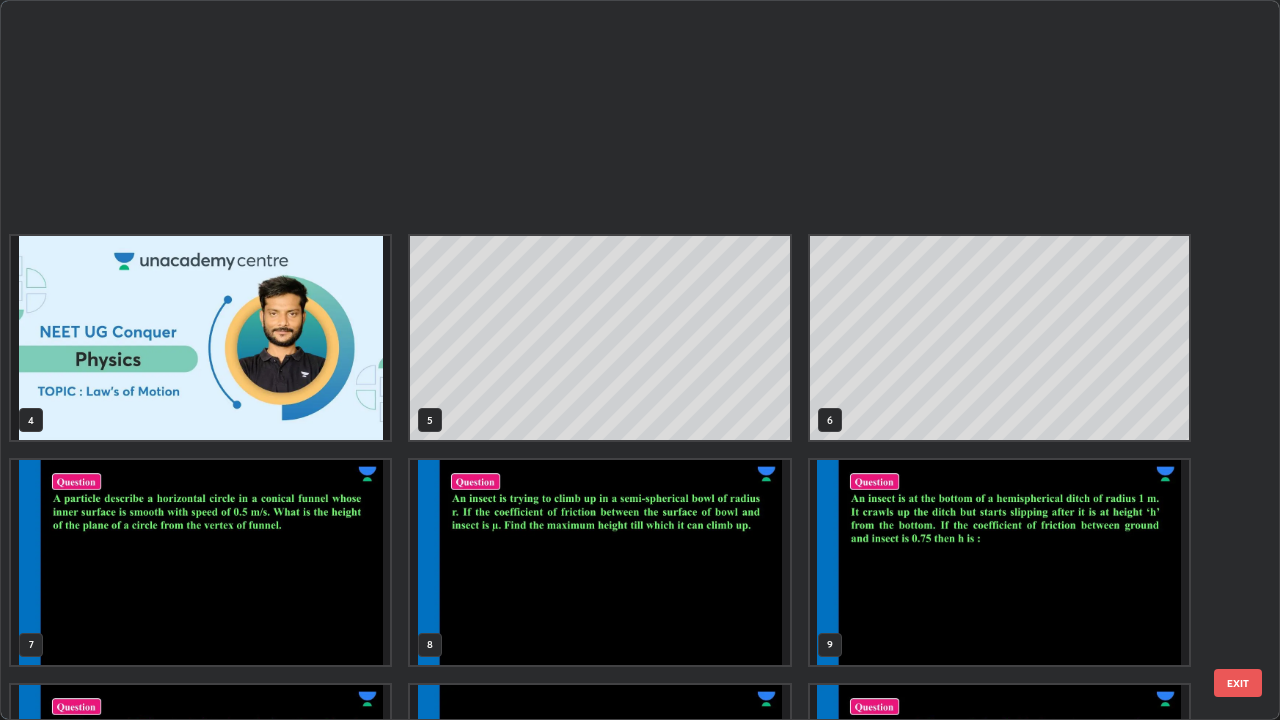 scroll, scrollTop: 629, scrollLeft: 0, axis: vertical 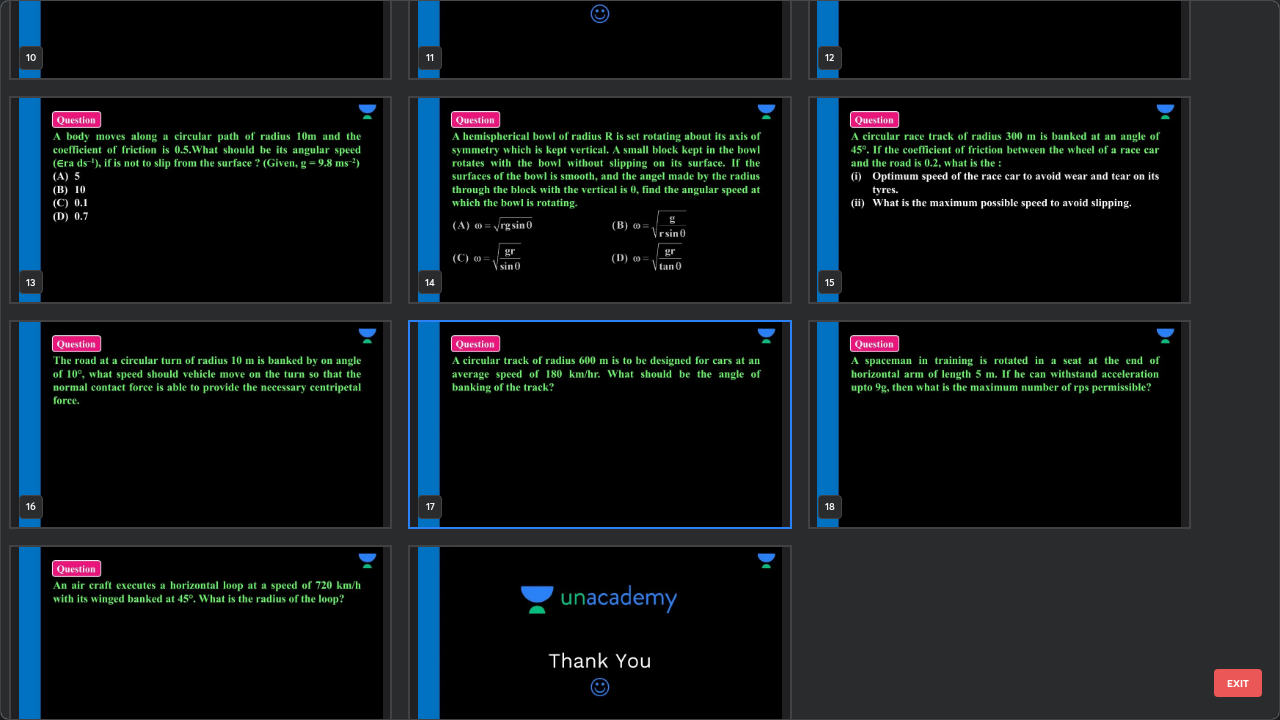click at bounding box center (999, 424) 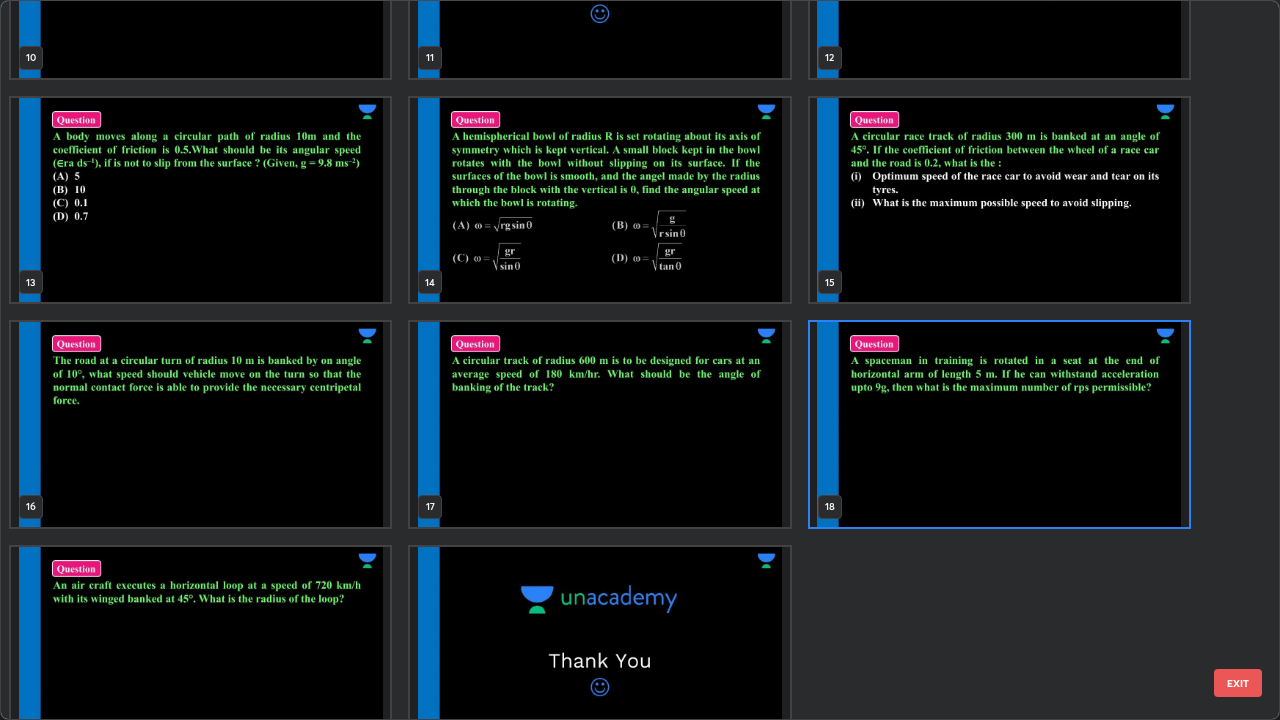 click at bounding box center (999, 424) 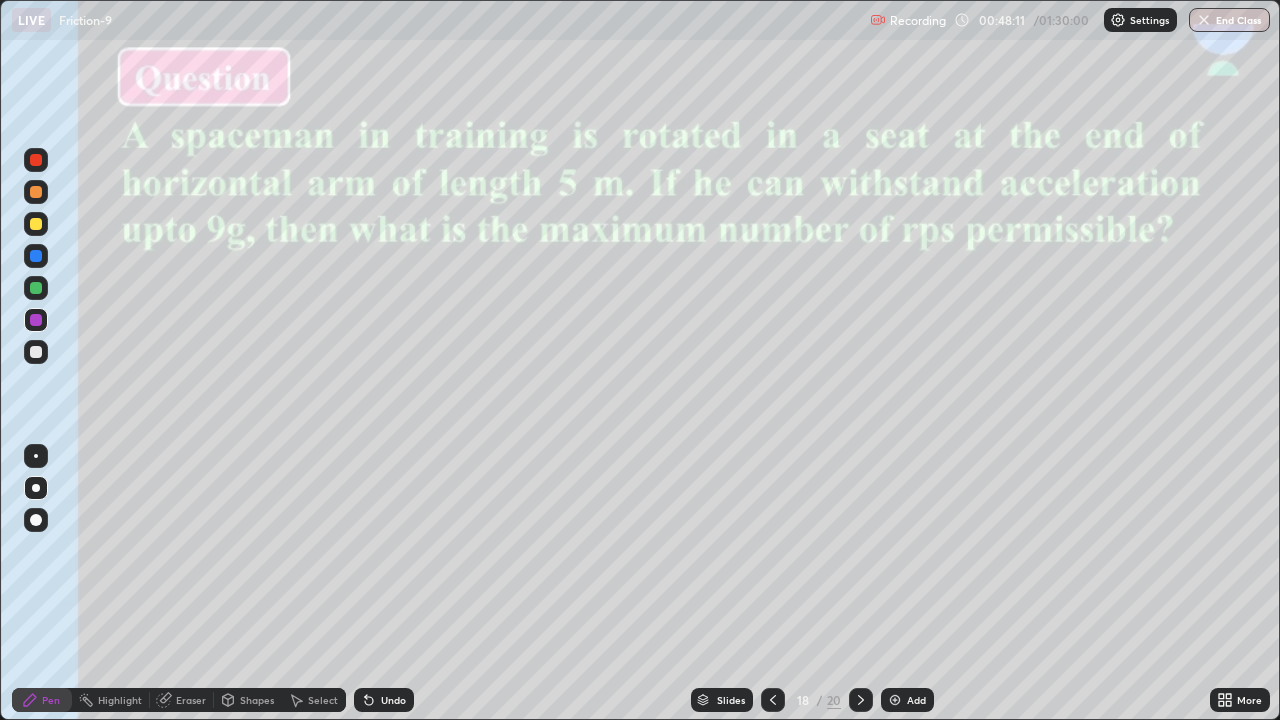 click at bounding box center (999, 424) 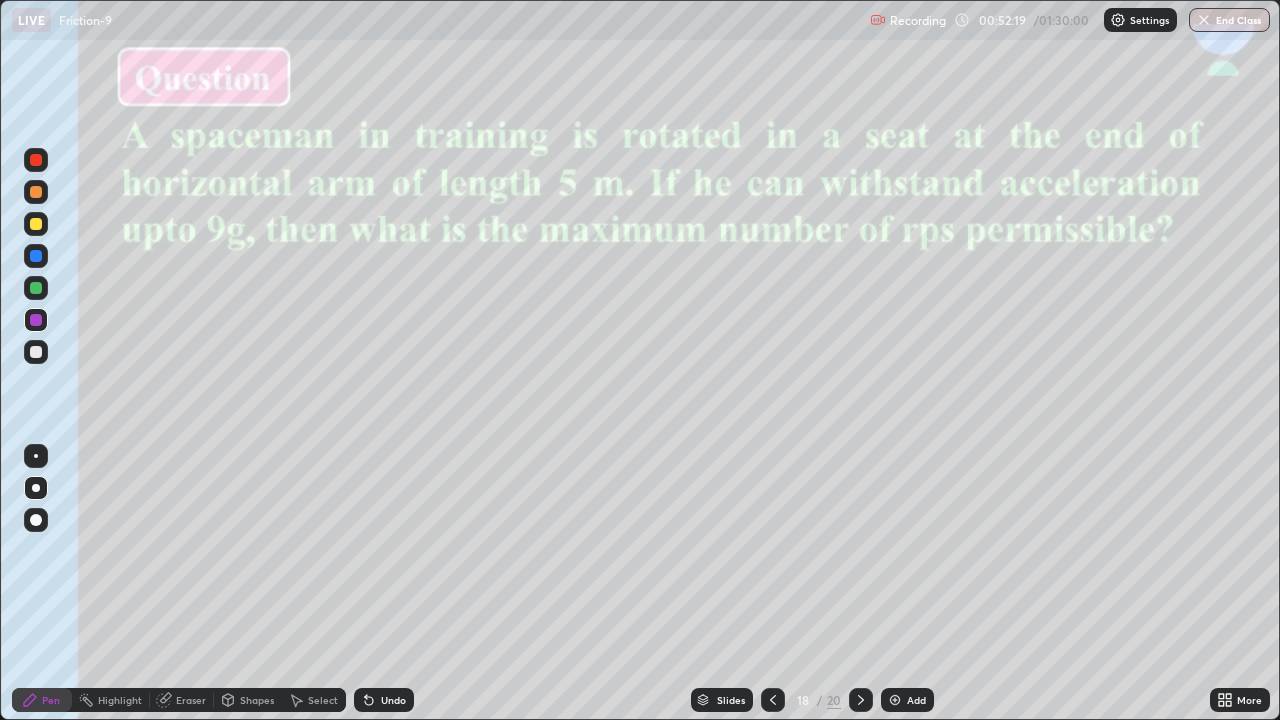 click at bounding box center (36, 352) 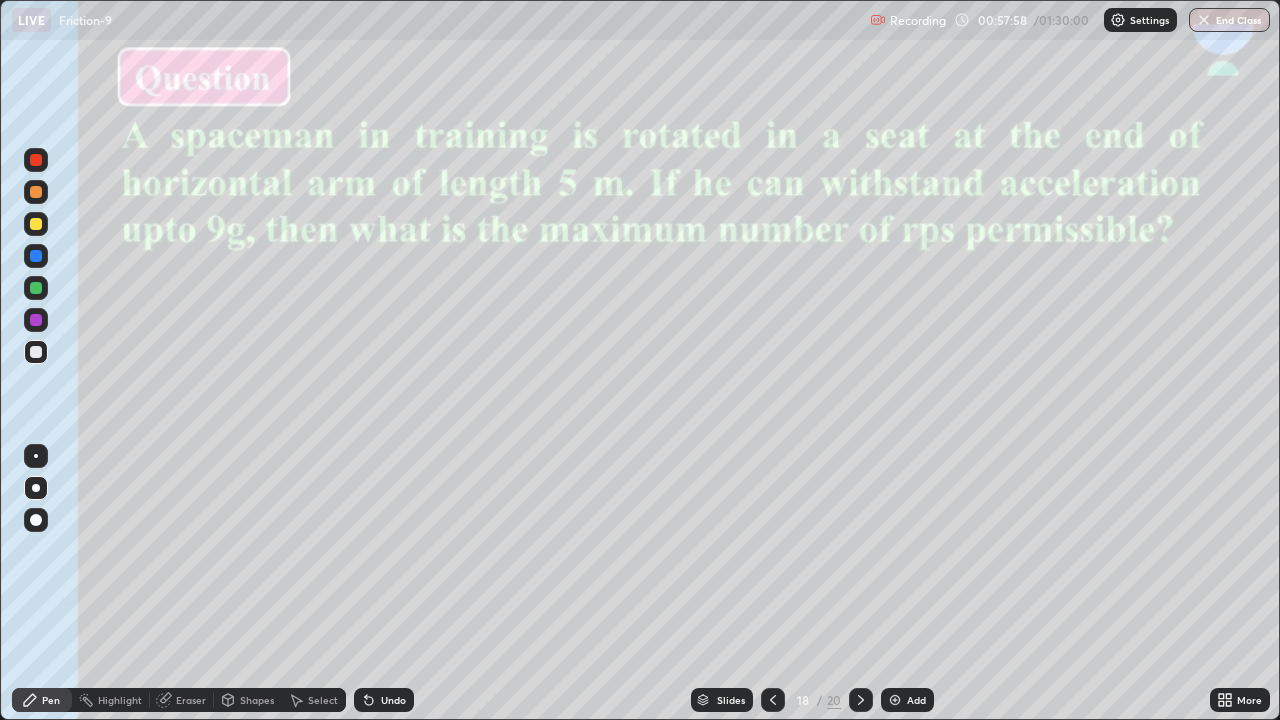 click 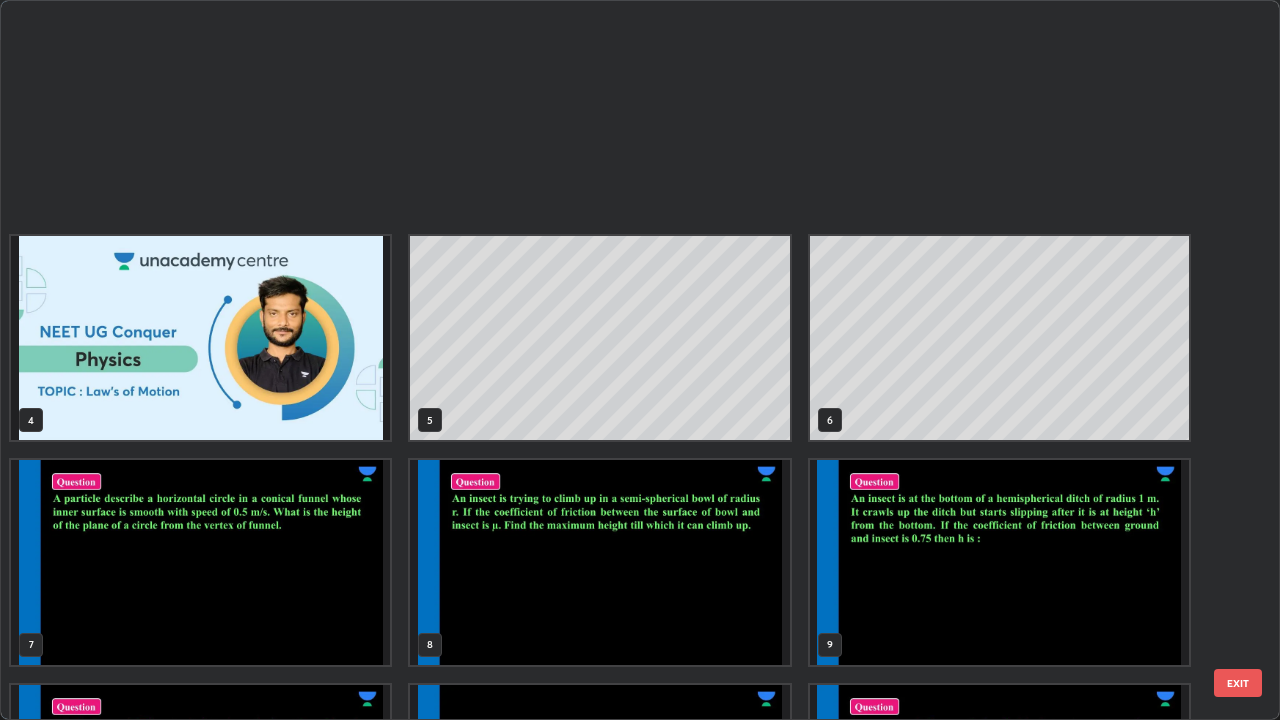scroll, scrollTop: 629, scrollLeft: 0, axis: vertical 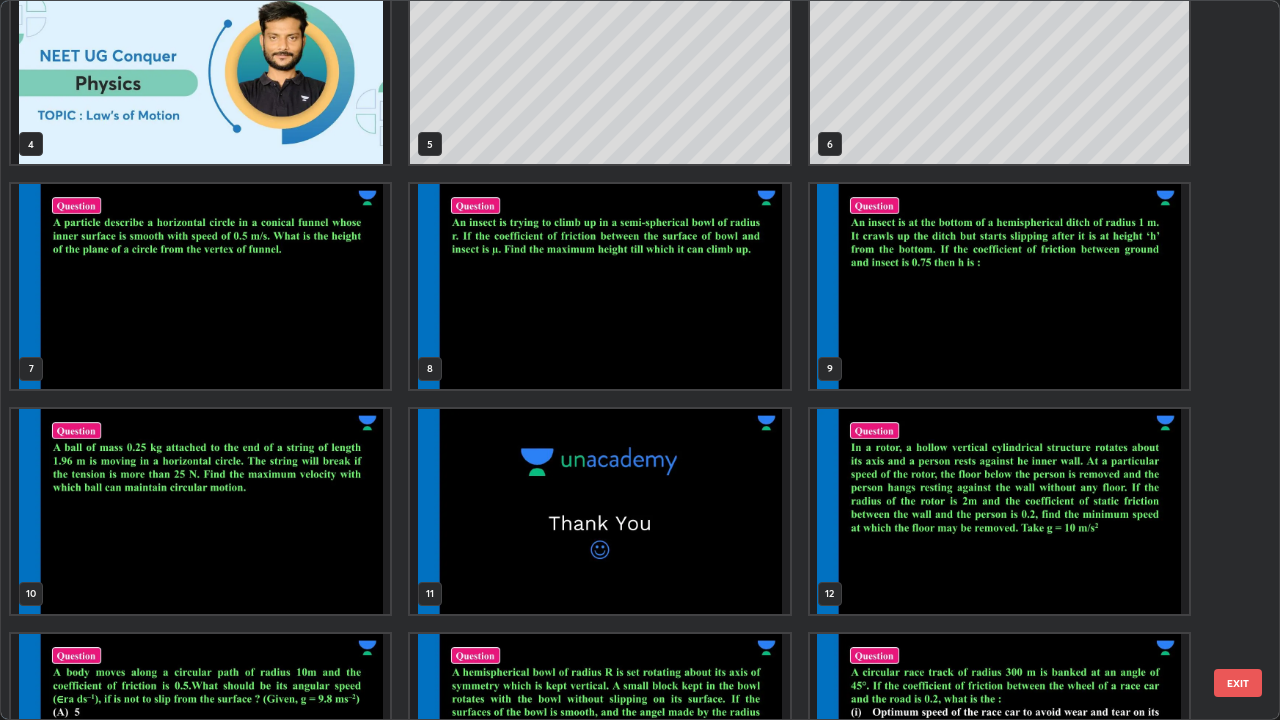 click at bounding box center (599, 286) 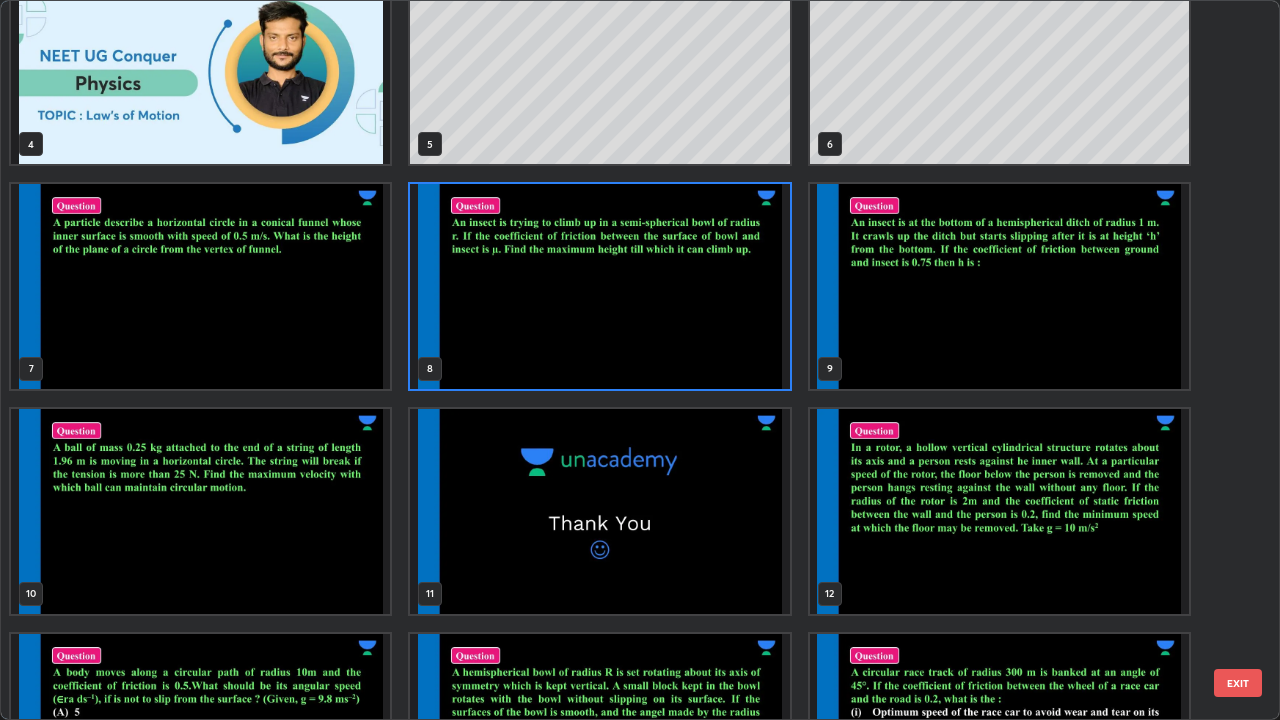 click at bounding box center (599, 286) 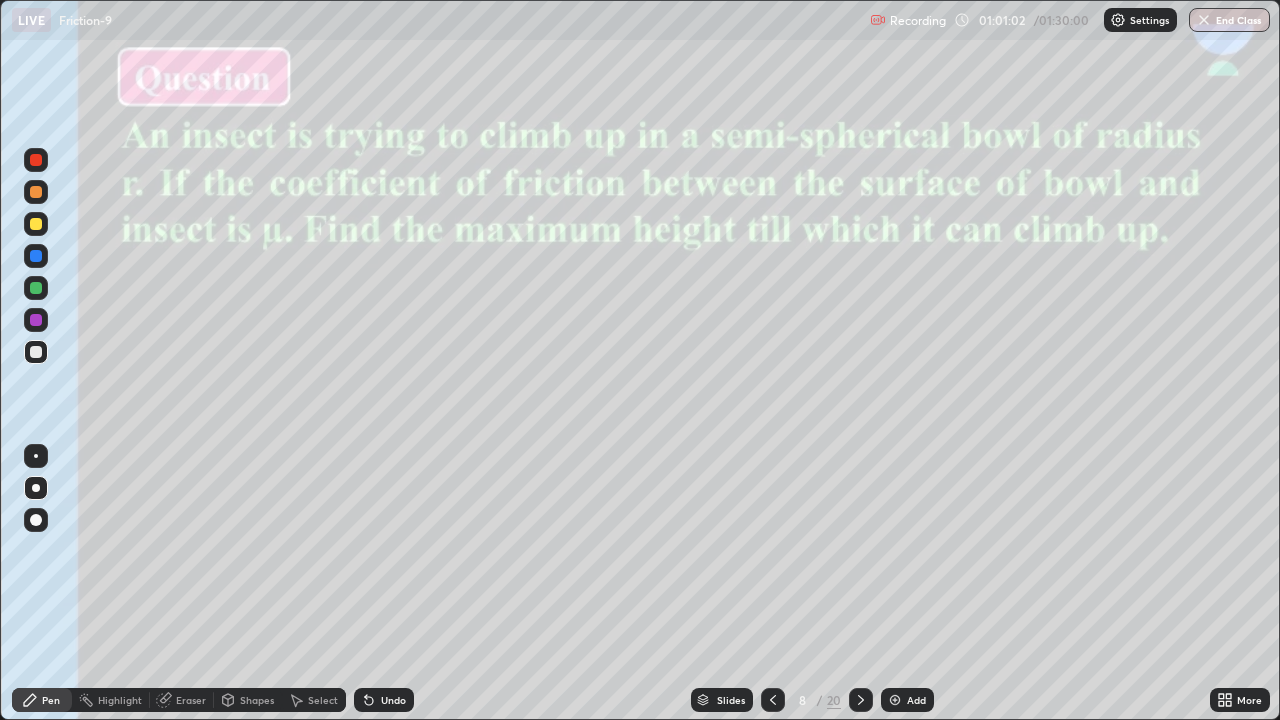 click at bounding box center [36, 320] 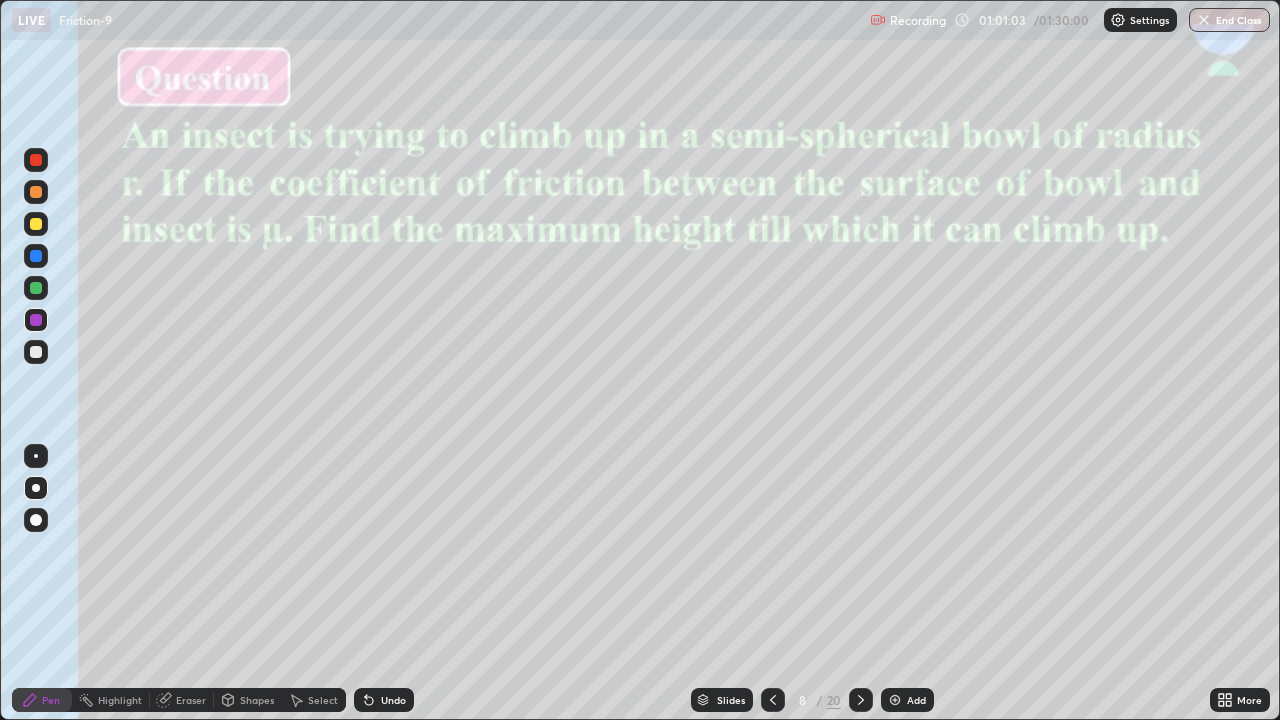 click at bounding box center [36, 224] 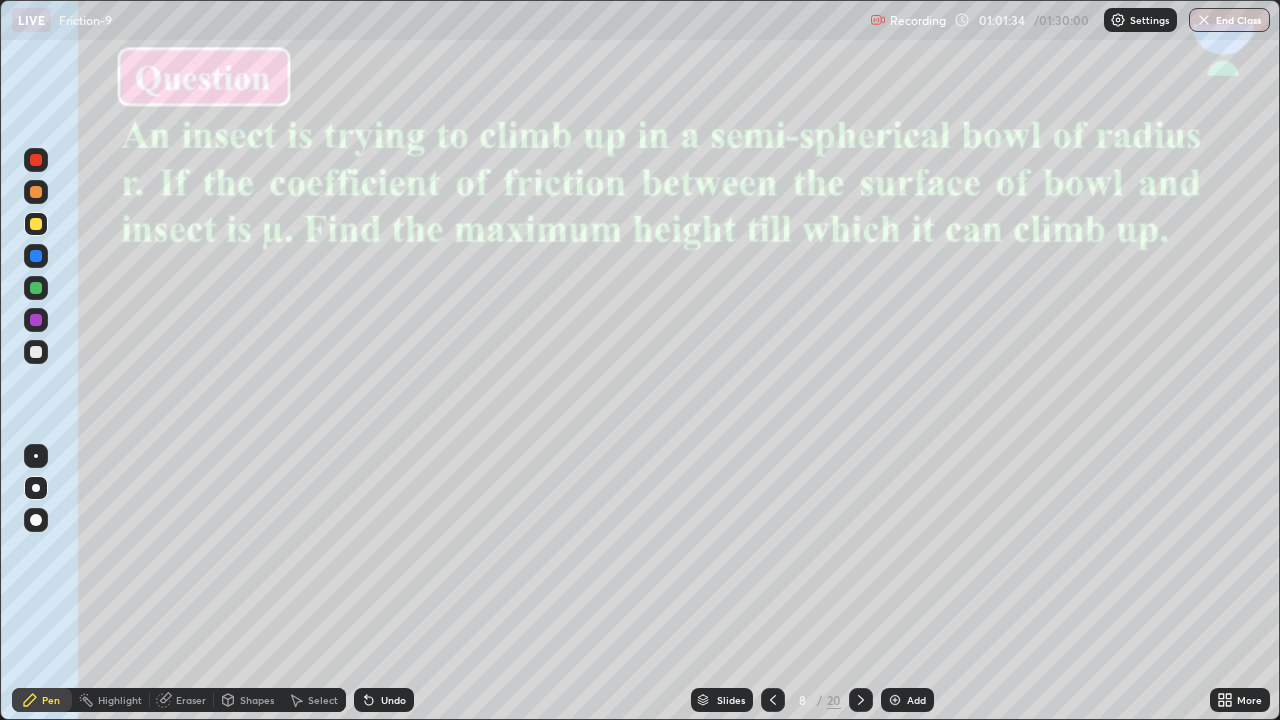 click at bounding box center (36, 160) 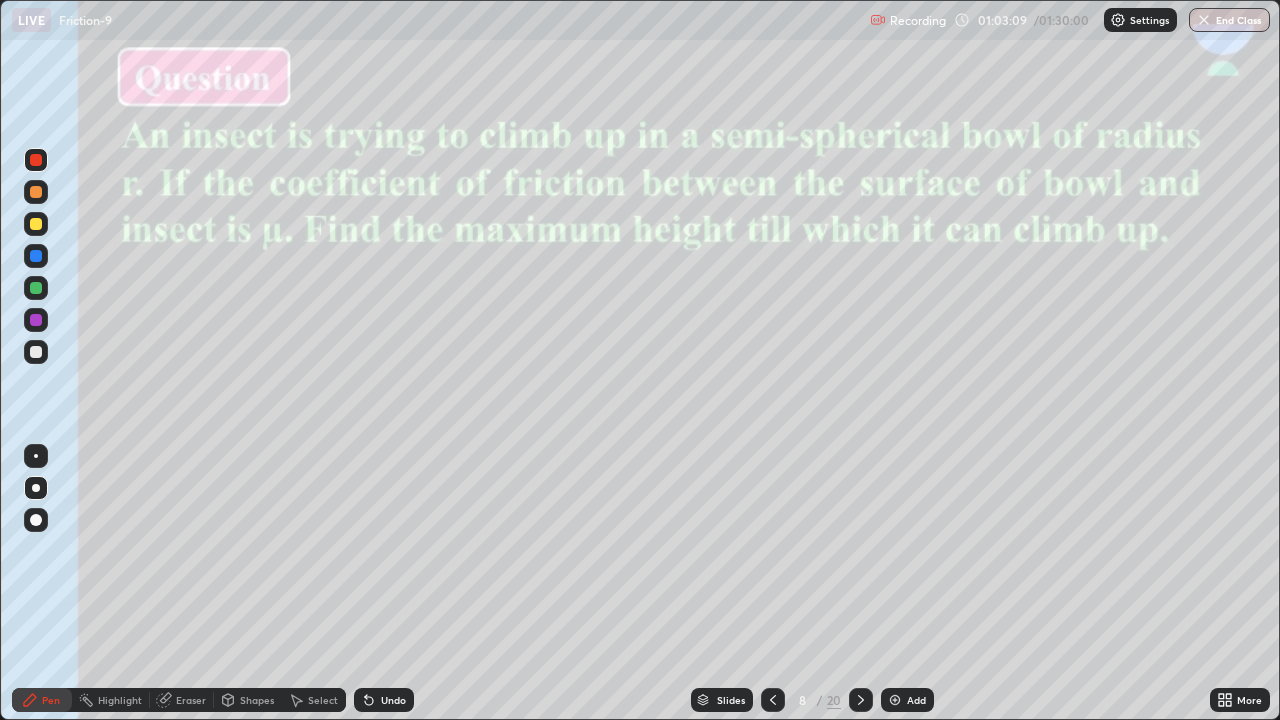 click at bounding box center (36, 352) 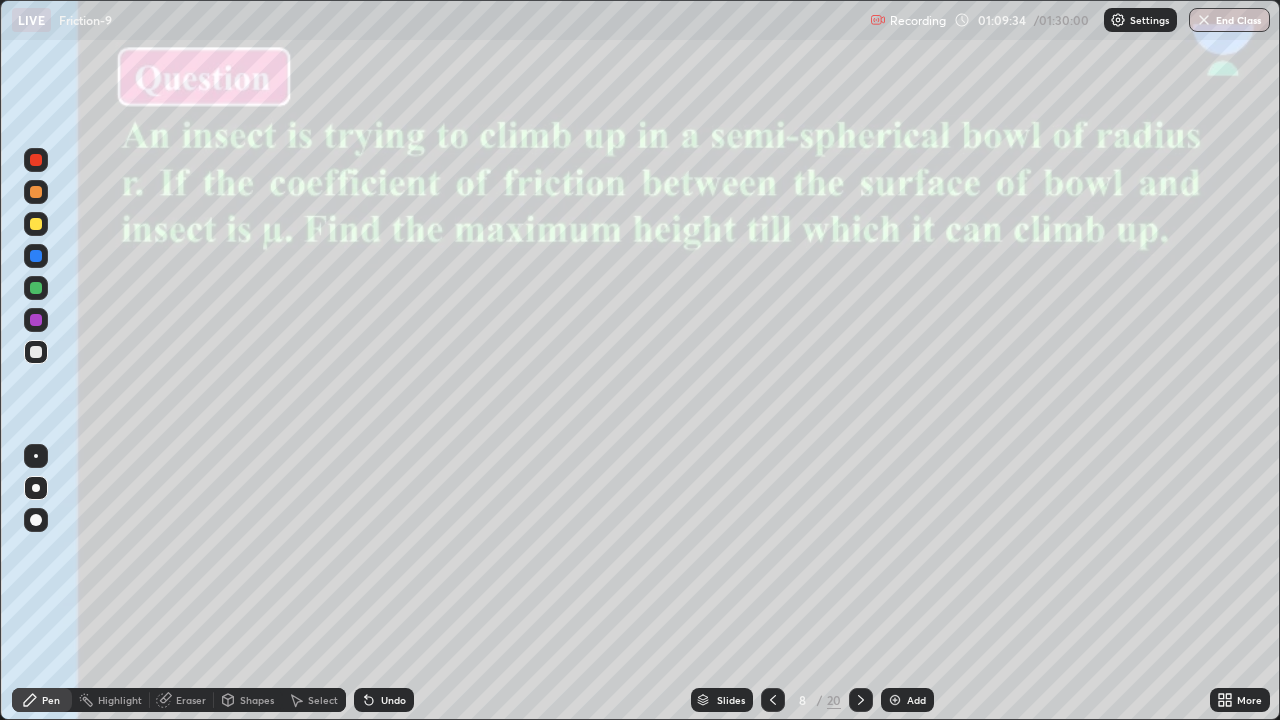 click on "Slides" at bounding box center [722, 700] 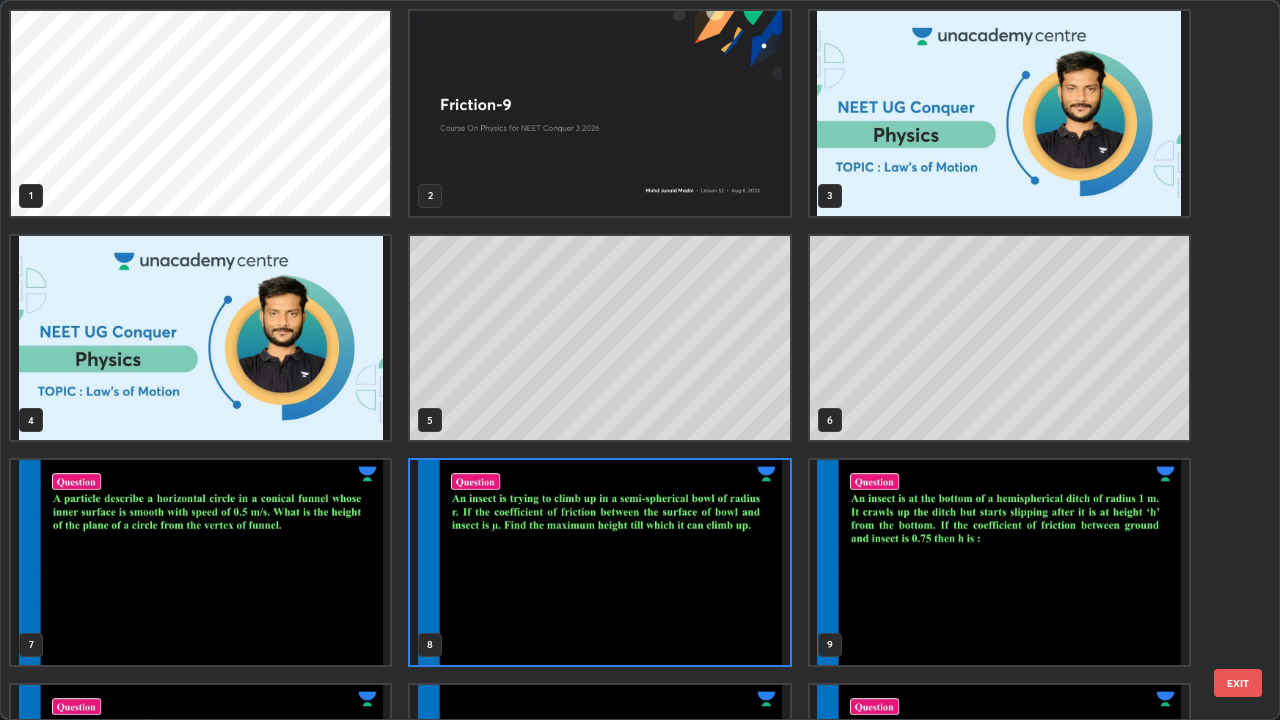 scroll, scrollTop: 7, scrollLeft: 11, axis: both 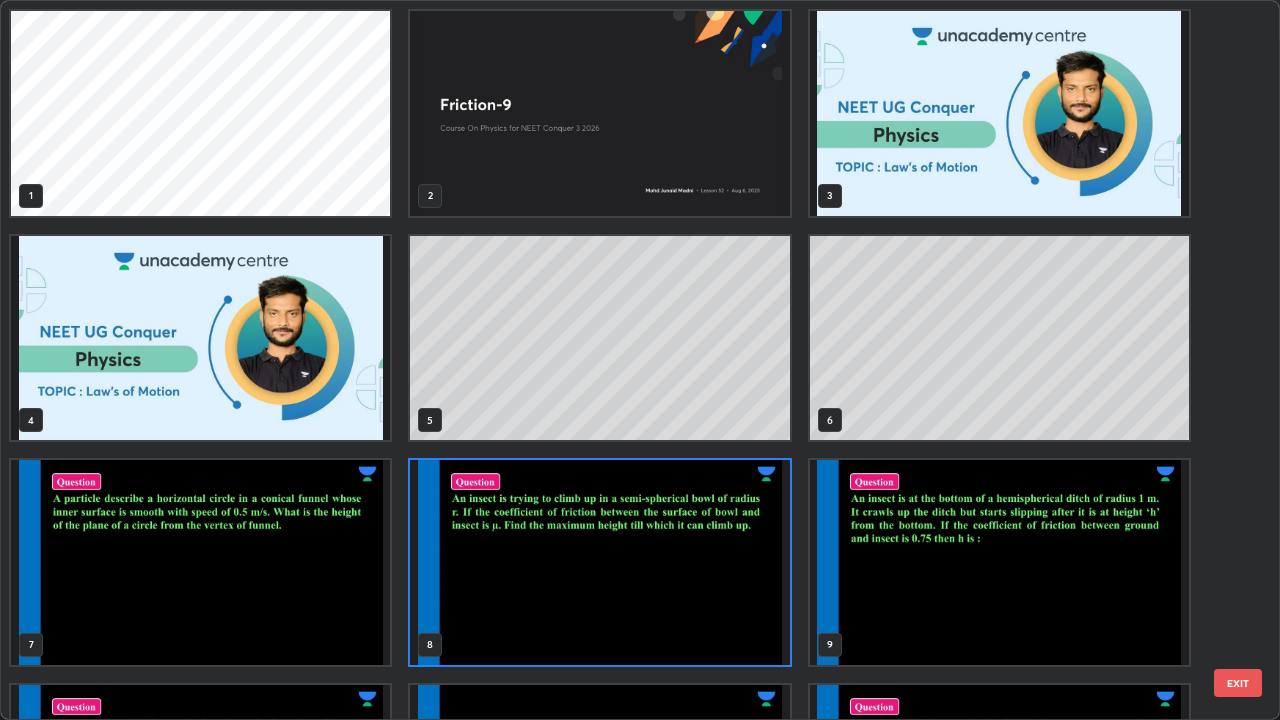 click at bounding box center [599, 562] 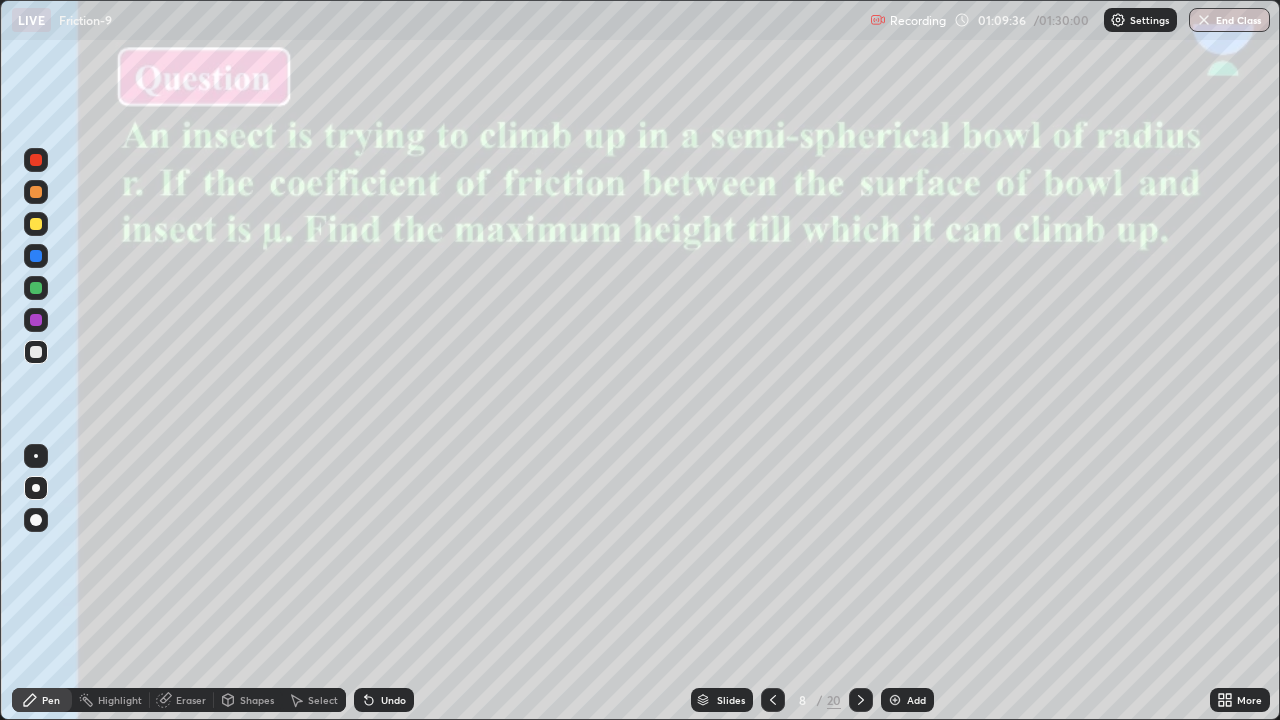 click at bounding box center [599, 562] 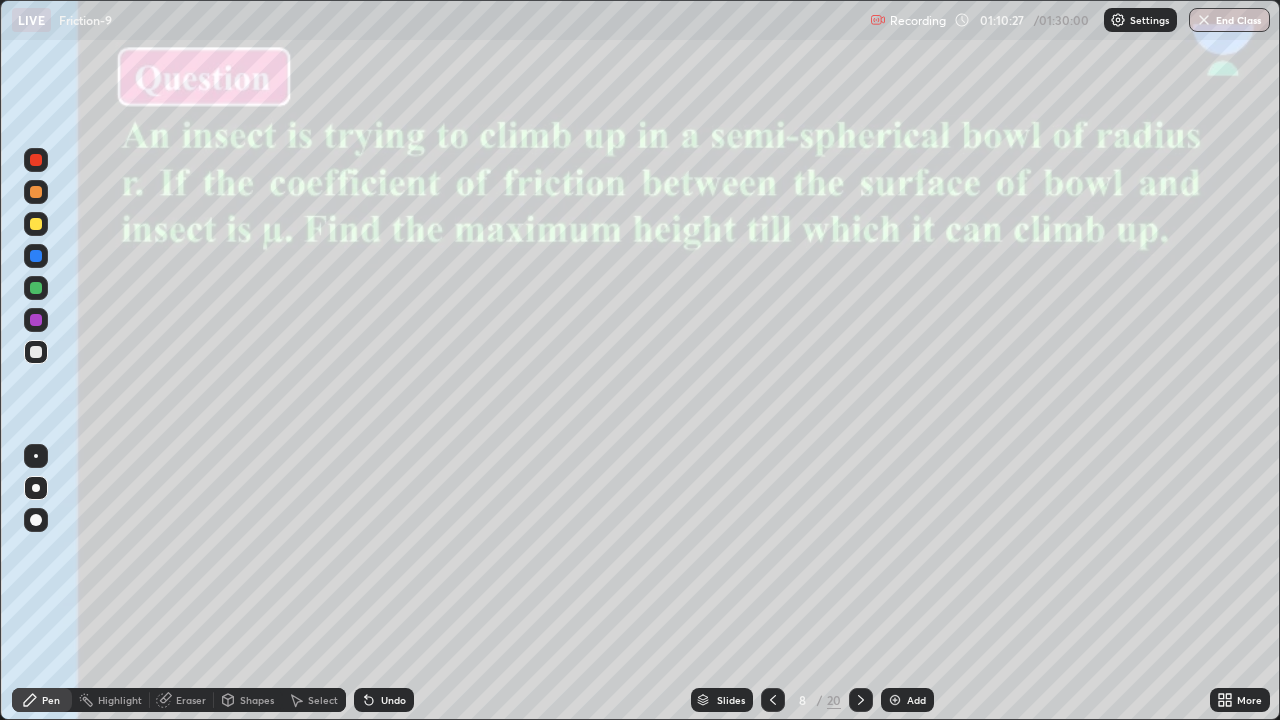click on "Slides" at bounding box center (722, 700) 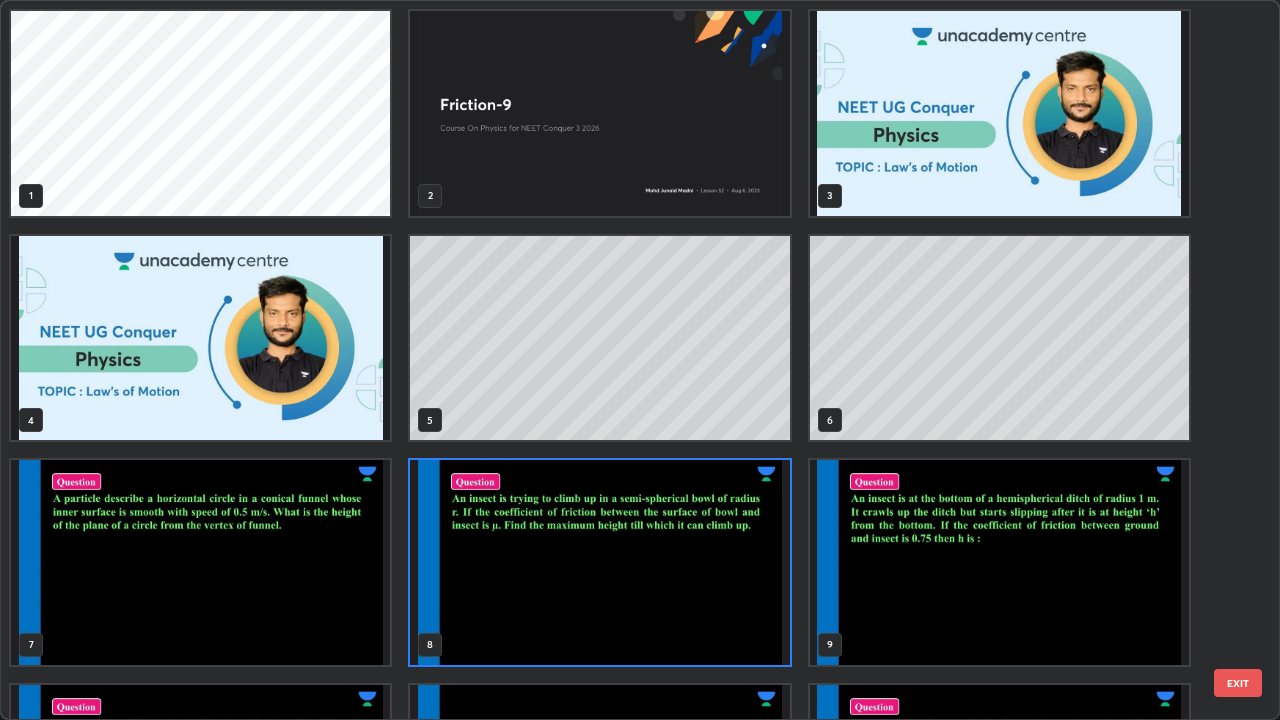 scroll, scrollTop: 7, scrollLeft: 11, axis: both 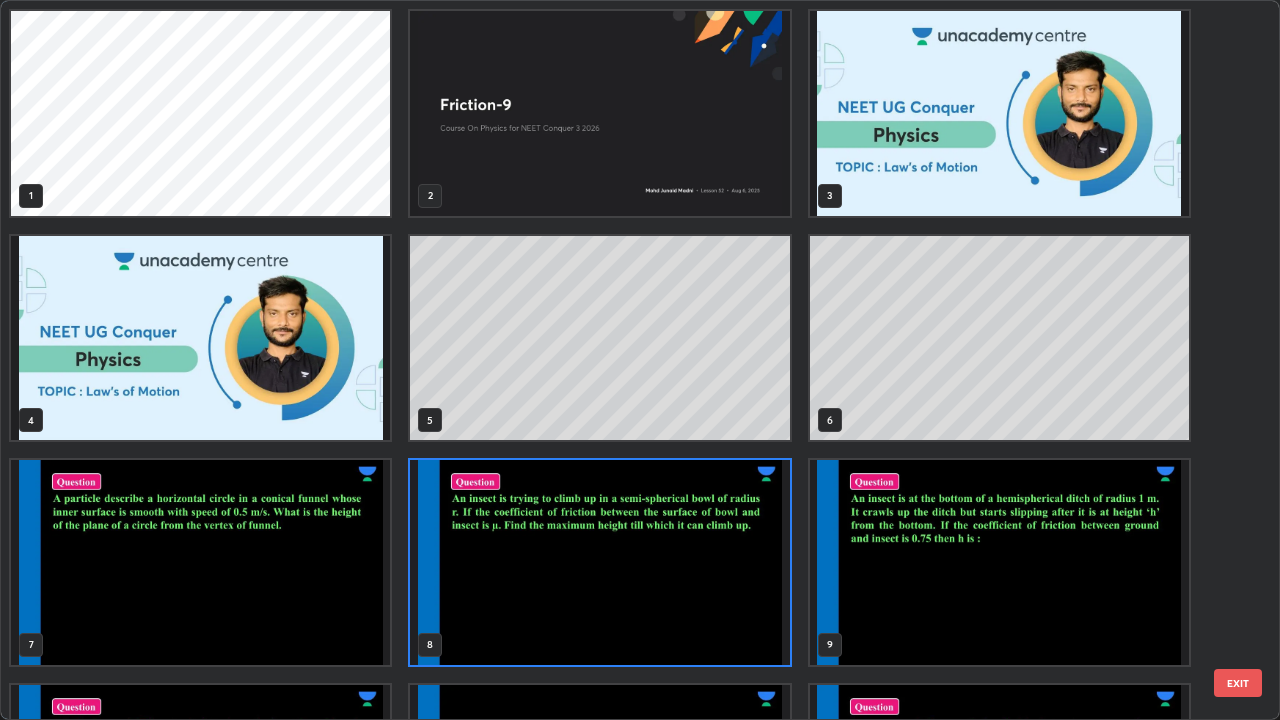 click at bounding box center (999, 562) 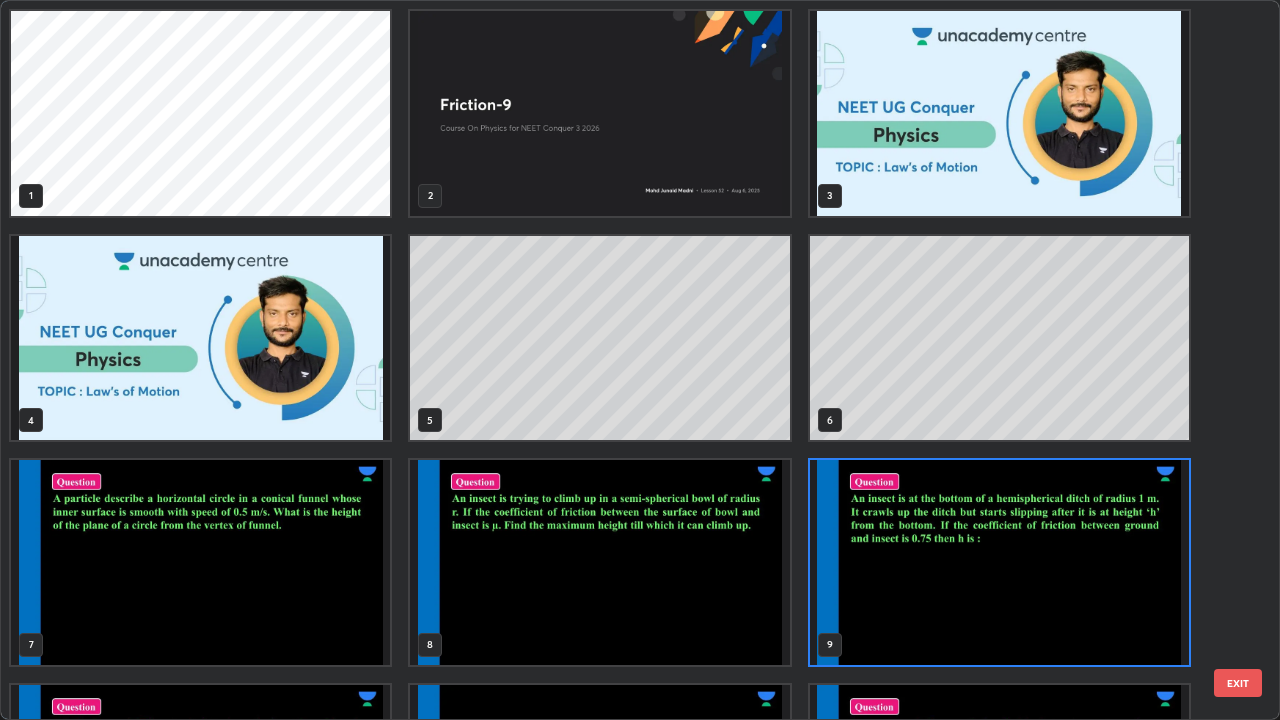 click at bounding box center [999, 562] 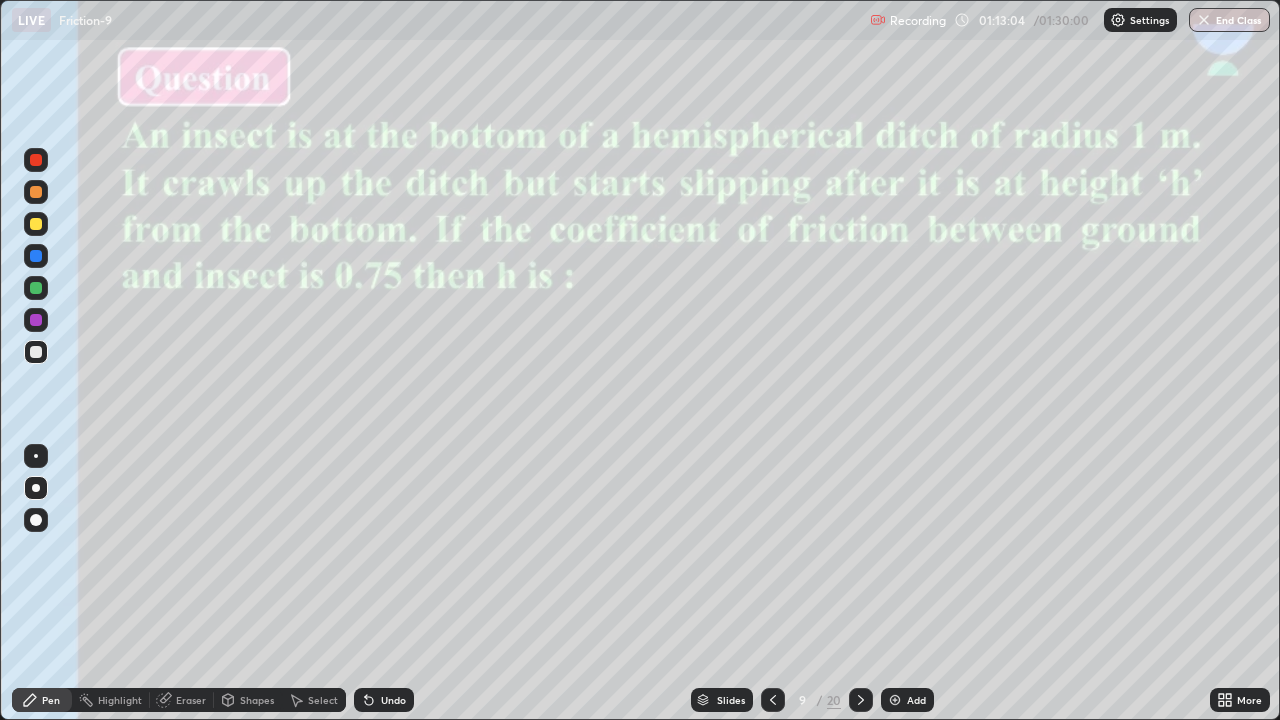 click at bounding box center (36, 224) 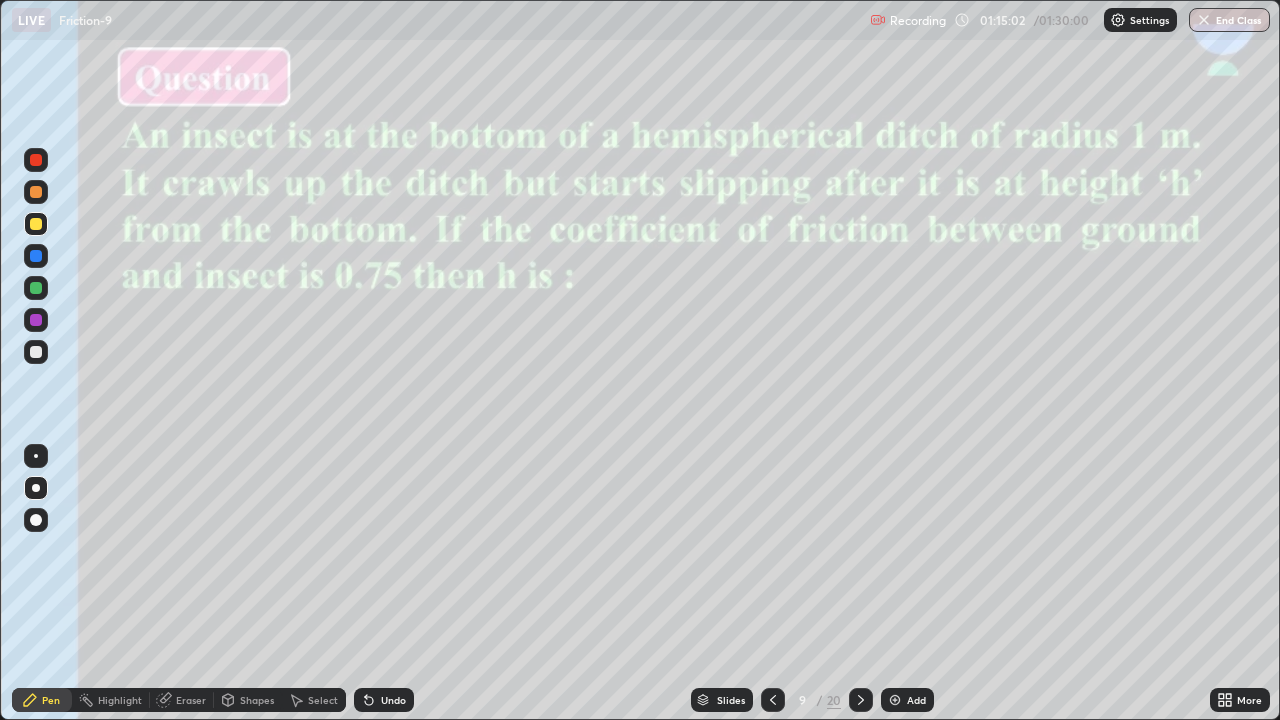 click at bounding box center [36, 352] 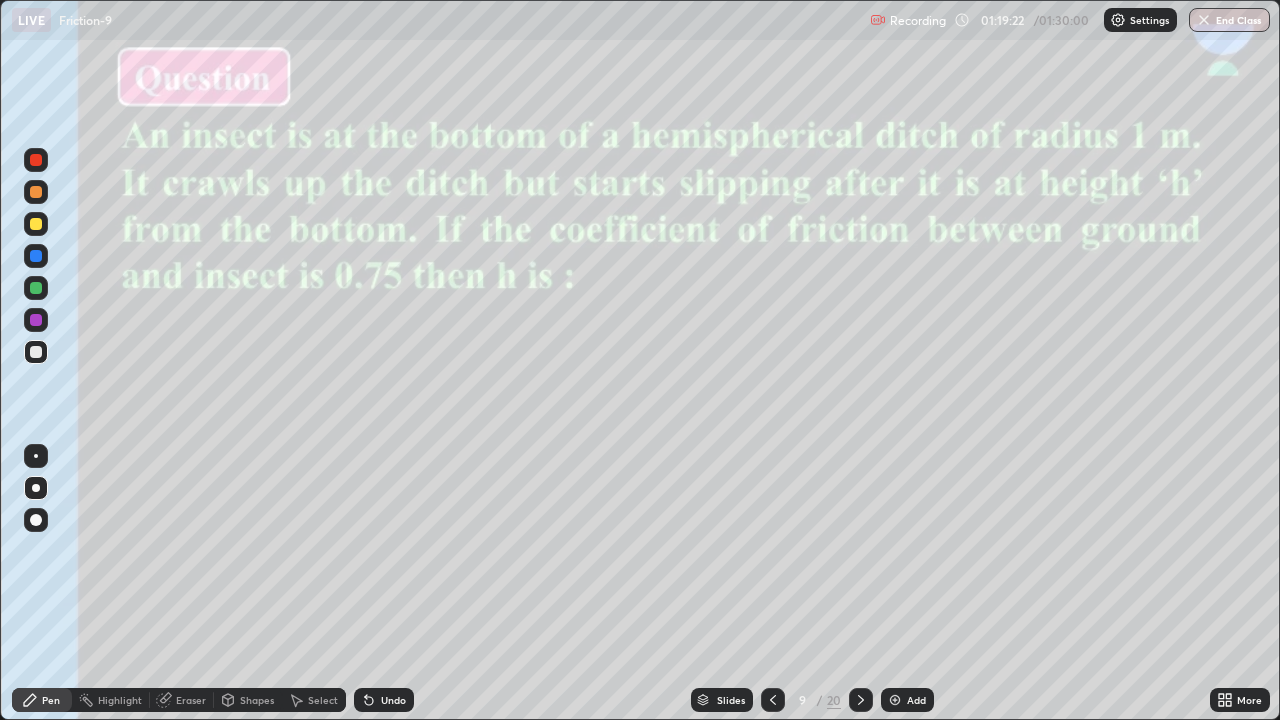 click on "Slides" at bounding box center [731, 700] 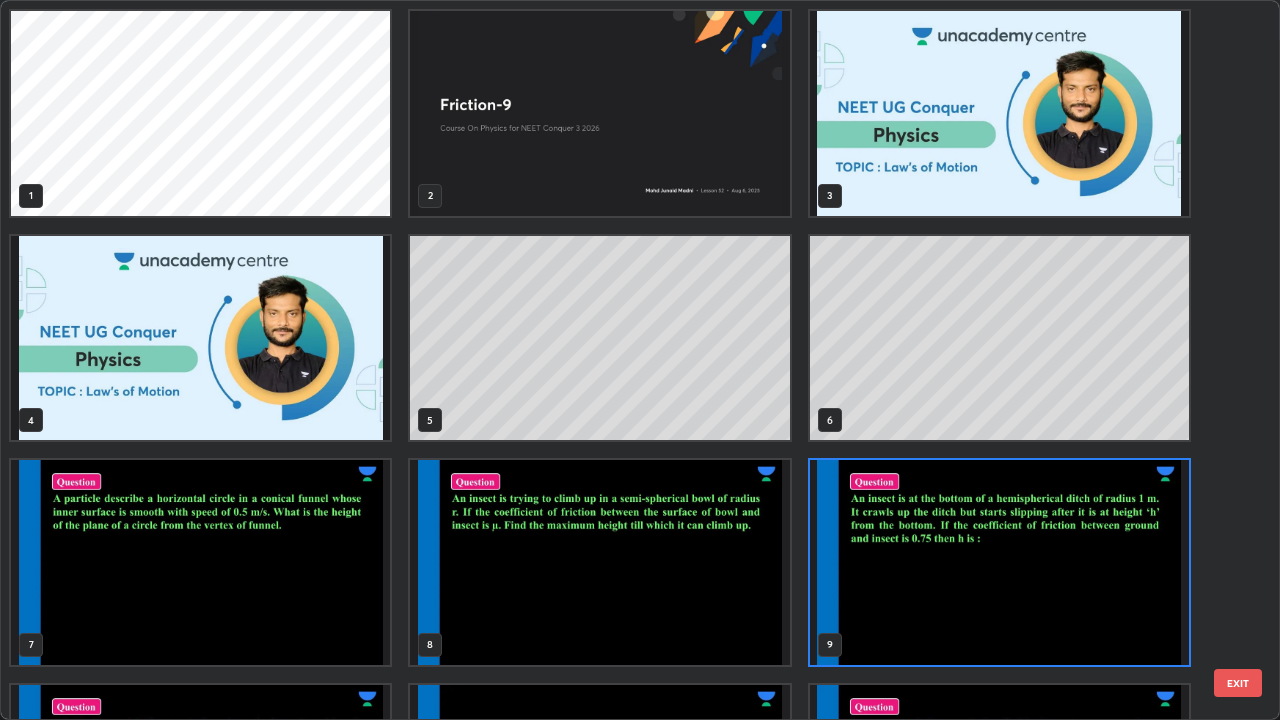 scroll, scrollTop: 7, scrollLeft: 11, axis: both 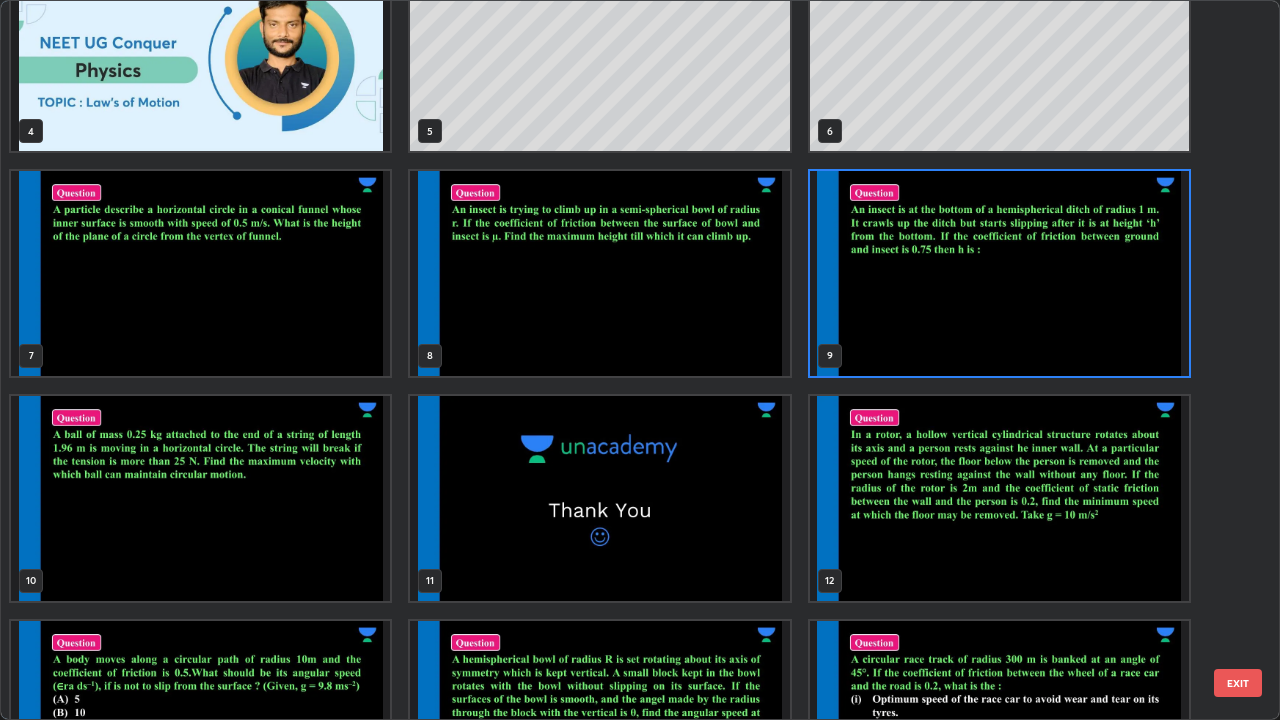 click at bounding box center (200, 498) 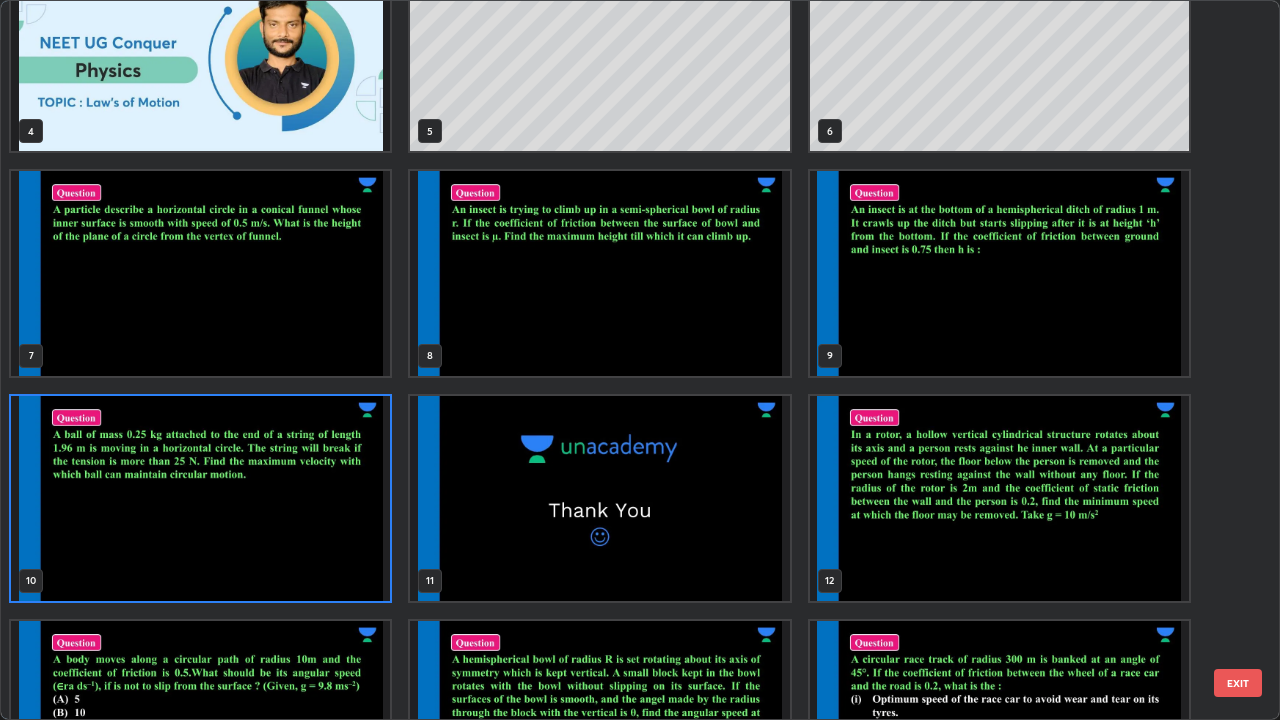 click at bounding box center (200, 498) 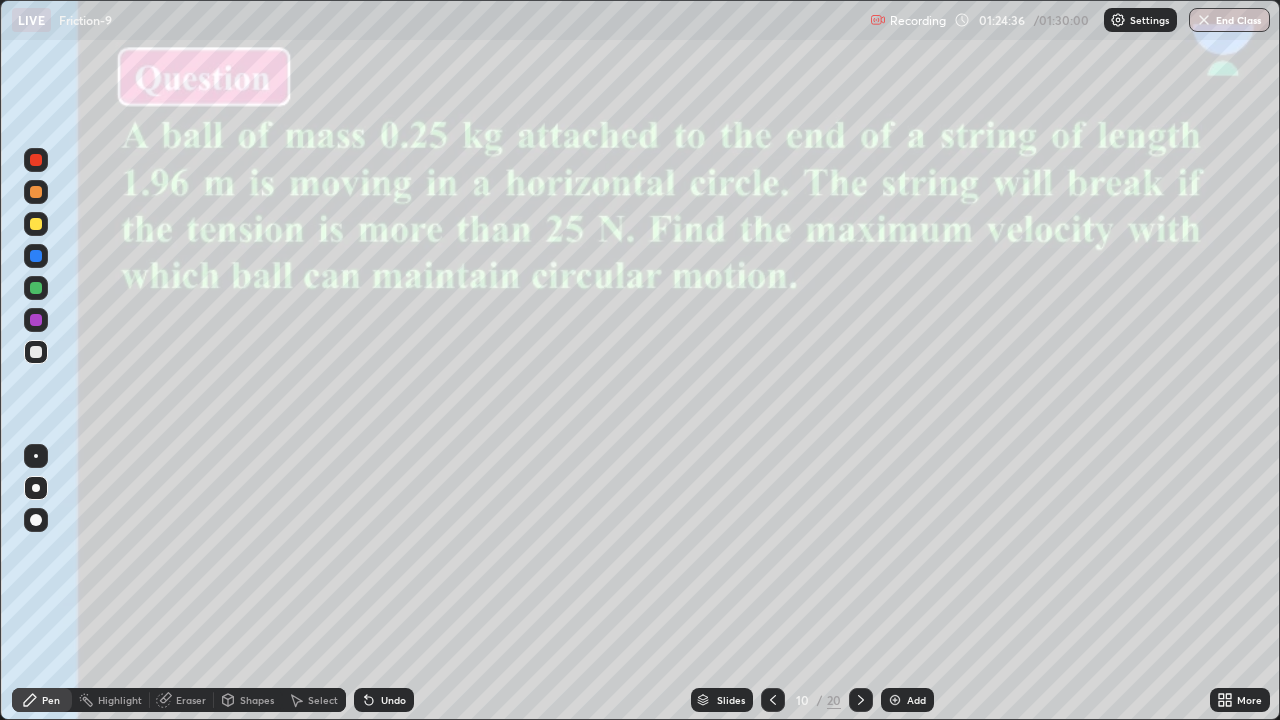click on "End Class" at bounding box center (1229, 20) 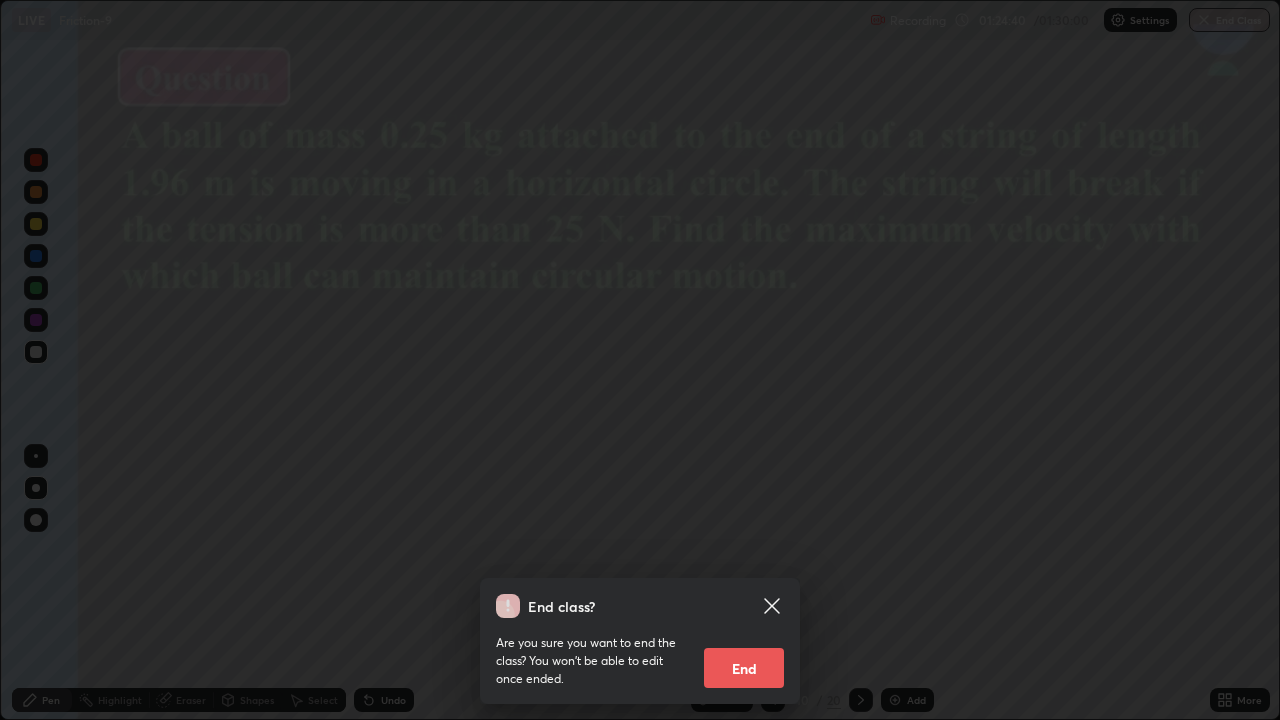 click on "End class? Are you sure you want to end the class? You won’t be able to edit once ended. End" at bounding box center [640, 360] 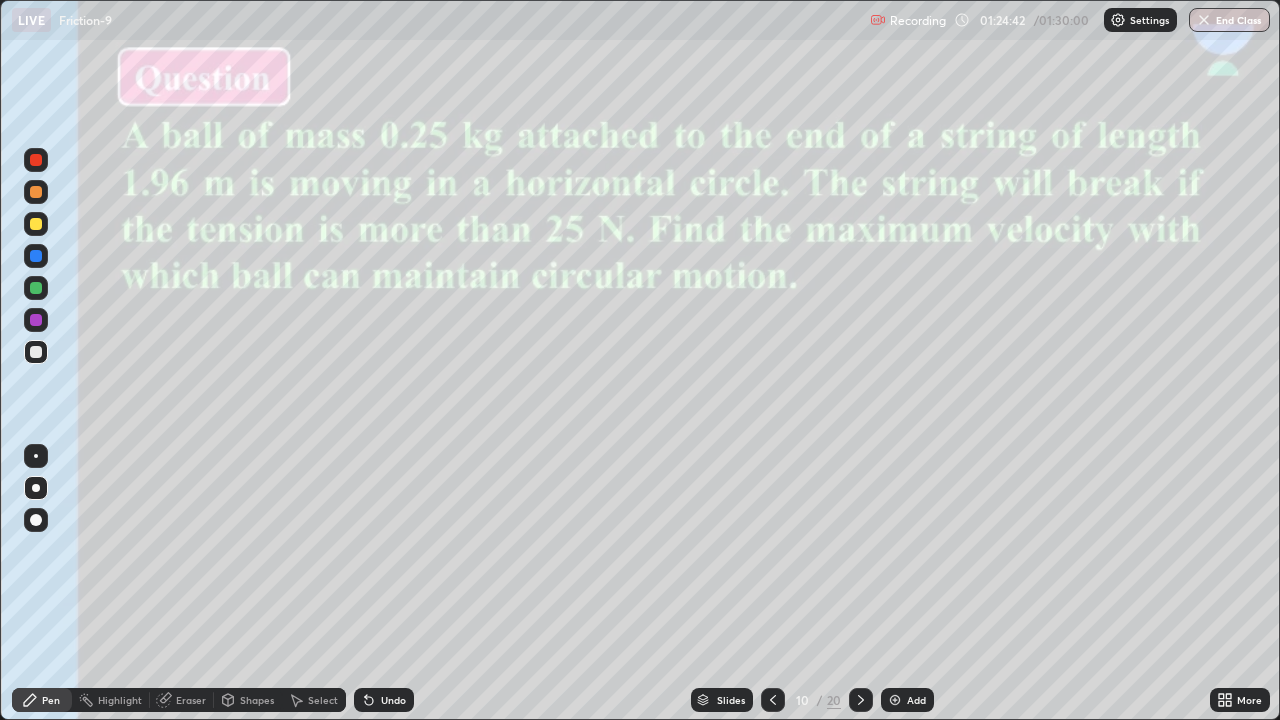 click on "End Class" at bounding box center [1229, 20] 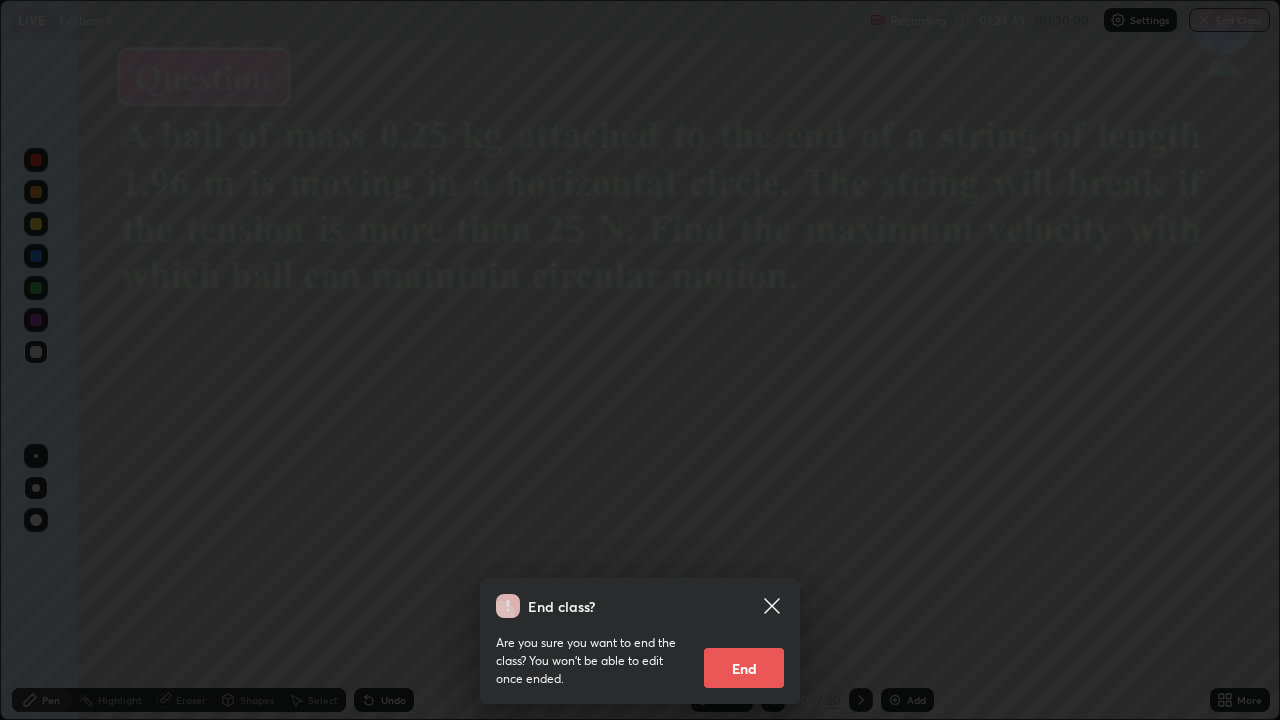 click on "End" at bounding box center [744, 668] 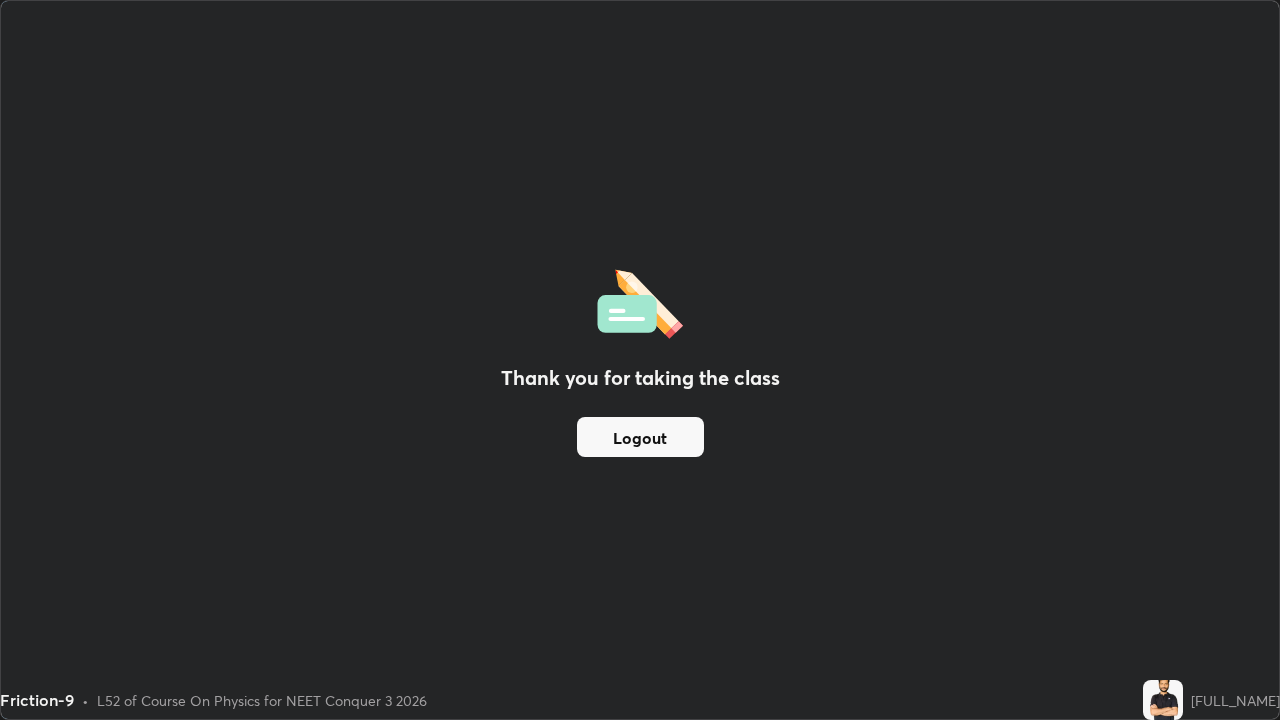 click on "Logout" at bounding box center [640, 437] 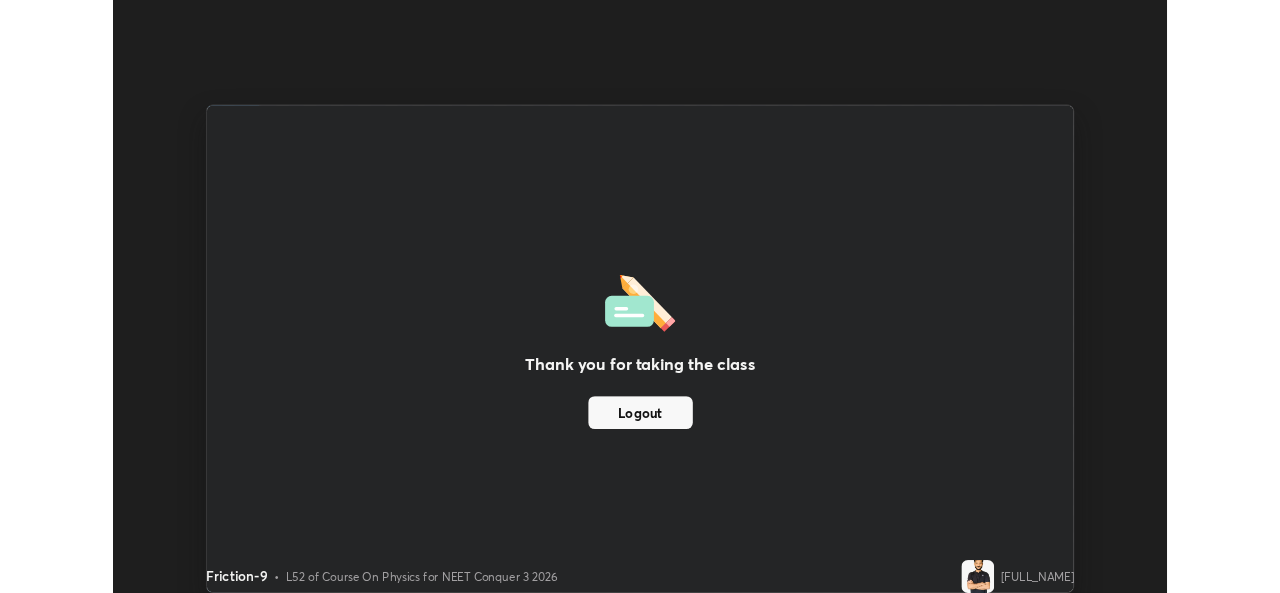 scroll, scrollTop: 593, scrollLeft: 1280, axis: both 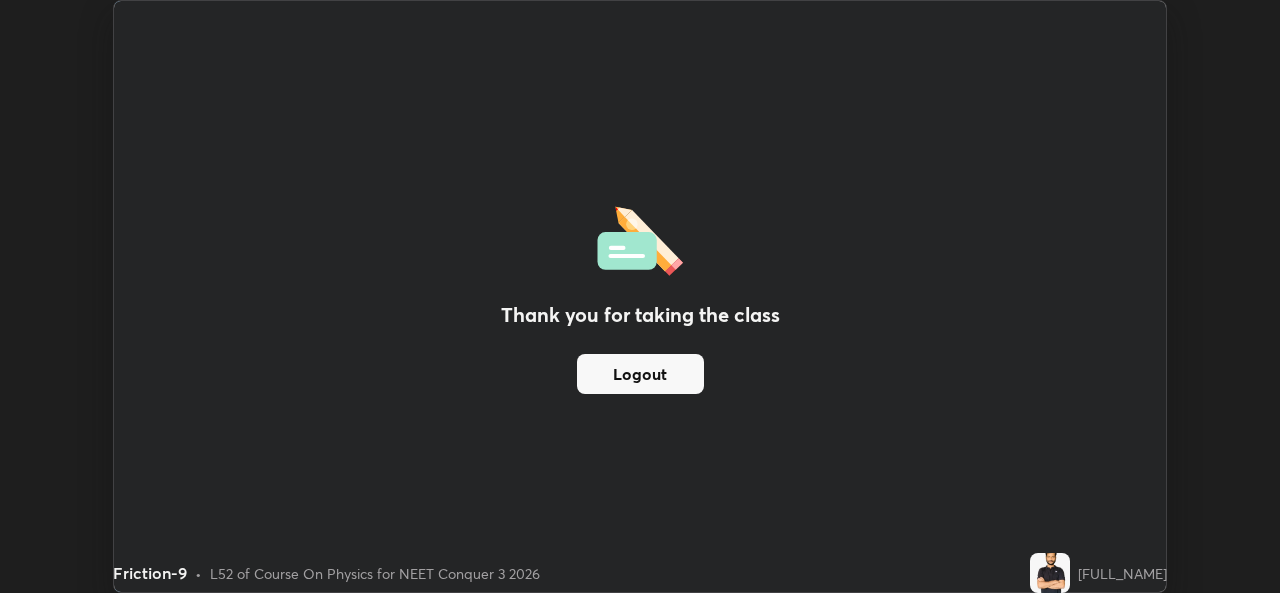 click on "Logout" at bounding box center [640, 374] 